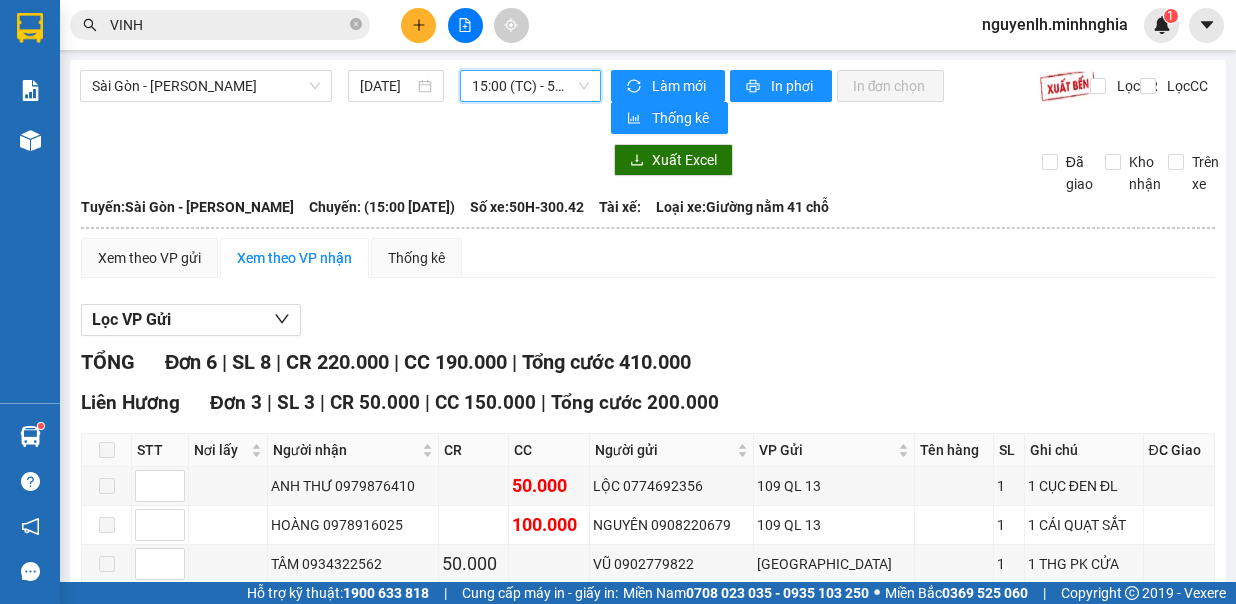 click on "15:00   (TC)   - 50H-300.42" at bounding box center [530, 86] 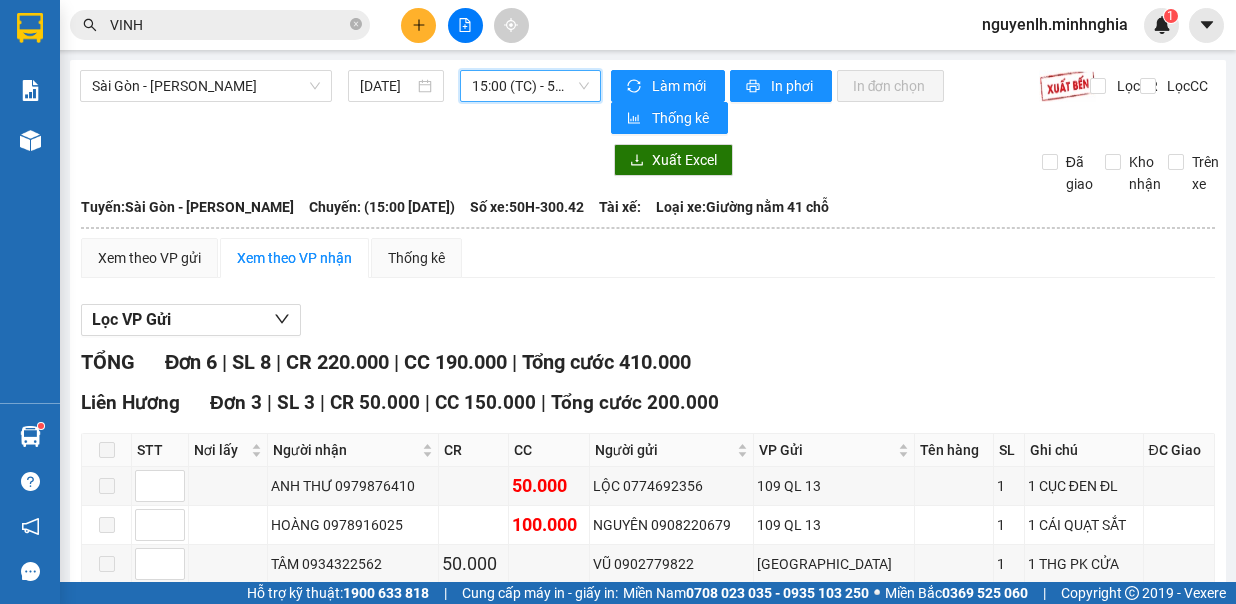scroll, scrollTop: 0, scrollLeft: 0, axis: both 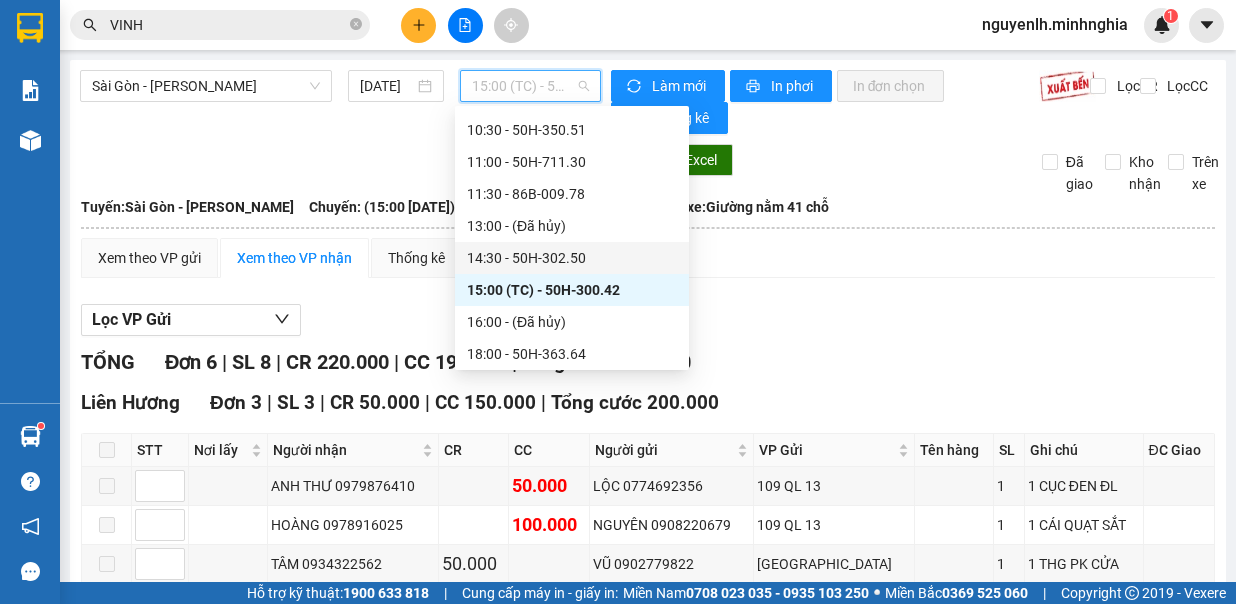 click on "14:30     - 50H-302.50" at bounding box center [572, 258] 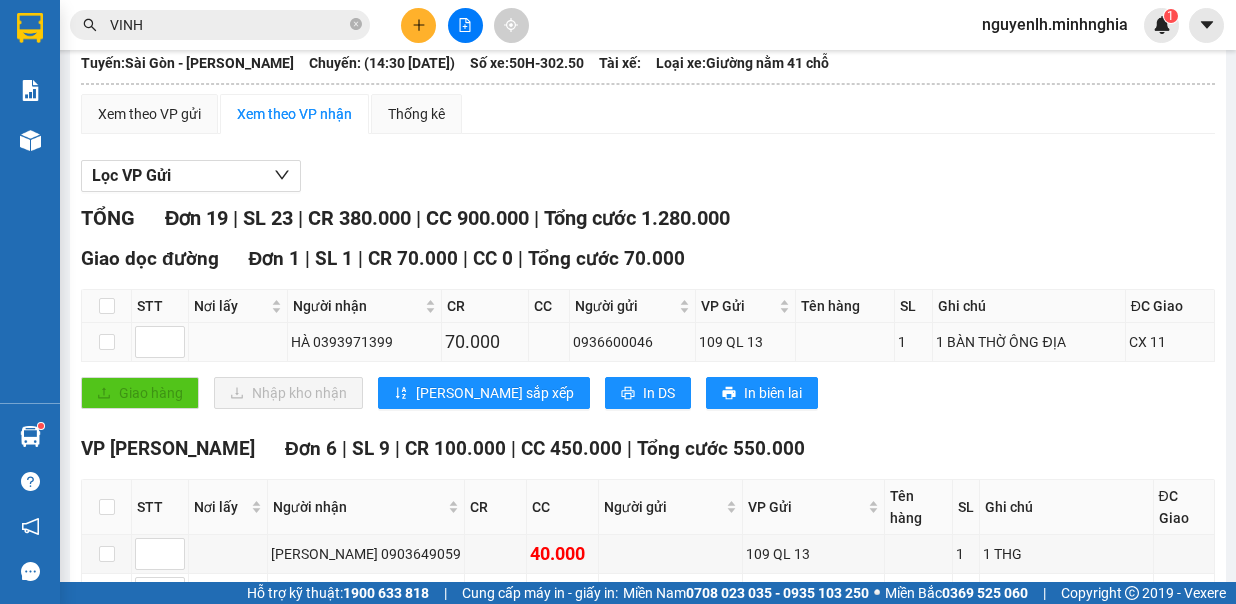scroll, scrollTop: 0, scrollLeft: 0, axis: both 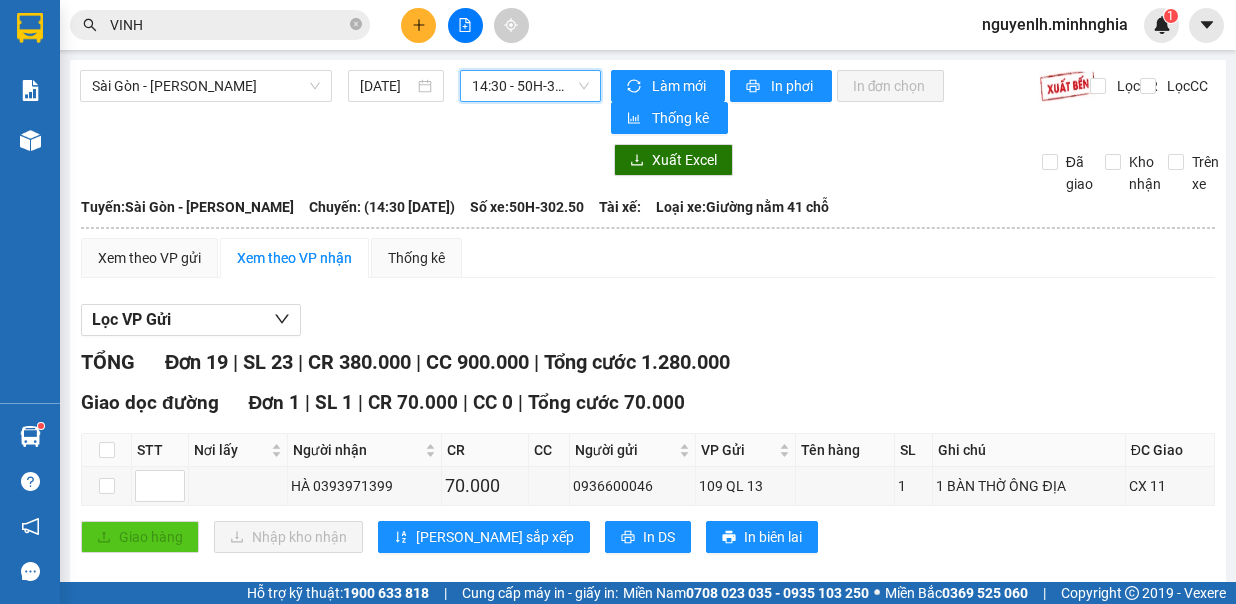click on "14:30     - 50H-302.50" at bounding box center [530, 86] 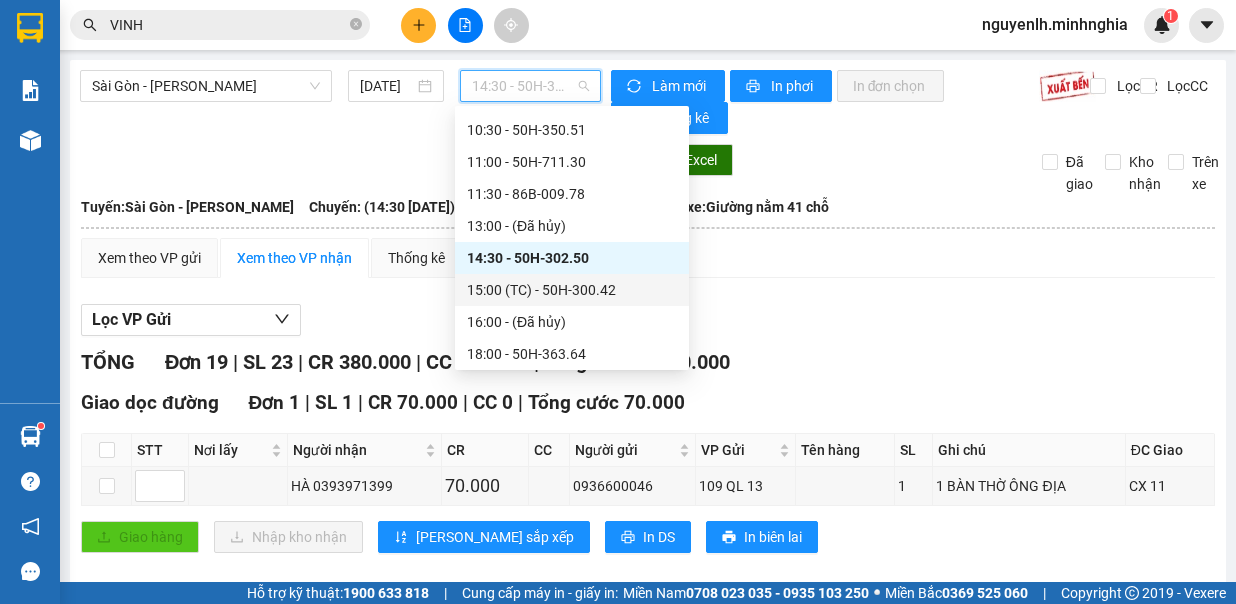 click on "15:00   (TC)   - 50H-300.42" at bounding box center (572, 290) 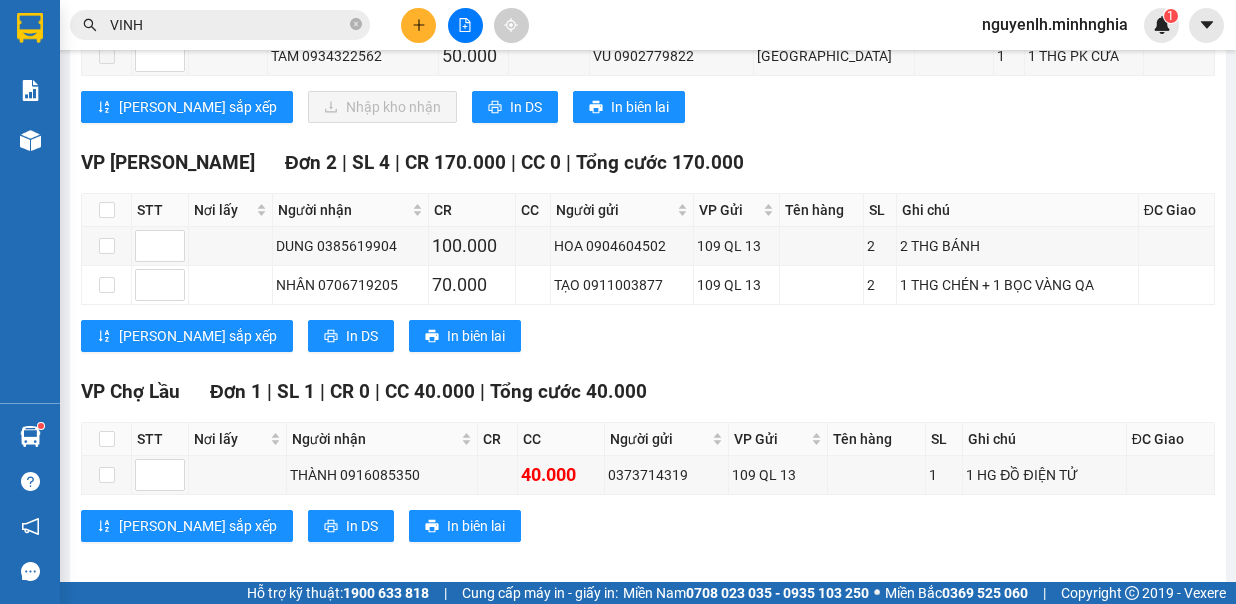 scroll, scrollTop: 0, scrollLeft: 0, axis: both 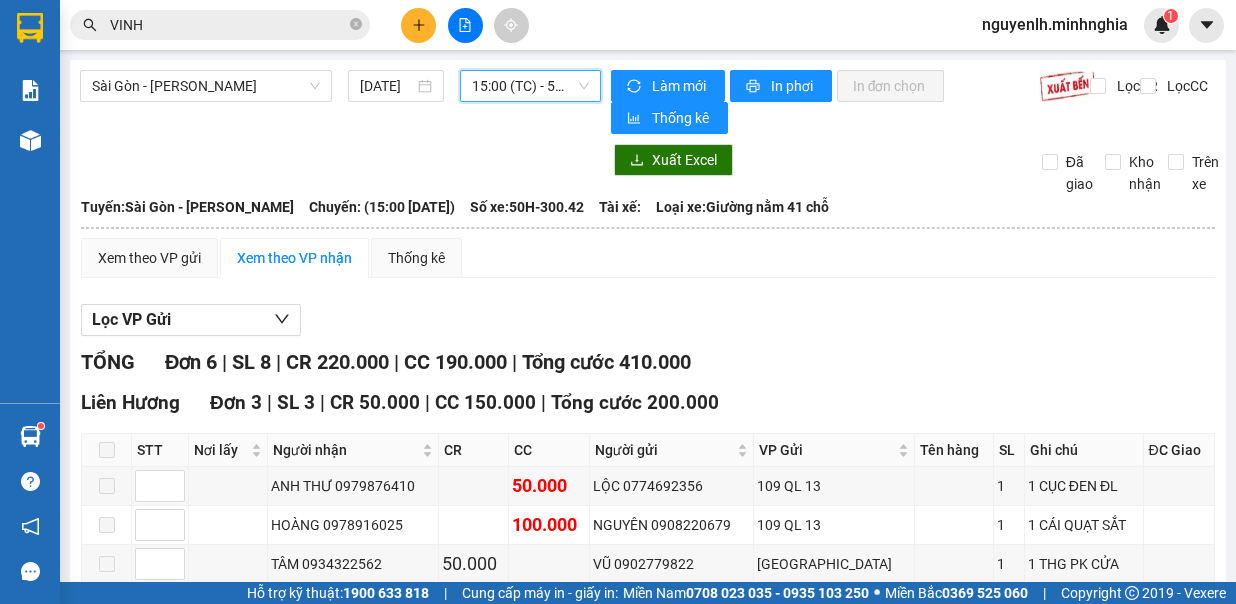 click on "15:00   (TC)   - 50H-300.42" at bounding box center (530, 86) 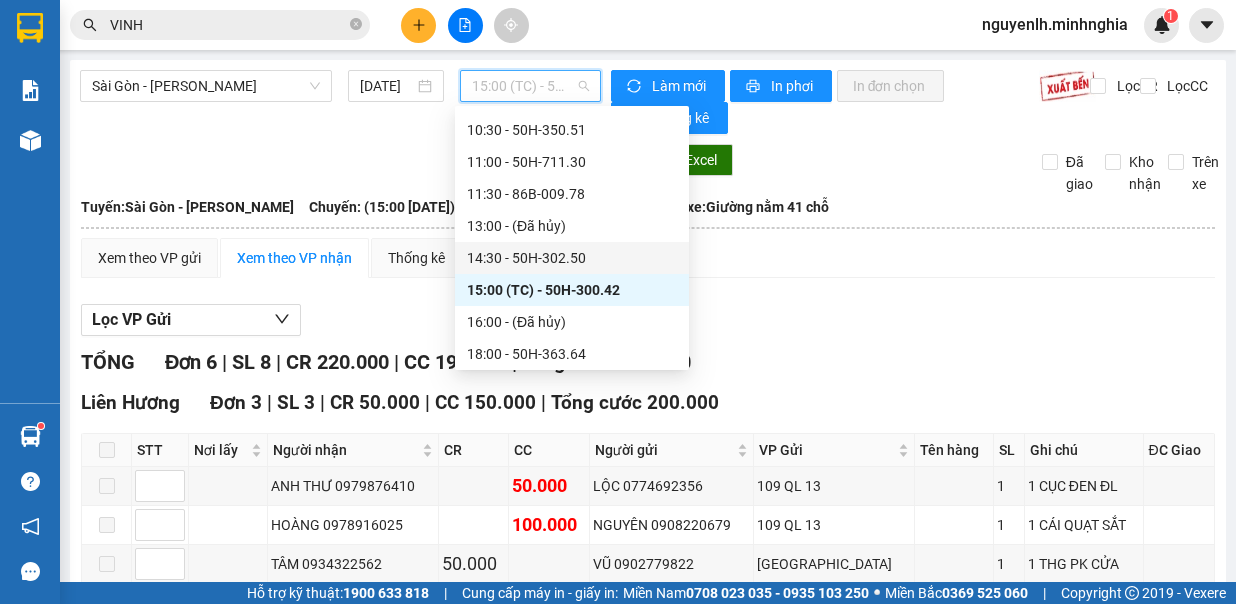 click on "14:30     - 50H-302.50" at bounding box center (572, 258) 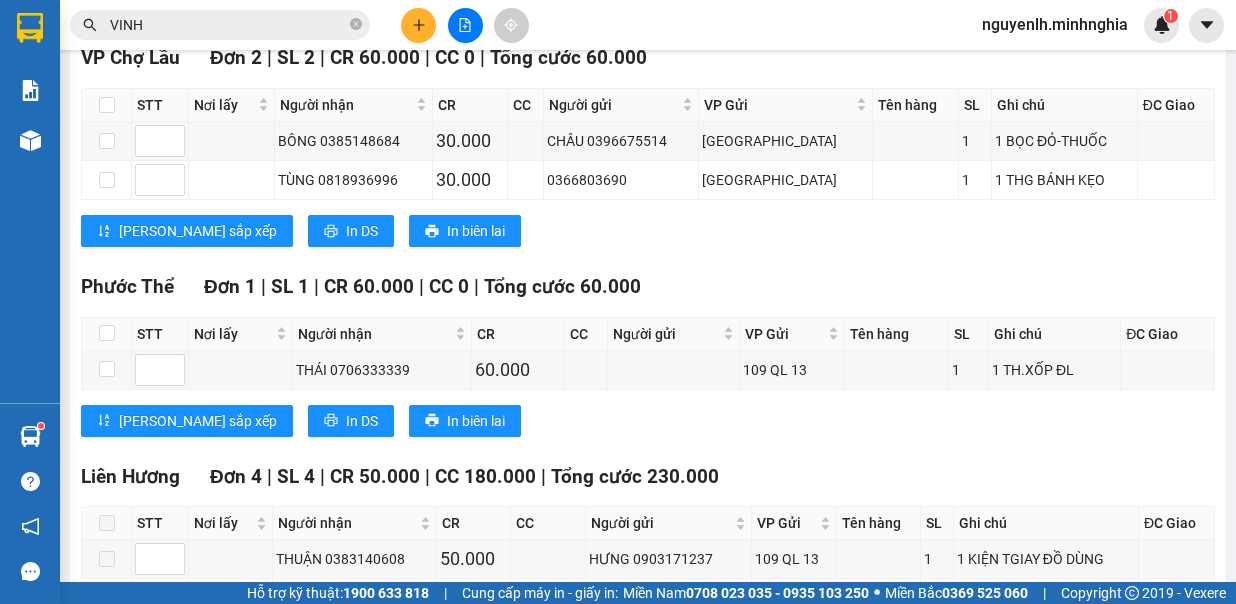 scroll, scrollTop: 1444, scrollLeft: 0, axis: vertical 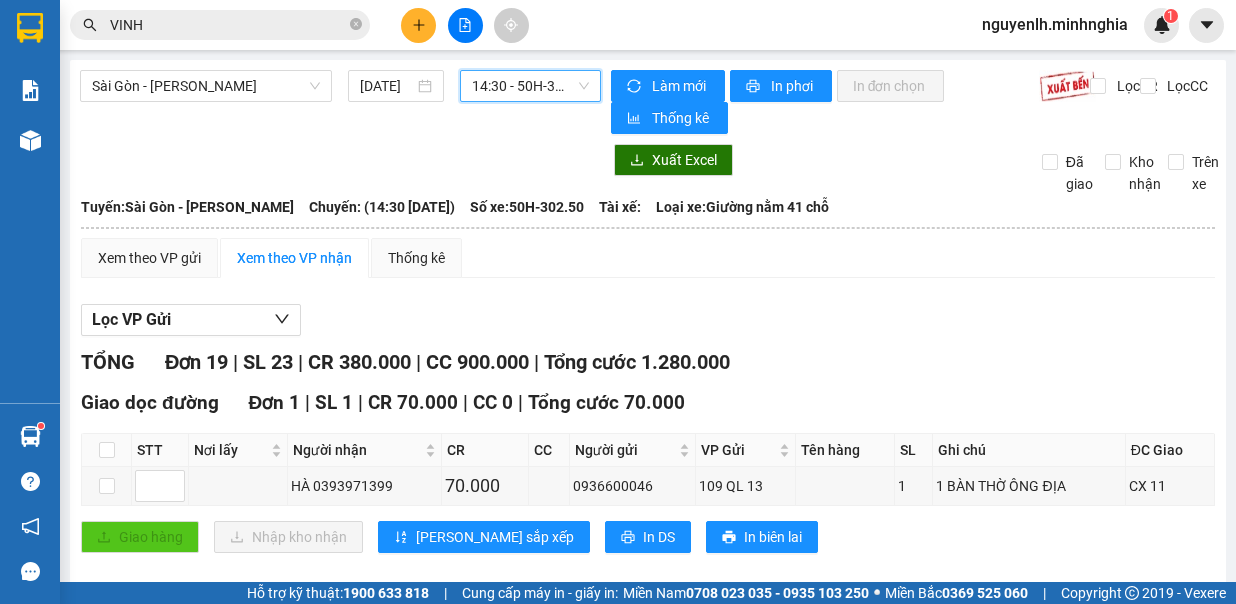 click on "14:30     - 50H-302.50" at bounding box center (530, 86) 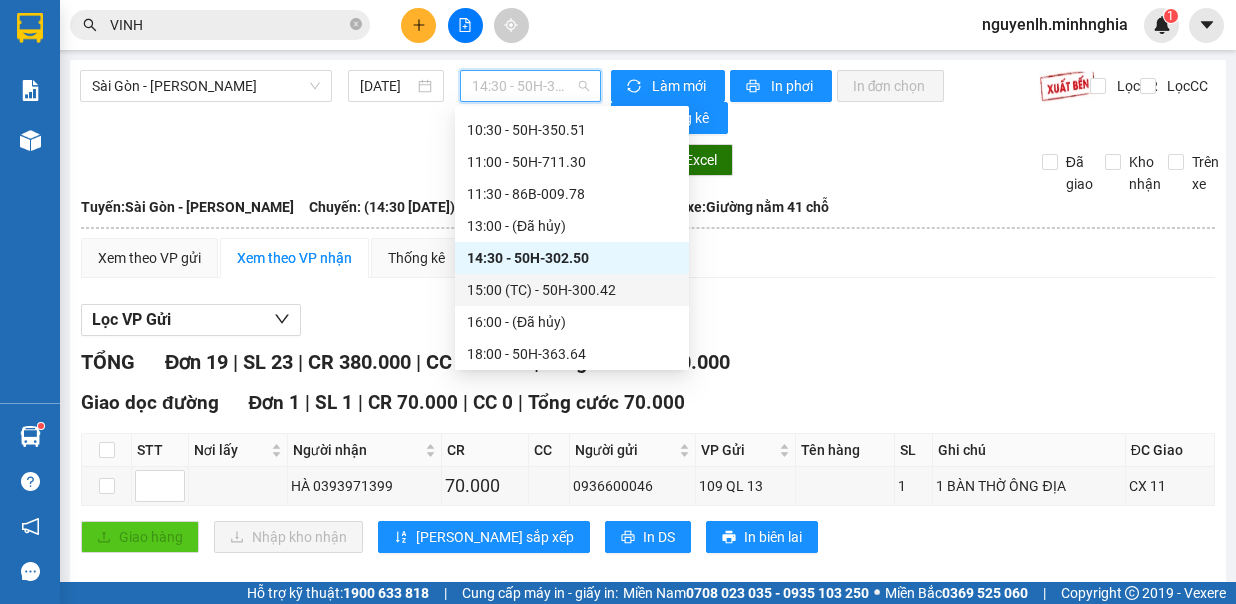 click on "15:00   (TC)   - 50H-300.42" at bounding box center [572, 290] 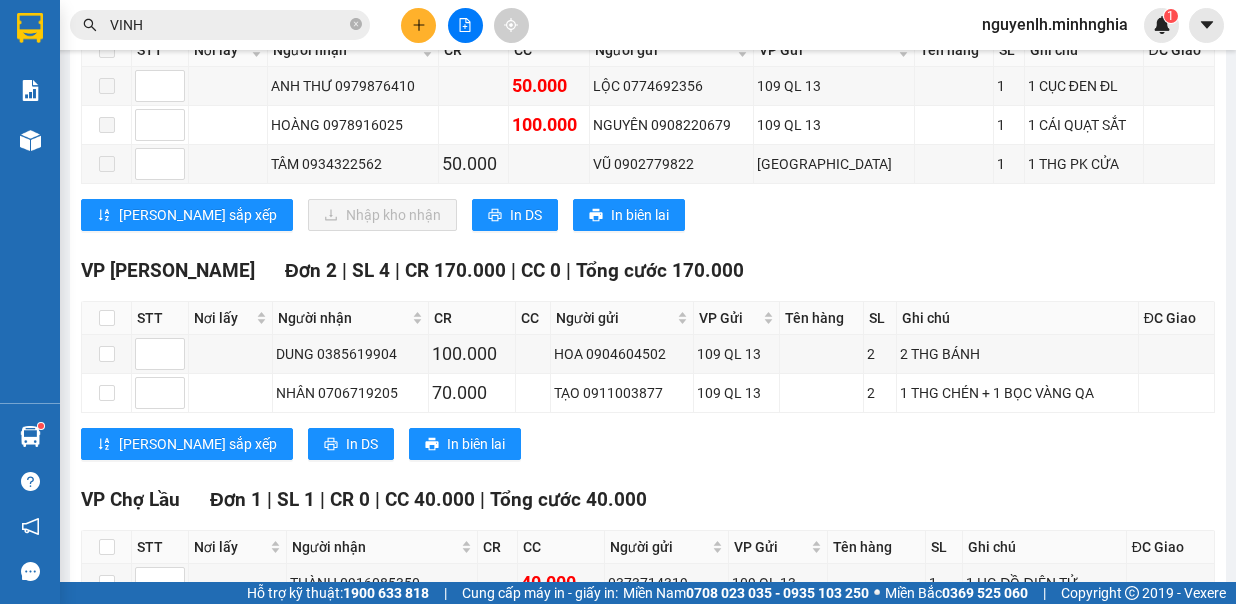 scroll, scrollTop: 300, scrollLeft: 0, axis: vertical 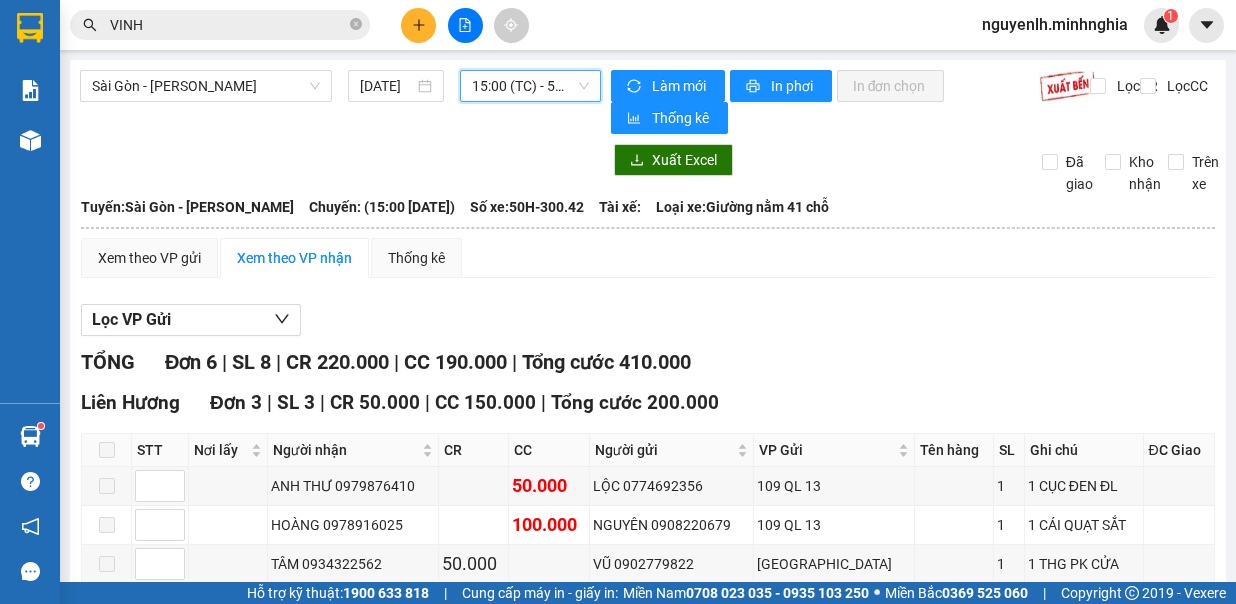 drag, startPoint x: 537, startPoint y: 80, endPoint x: 525, endPoint y: 82, distance: 12.165525 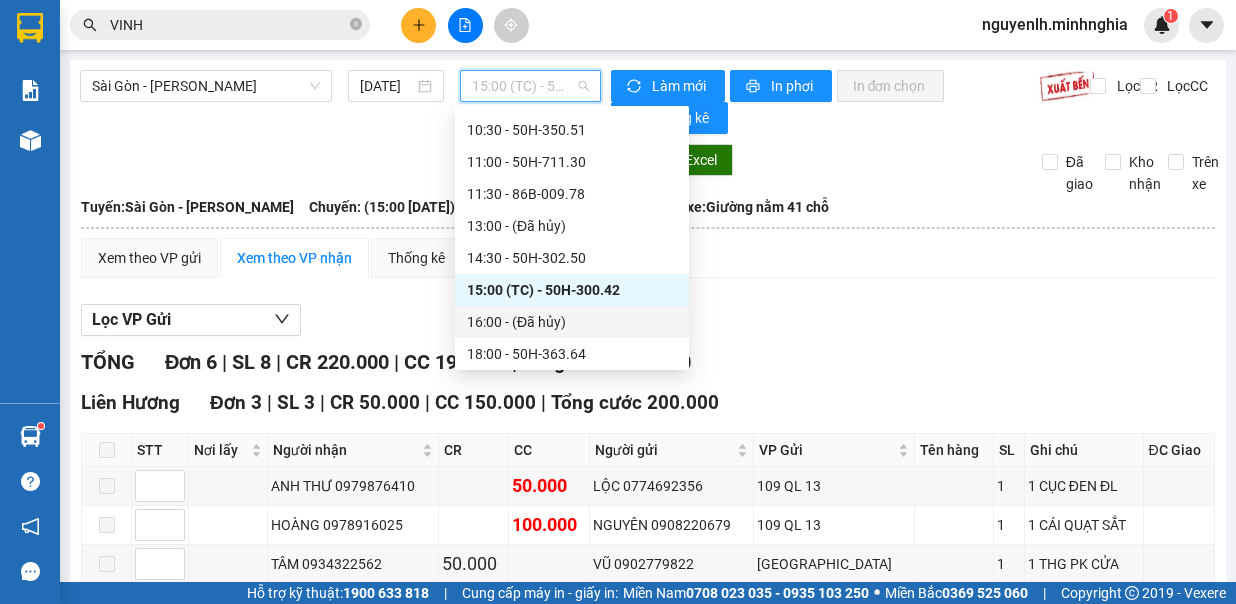 scroll, scrollTop: 288, scrollLeft: 0, axis: vertical 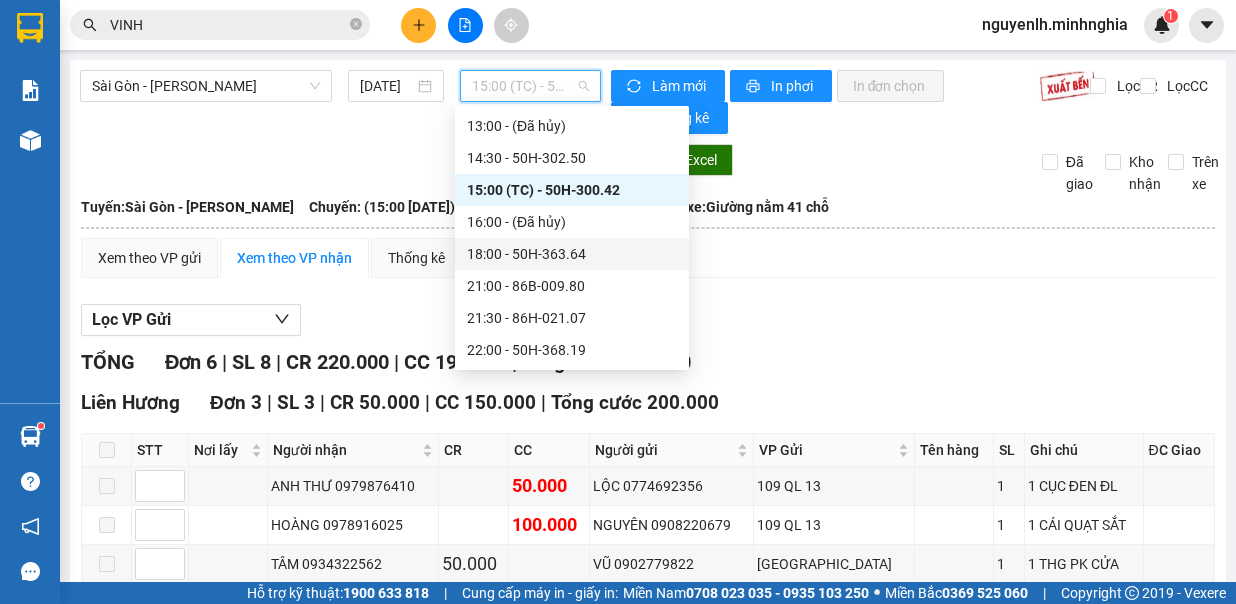 click on "18:00     - 50H-363.64" at bounding box center (572, 254) 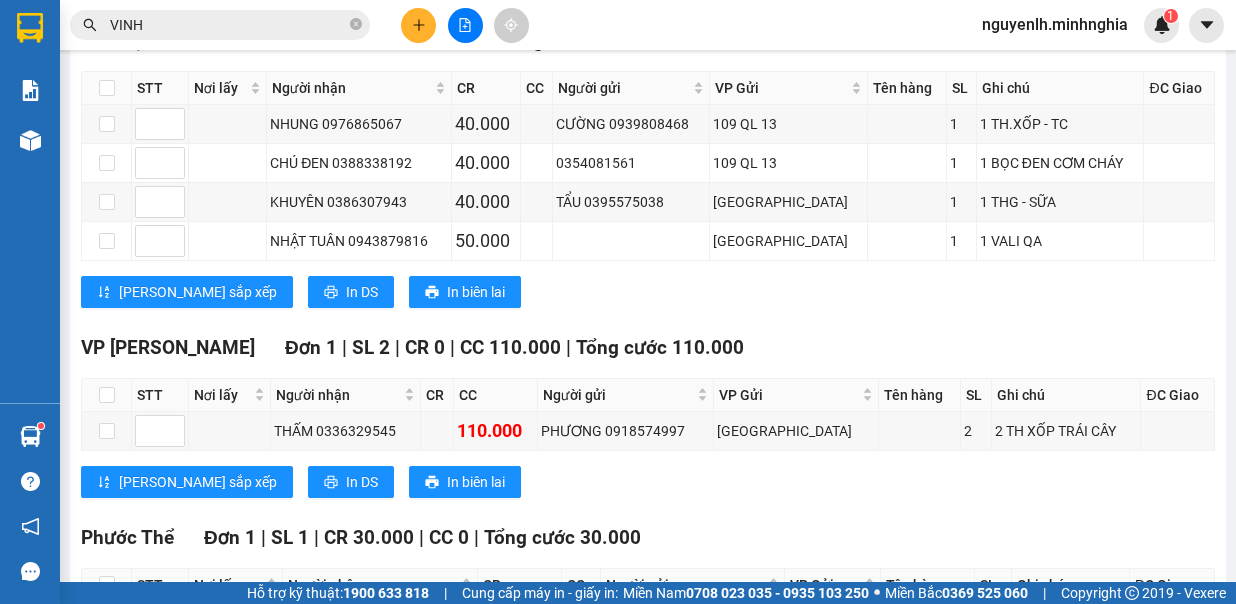 scroll, scrollTop: 1557, scrollLeft: 0, axis: vertical 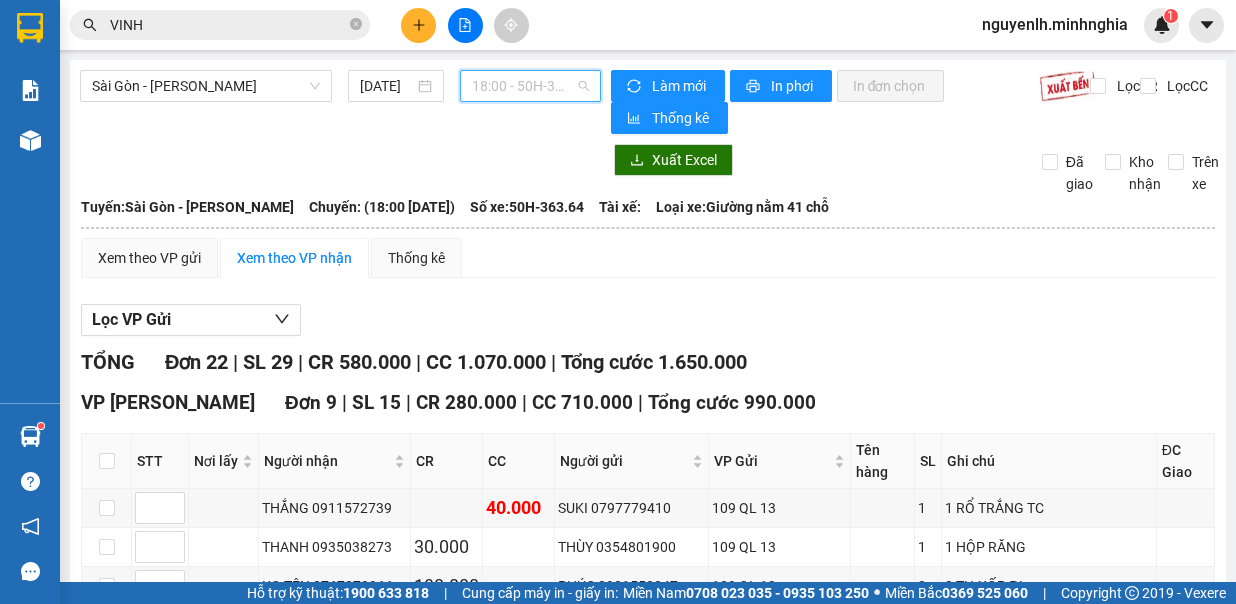 click on "18:00     - 50H-363.64" at bounding box center (530, 86) 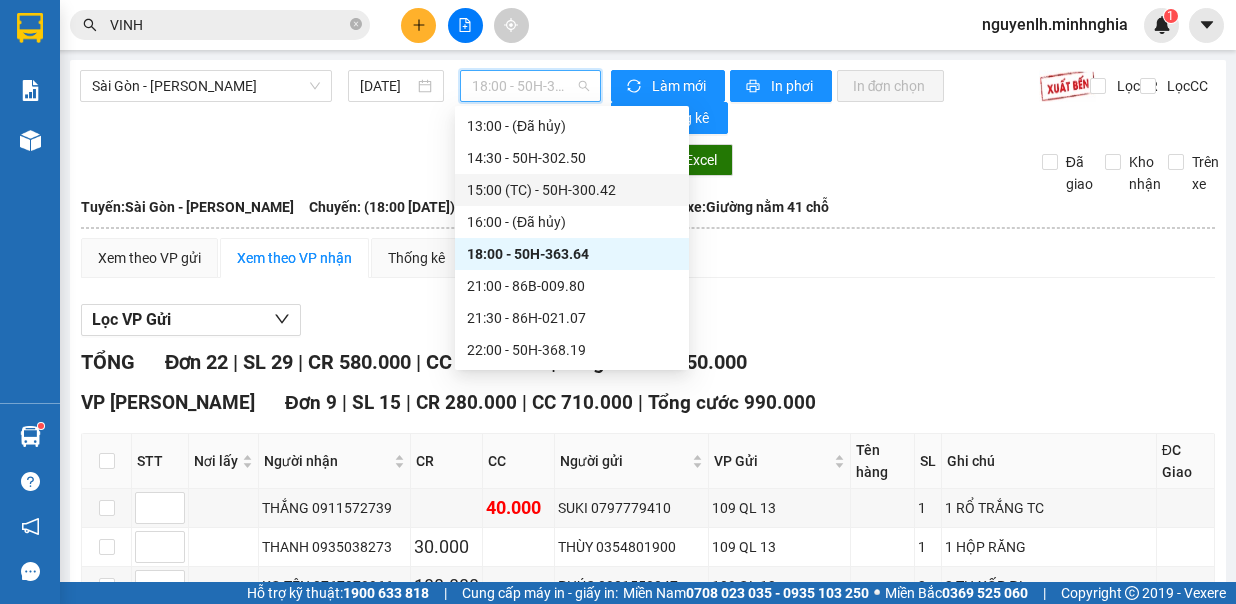 click on "TỔNG Đơn   22 | SL   29 | CR   580.000 | CC   1.070.000 | Tổng cước   1.650.000" at bounding box center (648, 362) 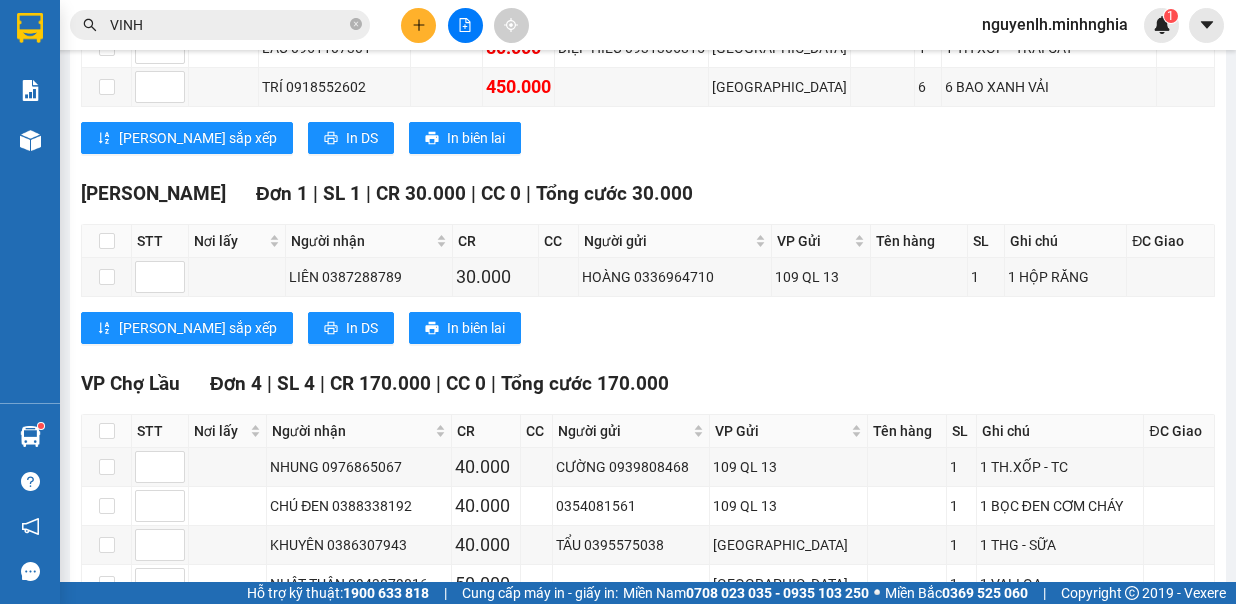 scroll, scrollTop: 0, scrollLeft: 0, axis: both 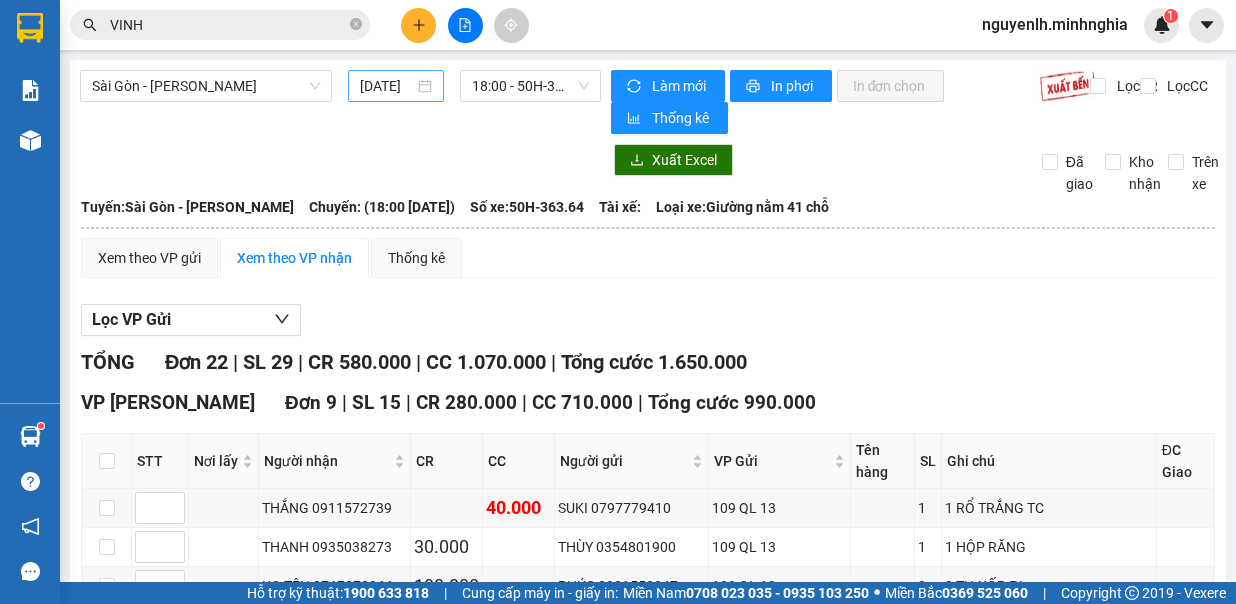 click on "[DATE]" at bounding box center (387, 86) 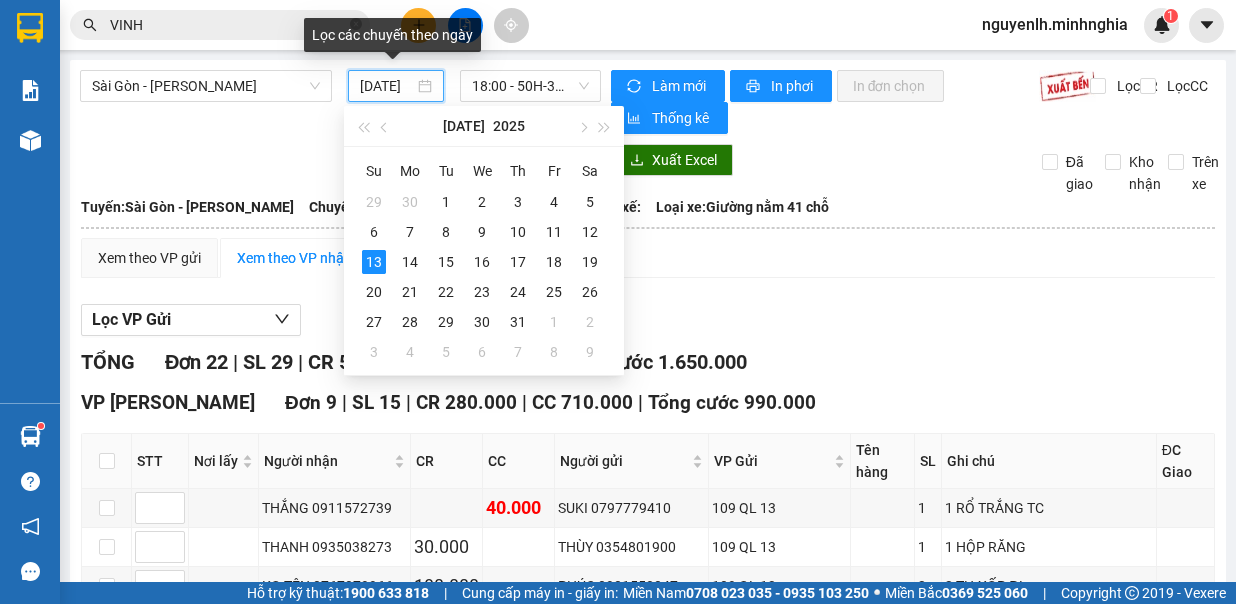 click on "[DATE]" at bounding box center [387, 86] 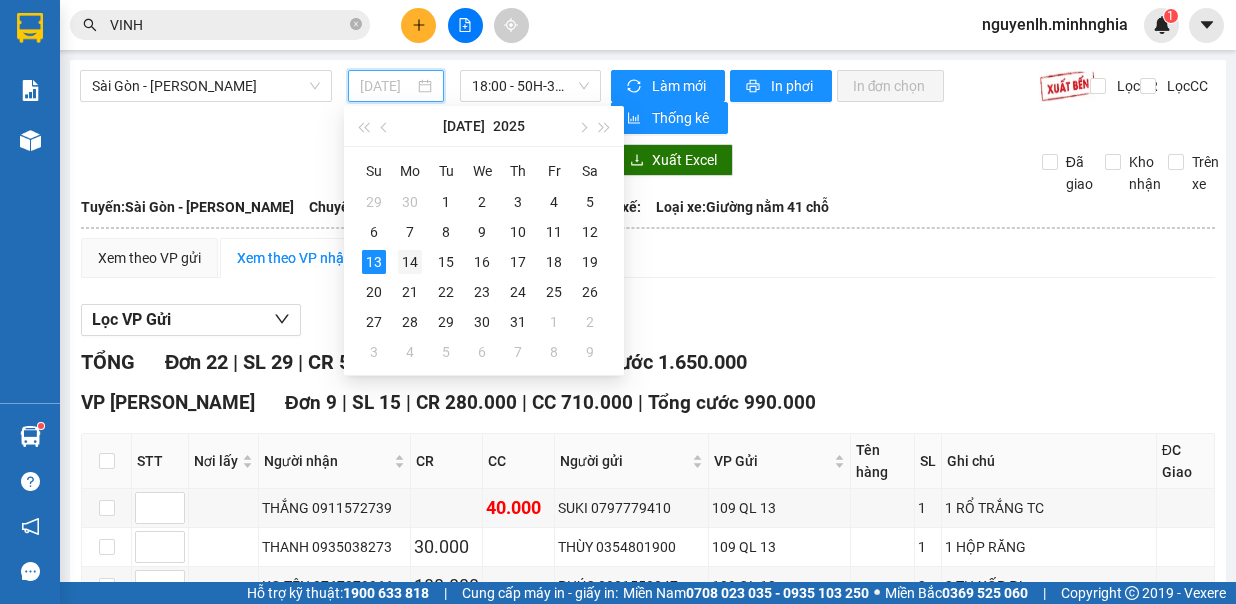 click on "14" at bounding box center [410, 262] 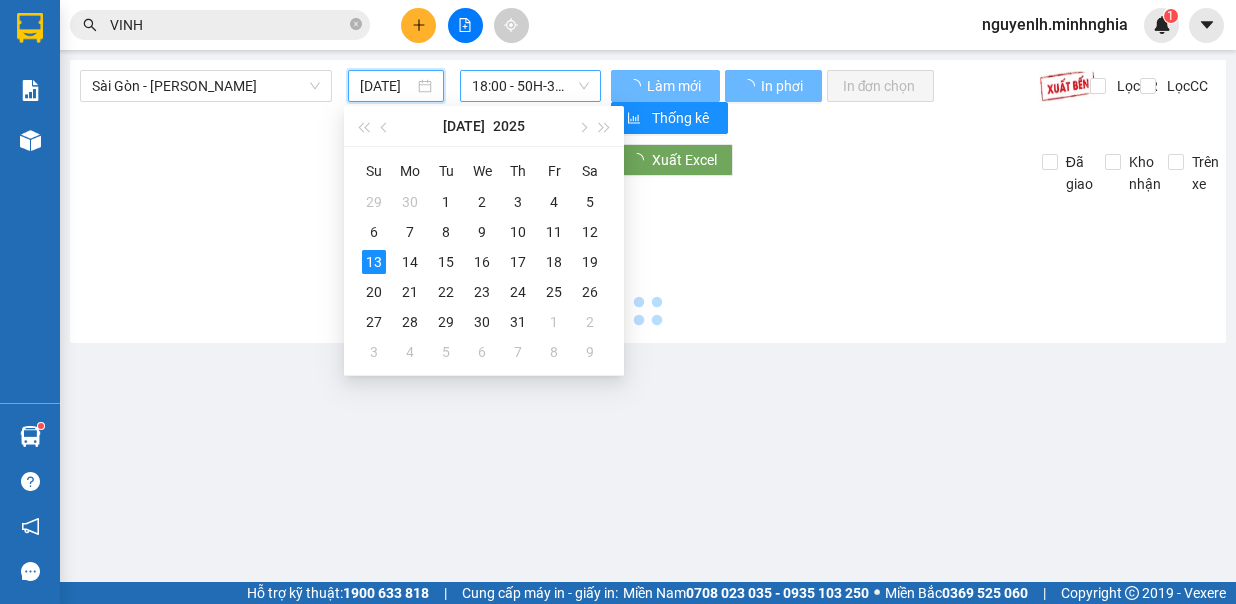 click on "18:00     - 50H-363.64" at bounding box center [530, 86] 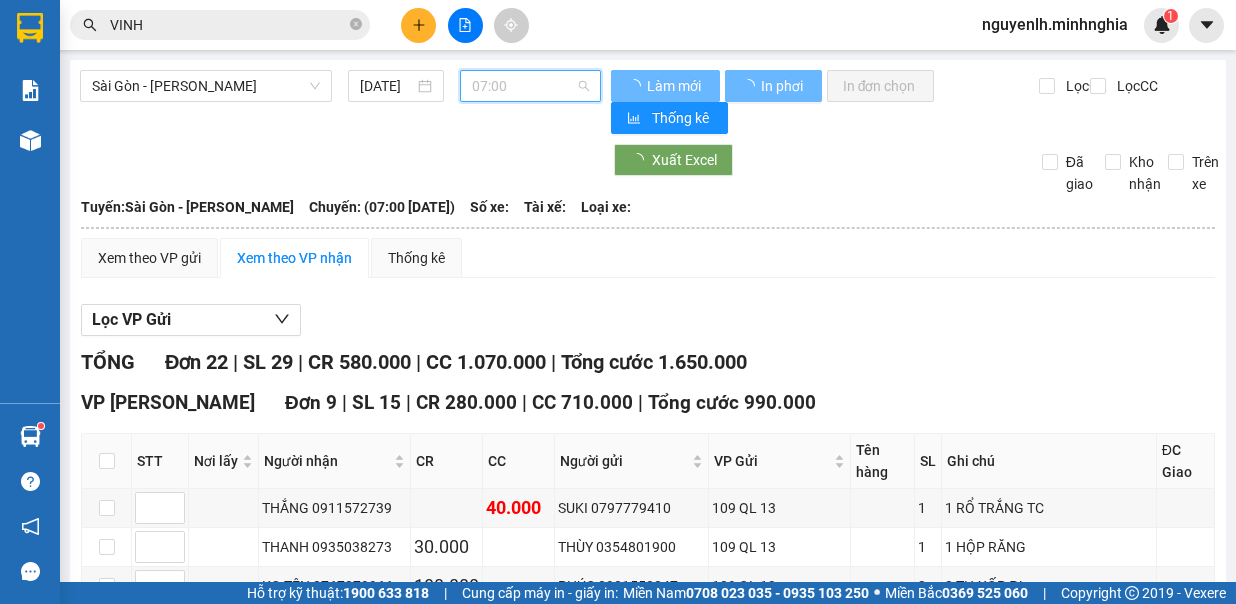 click on "07:00" at bounding box center (530, 86) 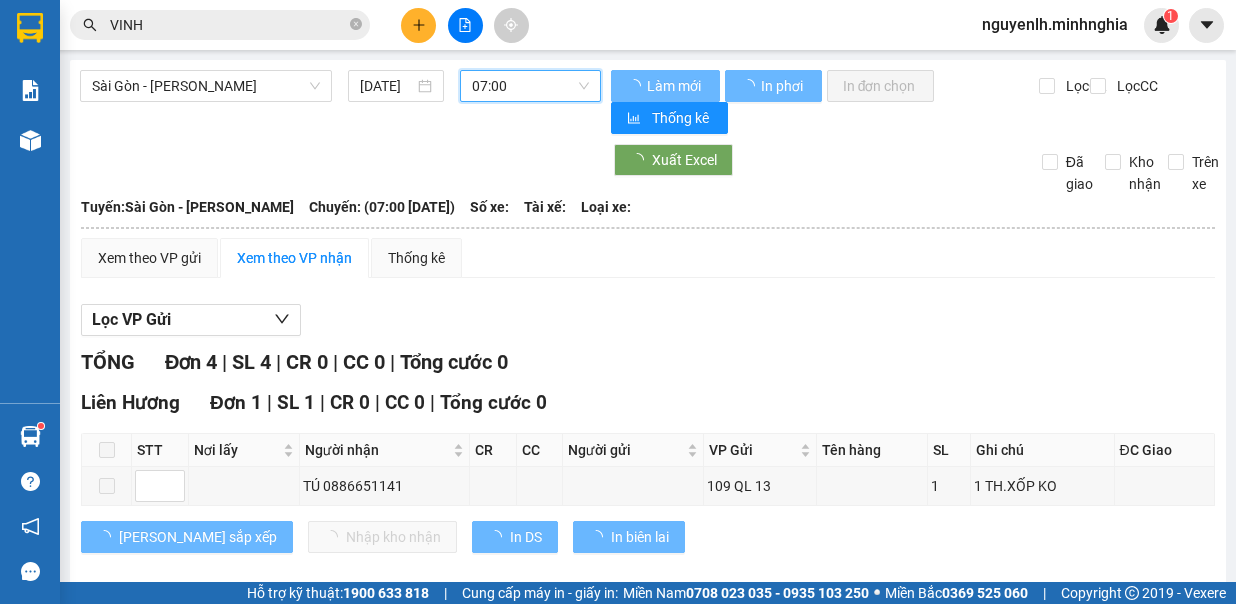 click on "07:00" at bounding box center (530, 86) 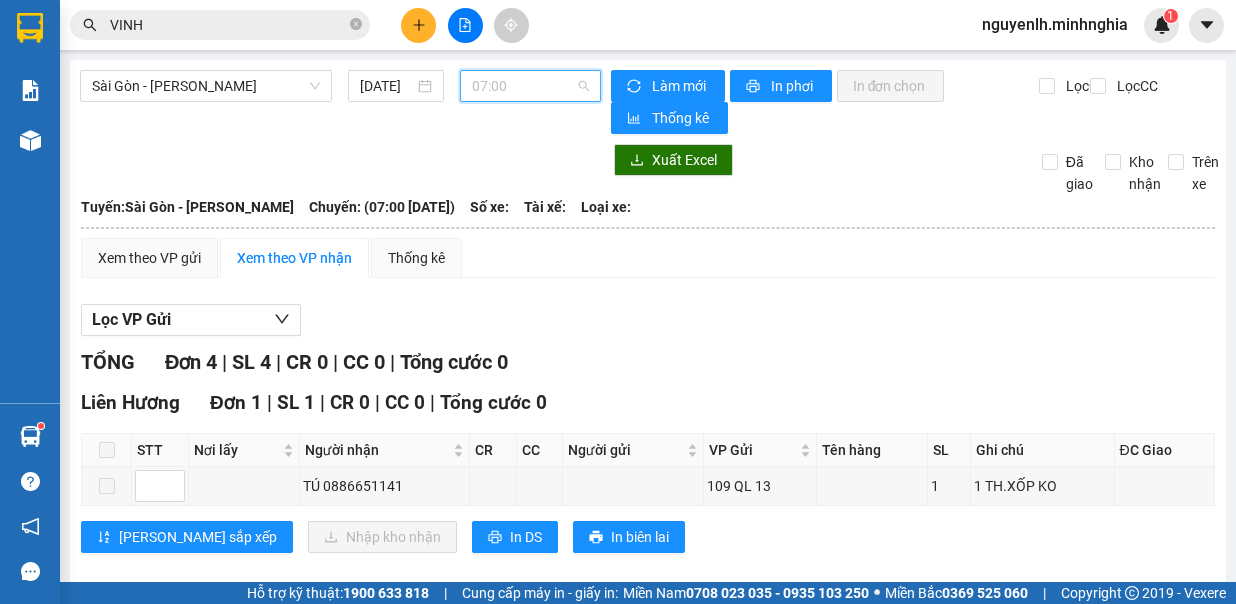 scroll, scrollTop: 32, scrollLeft: 0, axis: vertical 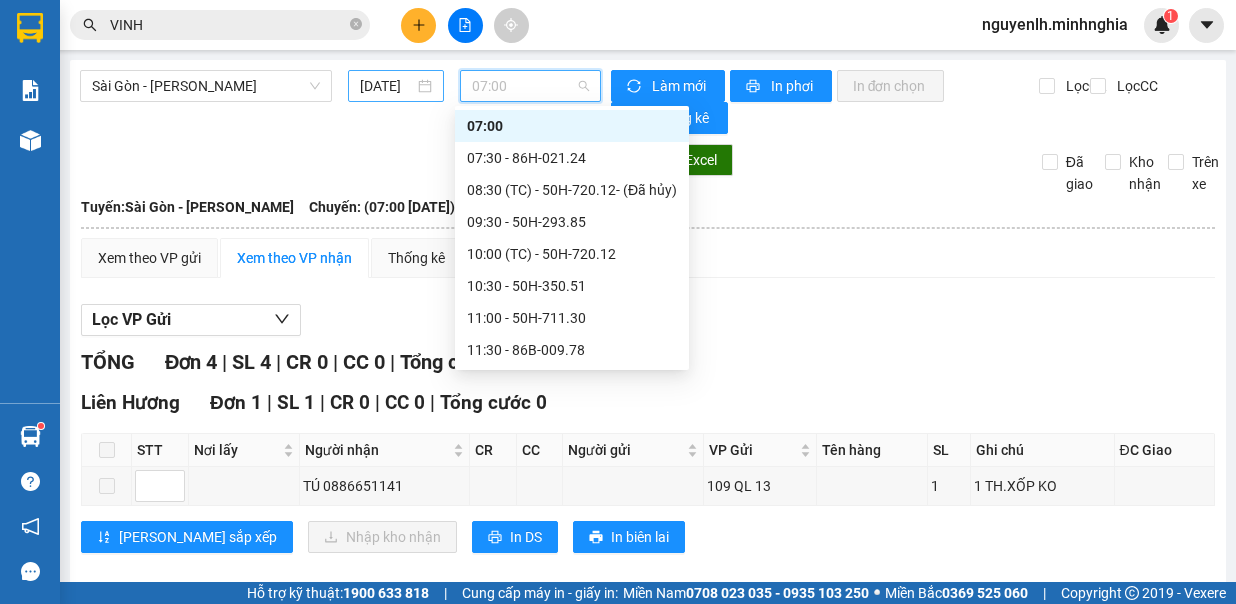 click on "14/07/2025" at bounding box center (387, 86) 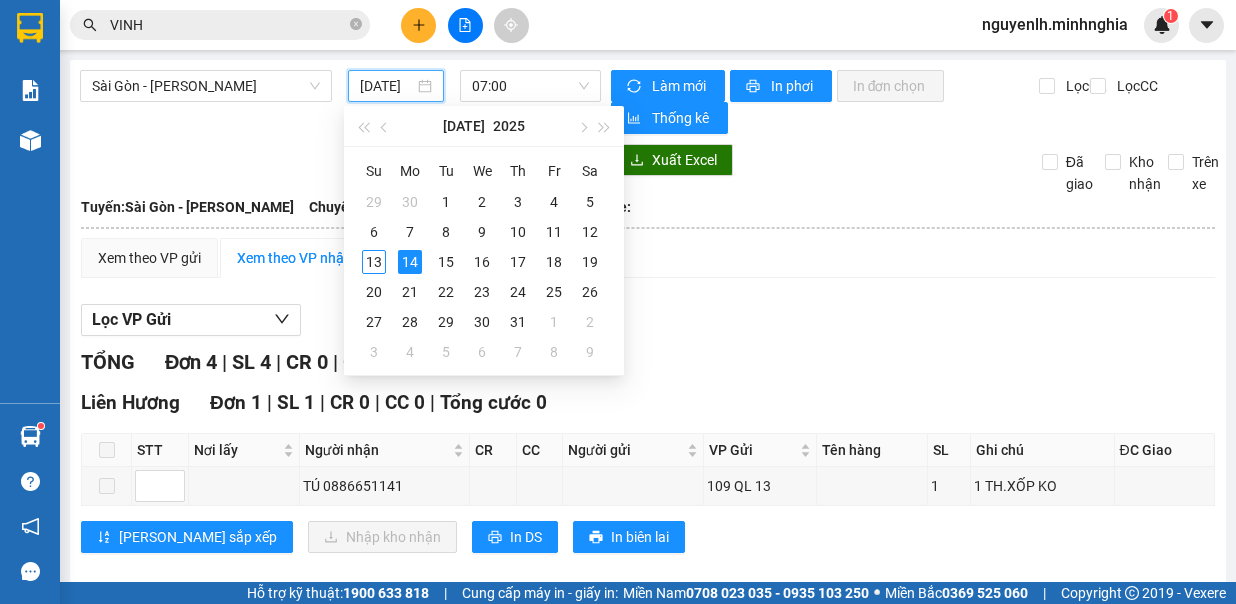type on "14/07/2025" 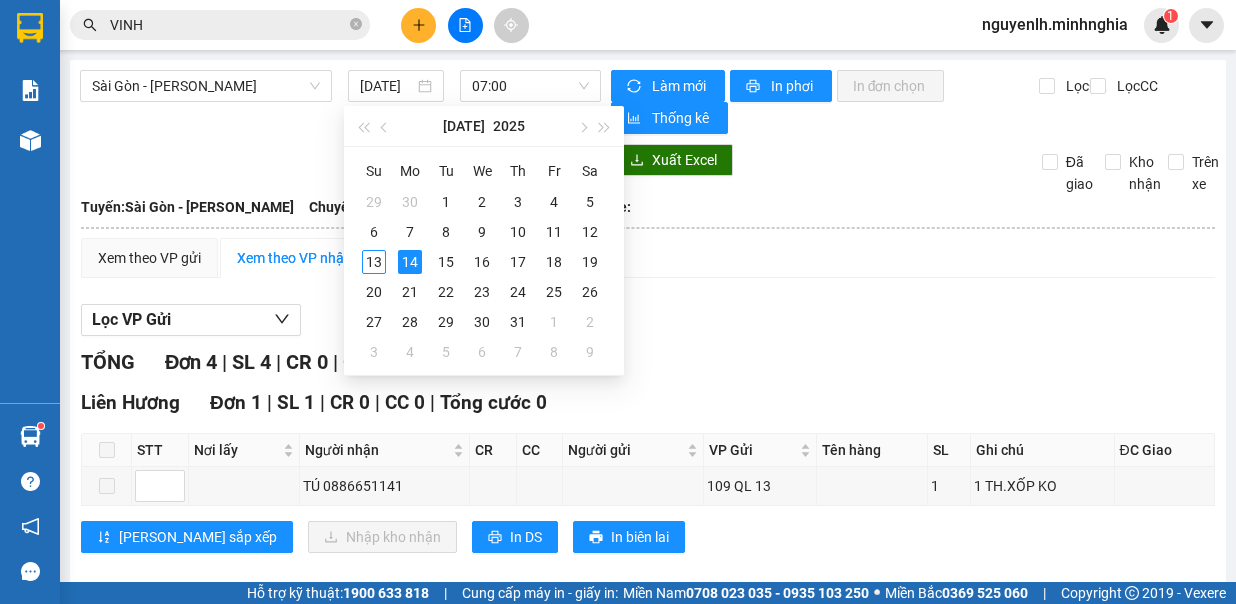 click on "Xem theo VP gửi Xem theo VP nhận Thống kê Lọc VP Gửi TỔNG Đơn   4 | SL   4 | CR   0 | CC   0 | Tổng cước   0 Liên Hương Đơn   1 | SL   1 | CR   0 | CC   0 | Tổng cước   0 STT Nơi lấy Người nhận CR CC Người gửi VP Gửi Tên hàng SL Ghi chú ĐC Giao Ký nhận                           TÚ 0886651141   109 QL 13   1 1 TH.XỐP KO Lưu sắp xếp Nhập kho nhận In DS In biên lai Minh Nghĩa   02523854854   01 Đinh Tiên Hoàng PHƠI HÀNG Liên Hương  -  21:31 - 13/07/2025 Tuyến:  Sài Gòn - Phan Rí Chuyến:   (07:00 - 14/07/2025) Số xe:  Tài xế:  Loại xe:  STT Nơi lấy Người nhận CR CC Người gửi VP Gửi Tên hàng SL Ghi chú ĐC Giao Ký nhận Liên Hương Đơn   1 | SL   1 | CR   0 | CC   0 | Tổng cước   0 1 TÚ 0886651141   109 QL 13   1 1 TH.XỐP KO Tổng 0 0 1 Cước rồi :   0  VNĐ Chưa cước :   0  VNĐ Thu hộ:  0  VNĐ VP Gửi (Ký & ghi rõ họ tên) Tài xế (Ký & ghi rõ họ tên) Đơn" at bounding box center (648, 542) 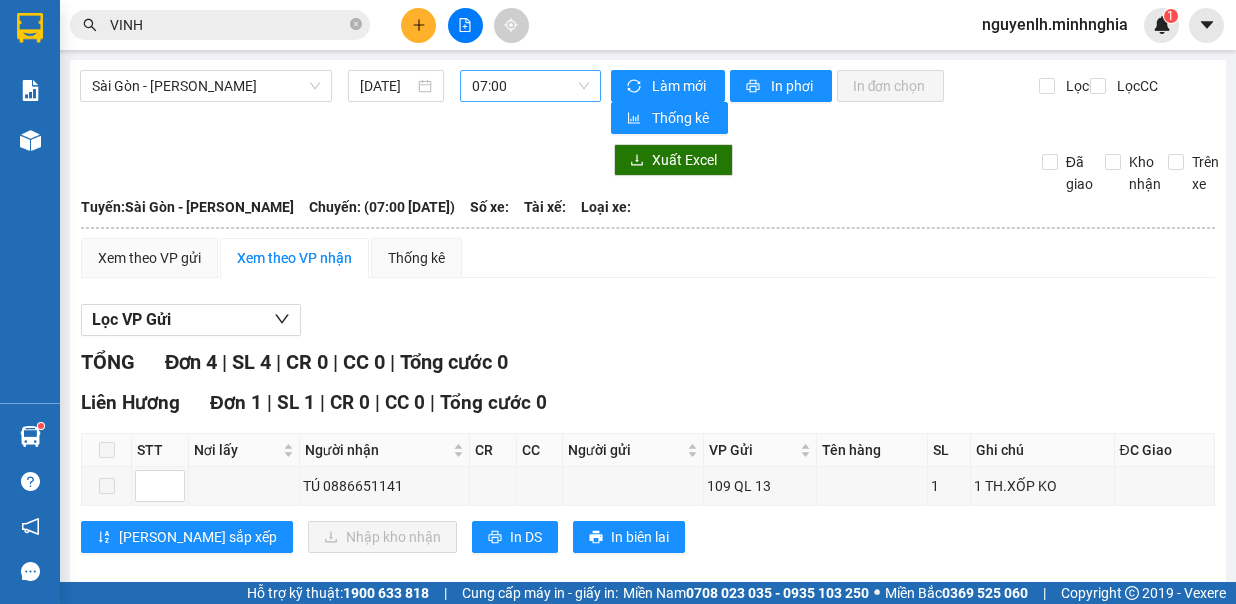 drag, startPoint x: 500, startPoint y: 72, endPoint x: 518, endPoint y: 86, distance: 22.803509 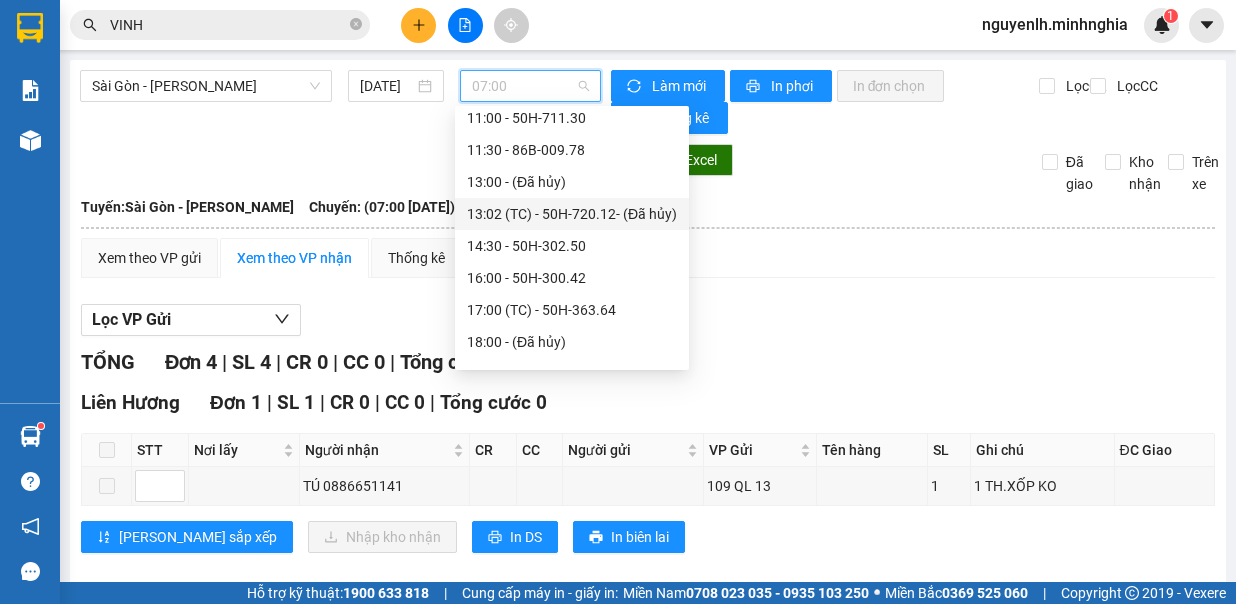 scroll, scrollTop: 0, scrollLeft: 0, axis: both 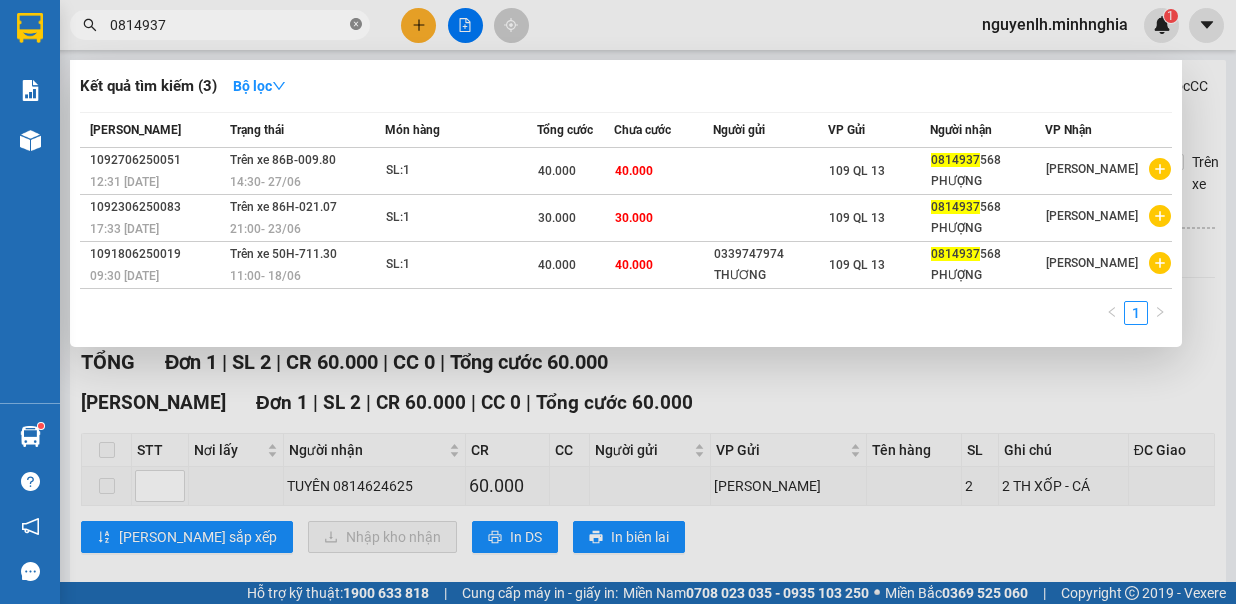 click 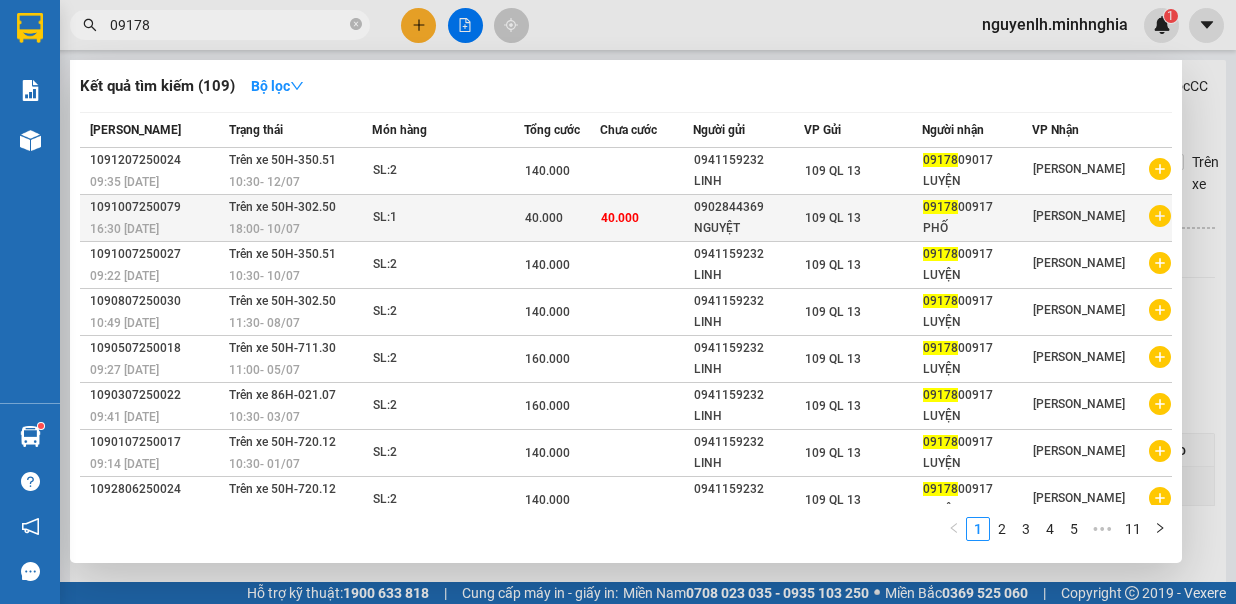 drag, startPoint x: 223, startPoint y: 25, endPoint x: 343, endPoint y: 231, distance: 238.40302 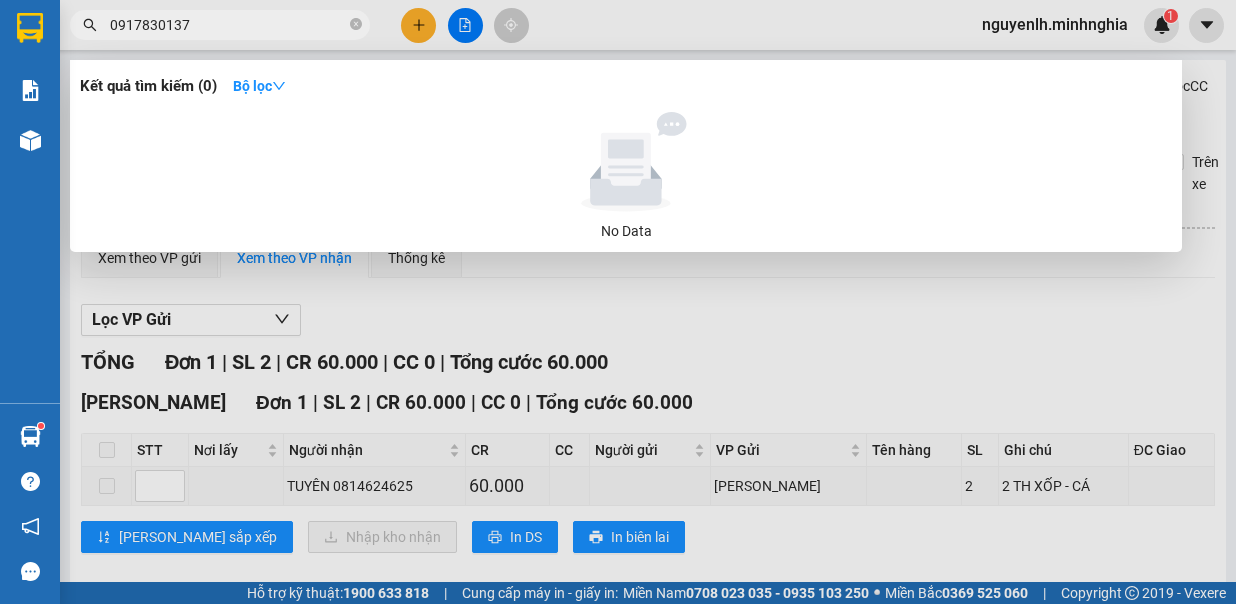 type on "0917830137" 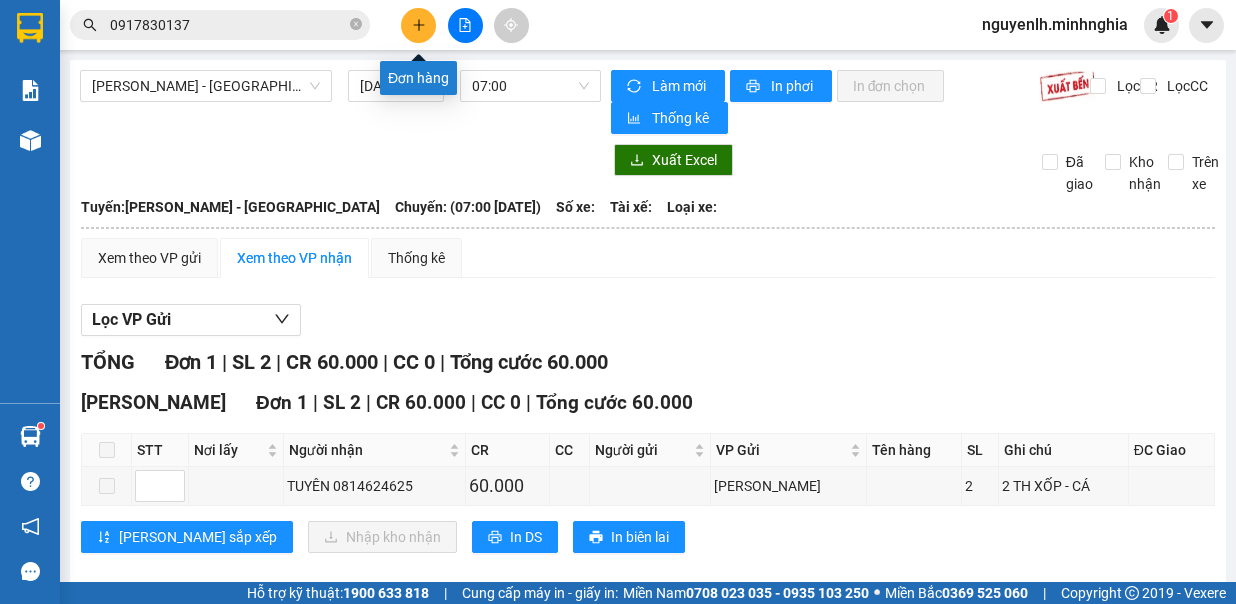 click 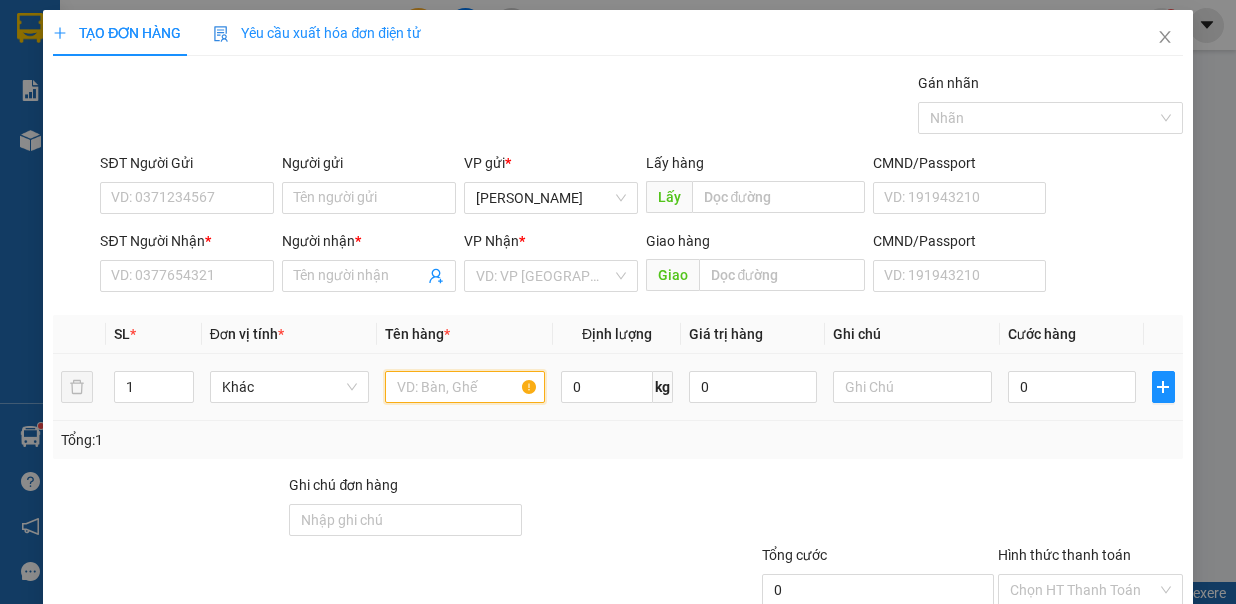 click at bounding box center (465, 387) 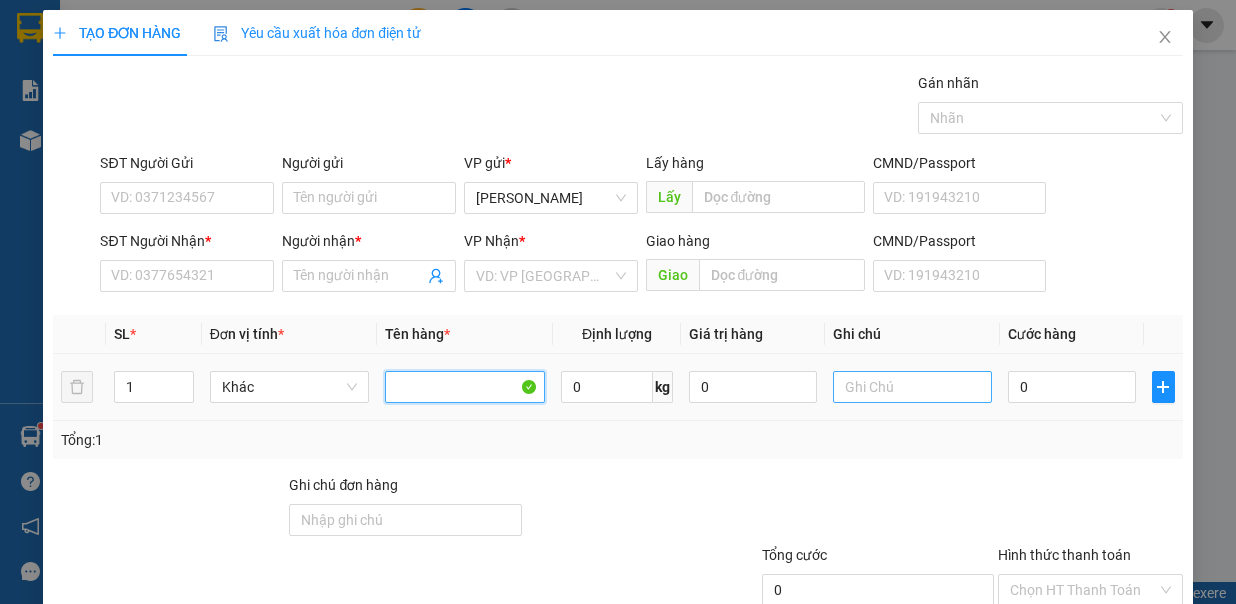type 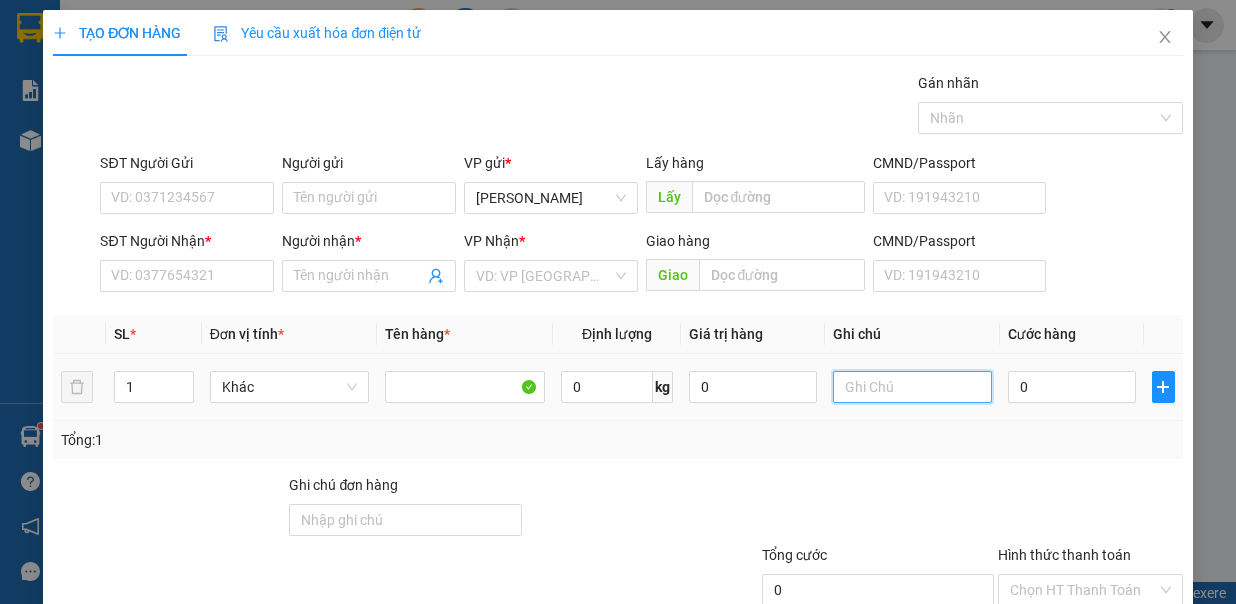 drag, startPoint x: 860, startPoint y: 389, endPoint x: 875, endPoint y: 382, distance: 16.552946 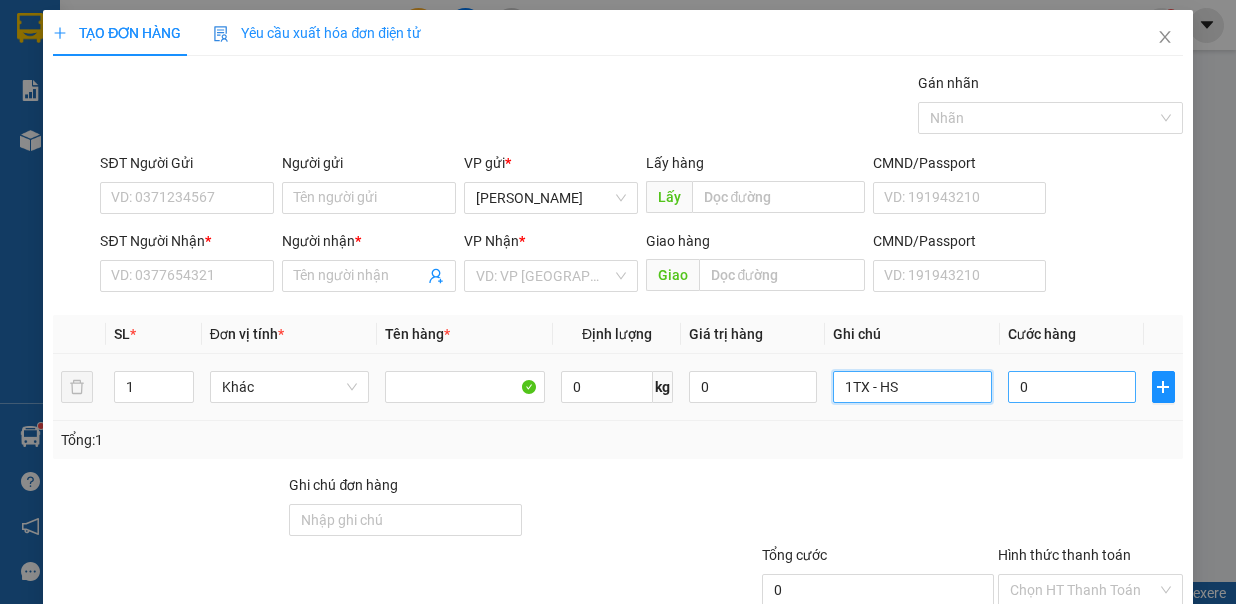 type on "1TX - HS" 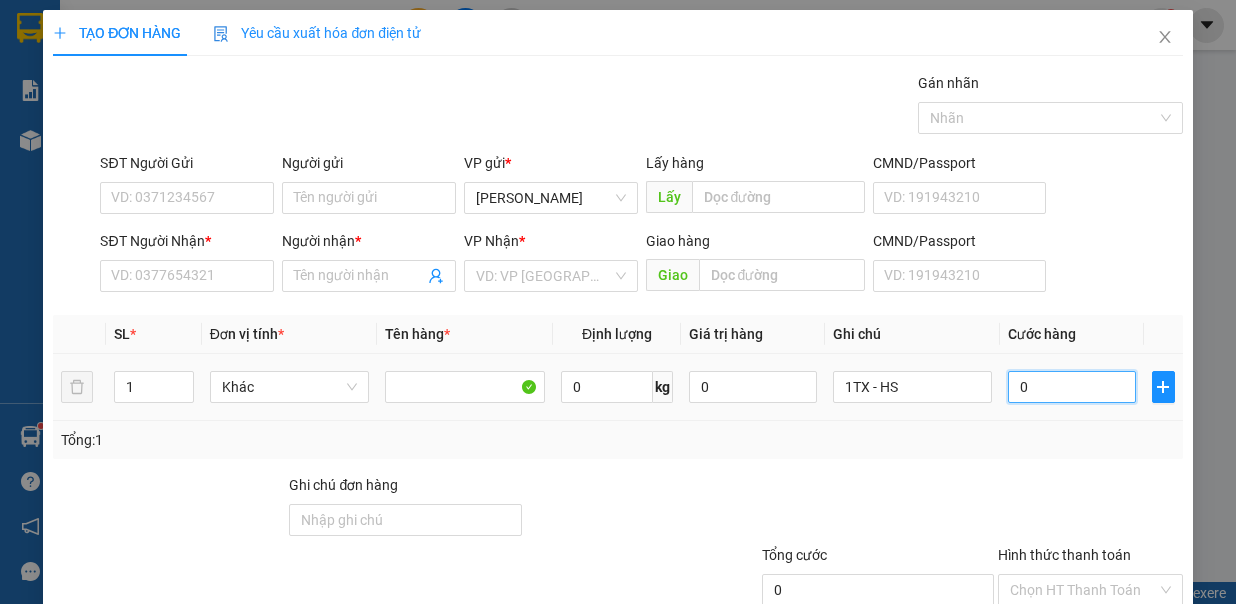 click on "0" at bounding box center [1072, 387] 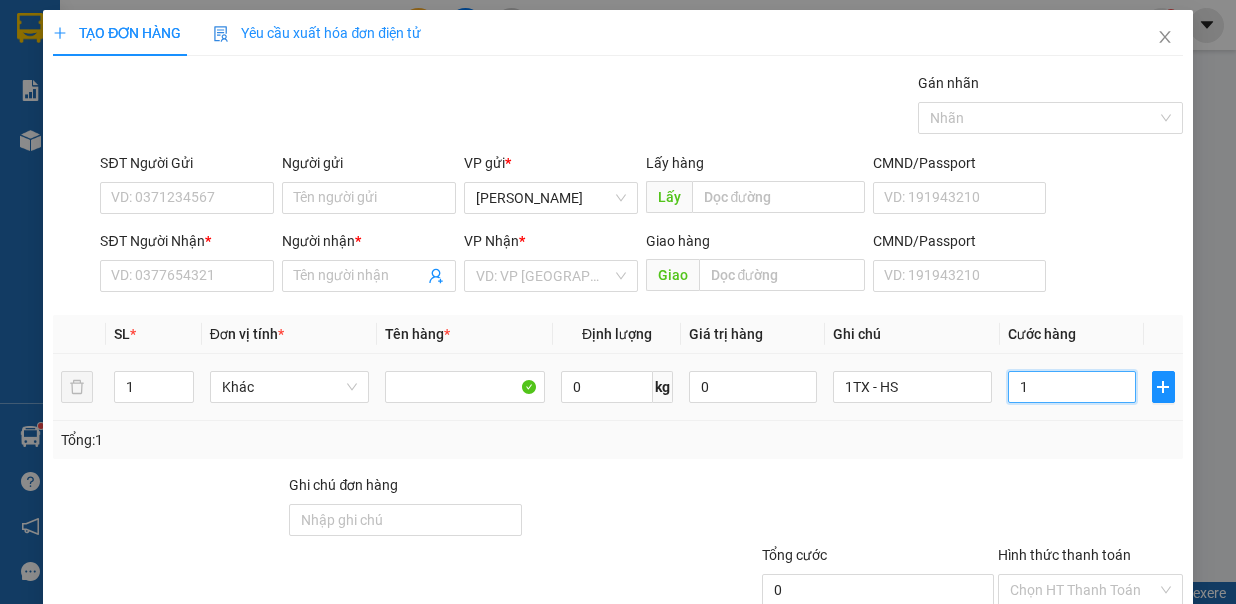 type on "1" 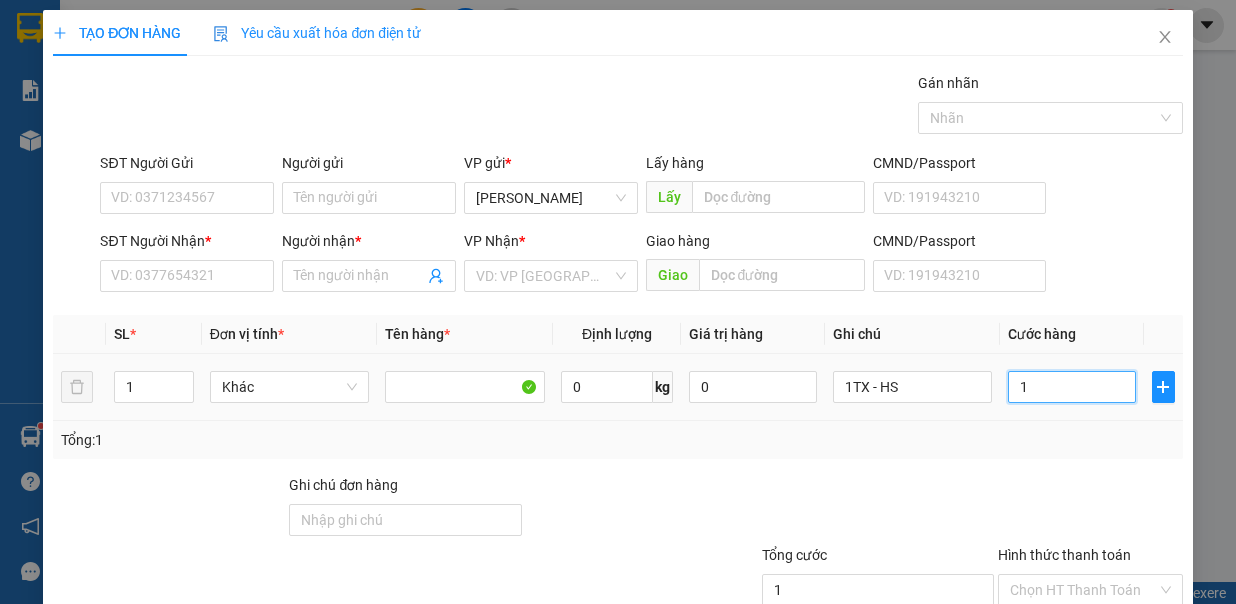 type on "10" 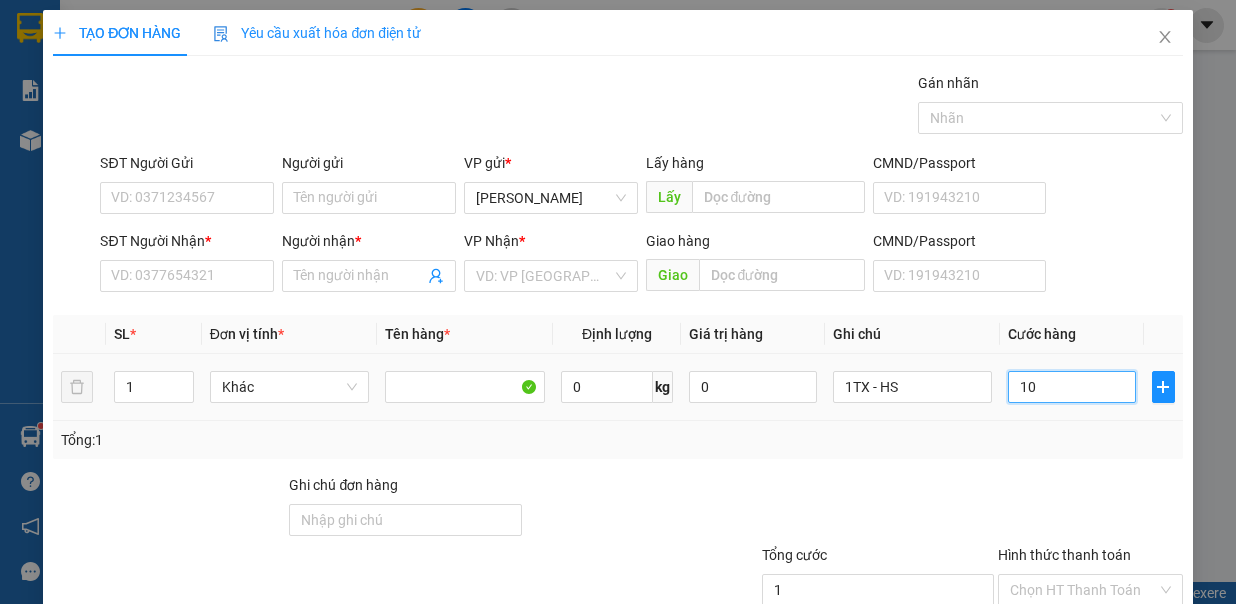 type on "10" 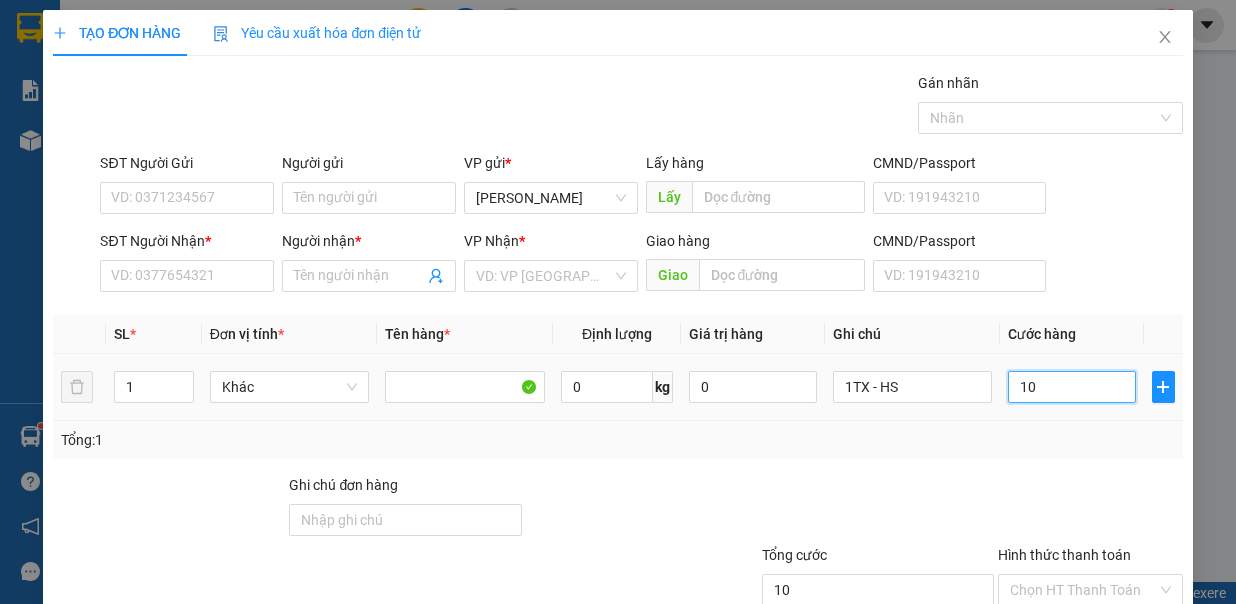 type on "100" 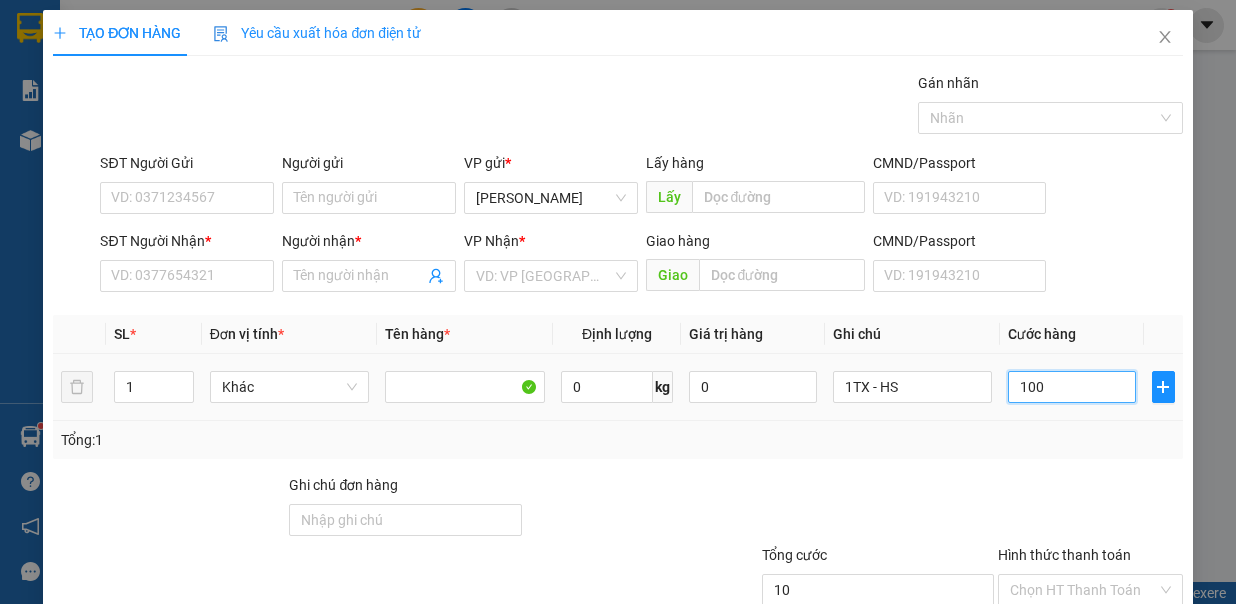 type on "100" 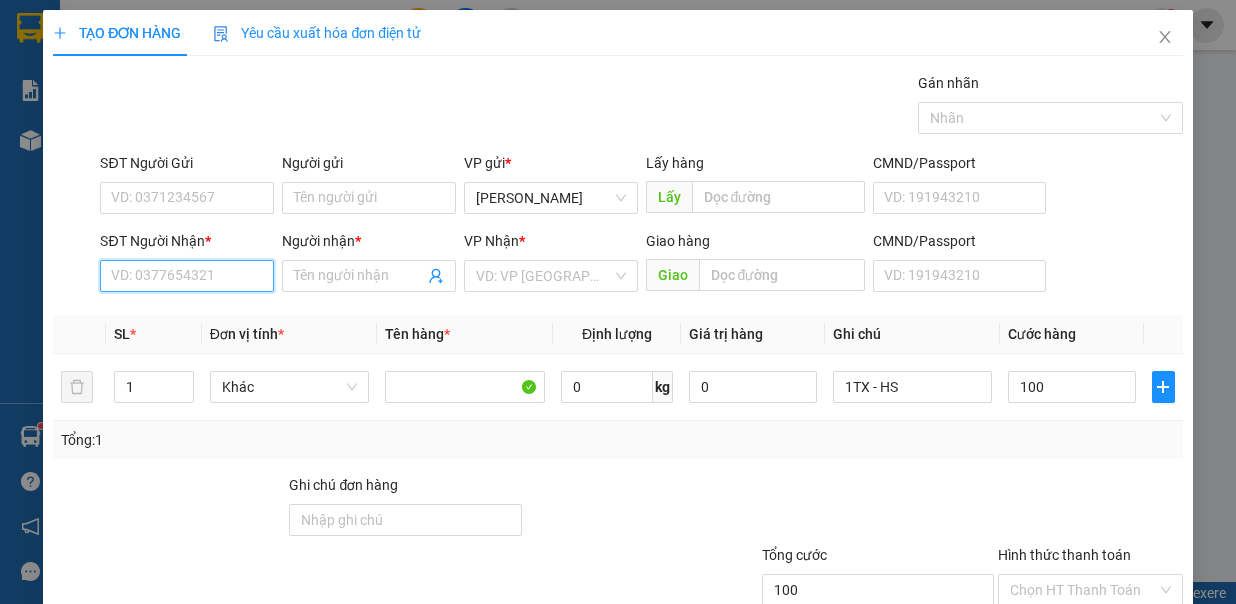 click on "SĐT Người Nhận  *" at bounding box center (187, 276) 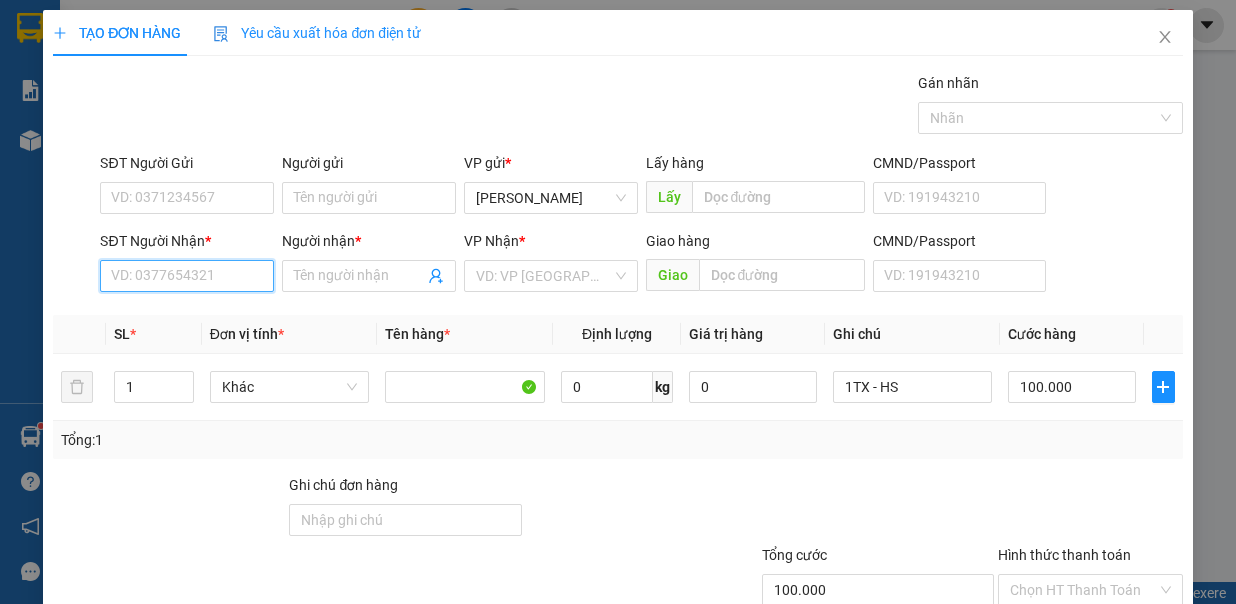 type on "100.000" 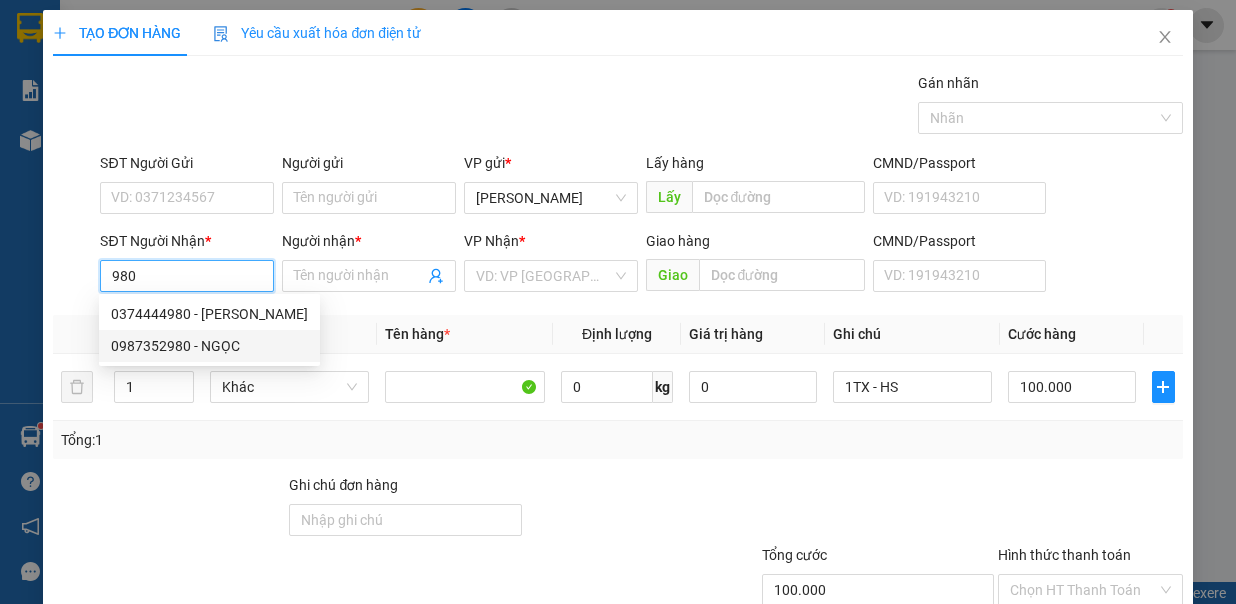 click on "0987352980 - NGỌC" at bounding box center [209, 346] 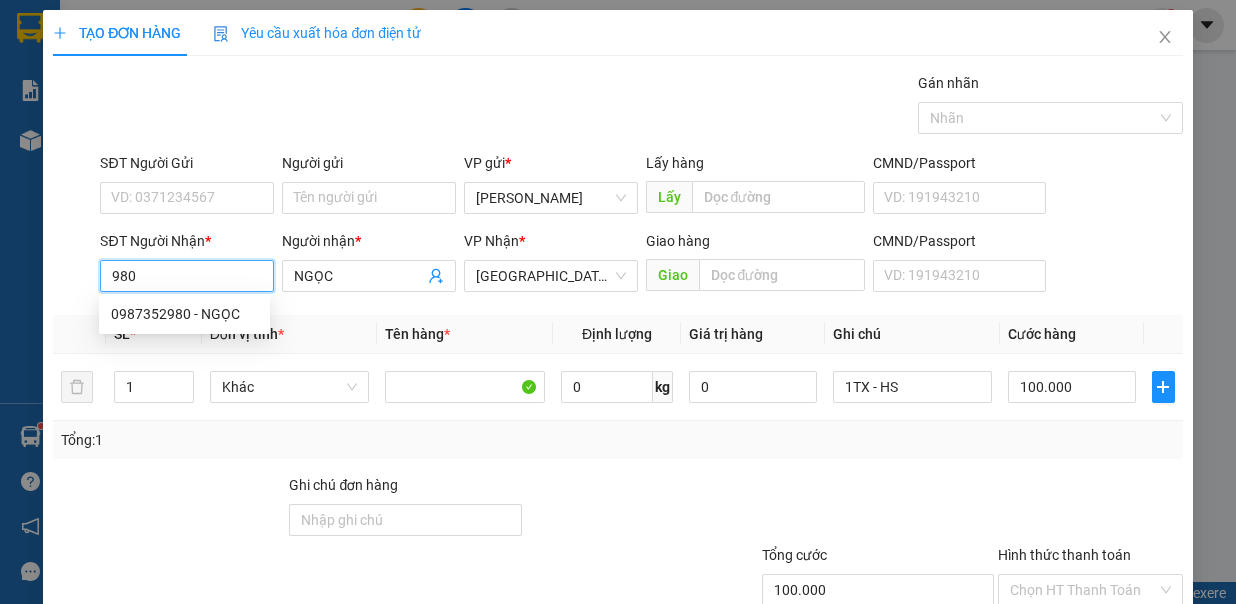 type on "0987352980" 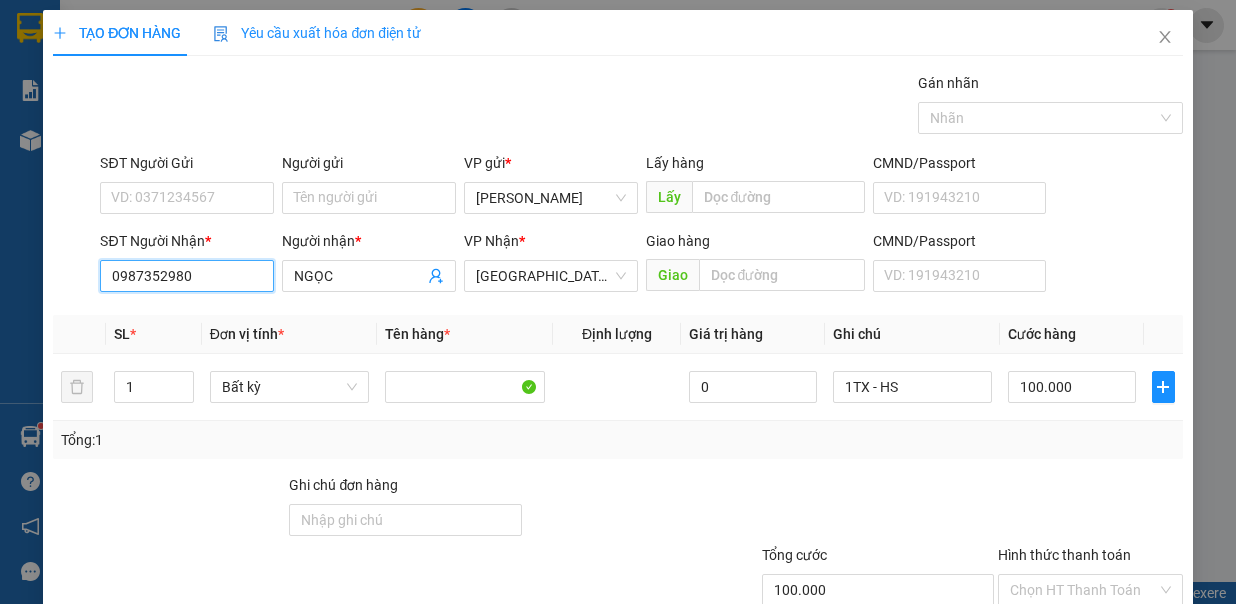 scroll, scrollTop: 133, scrollLeft: 0, axis: vertical 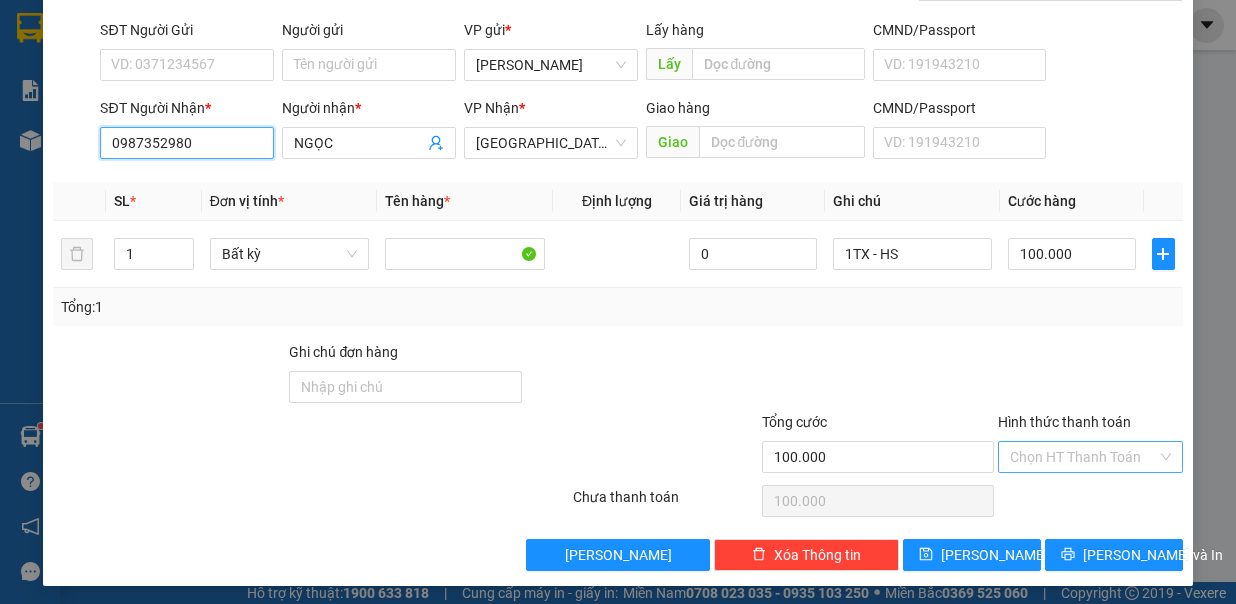 type on "0987352980" 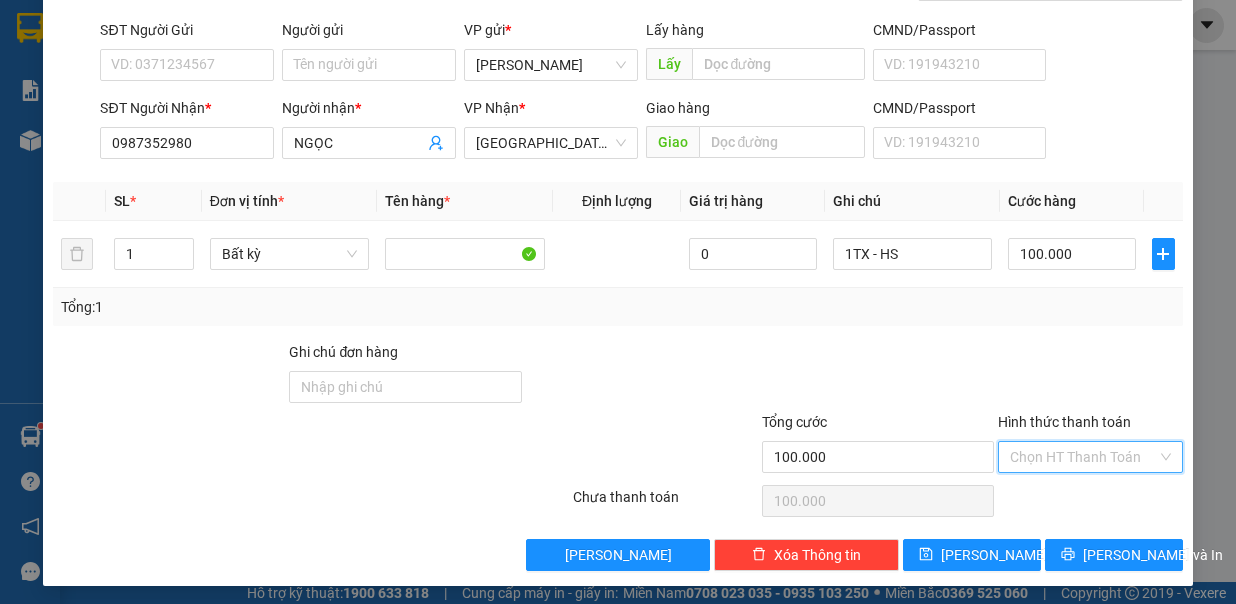 click on "Hình thức thanh toán" at bounding box center (1083, 457) 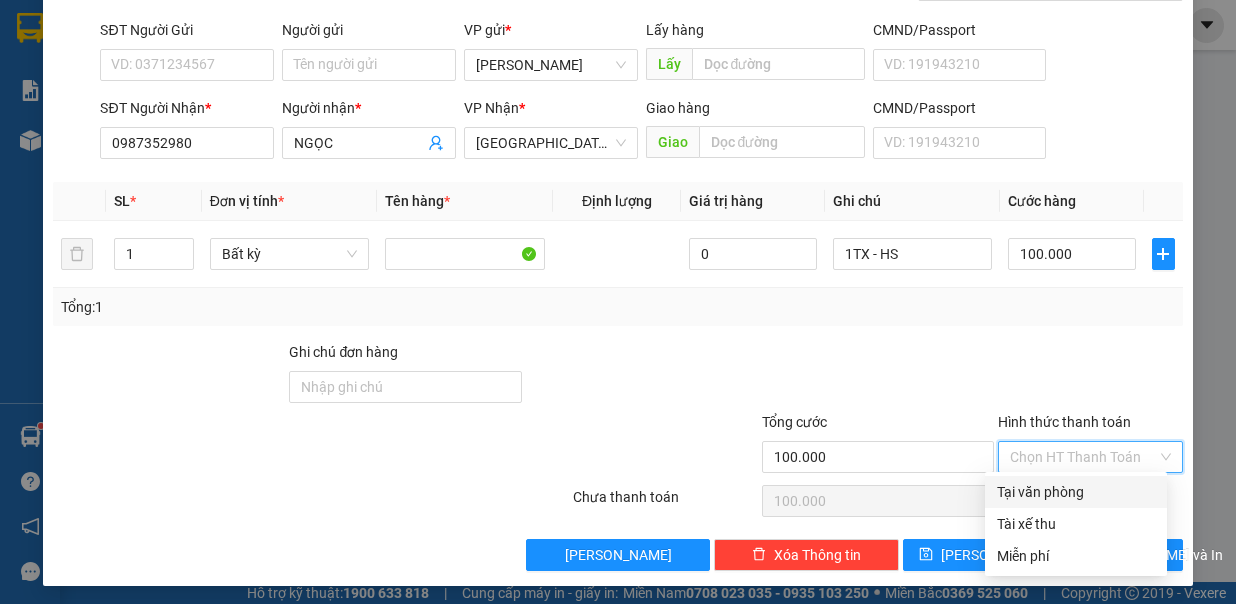 click on "Tại văn phòng" at bounding box center (1076, 492) 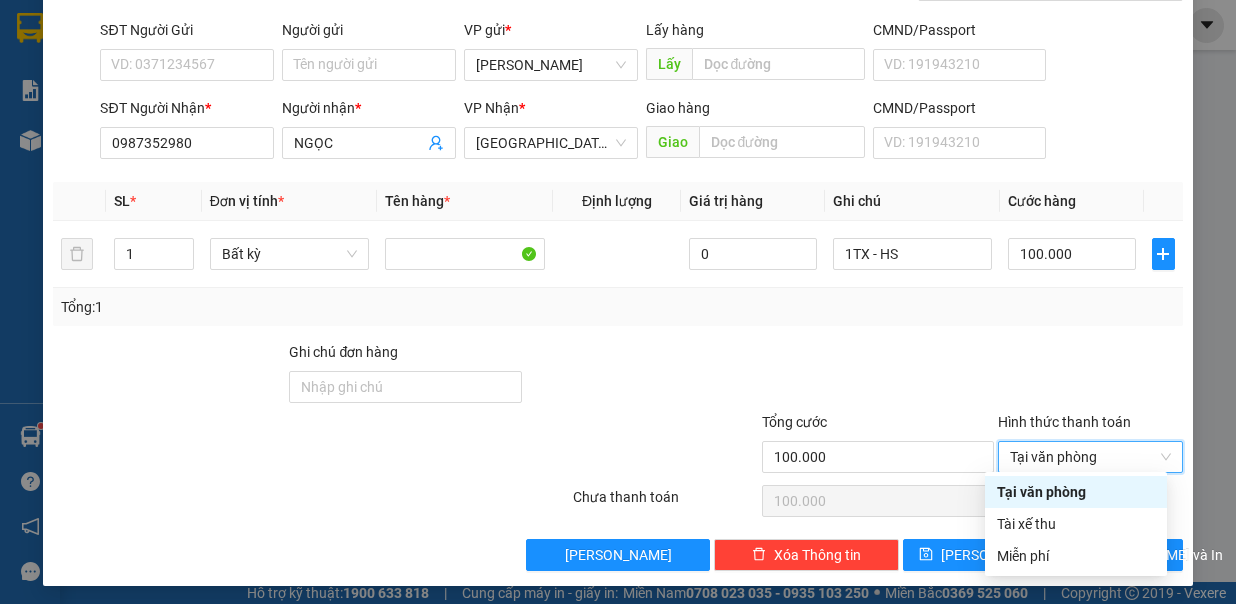 type on "0" 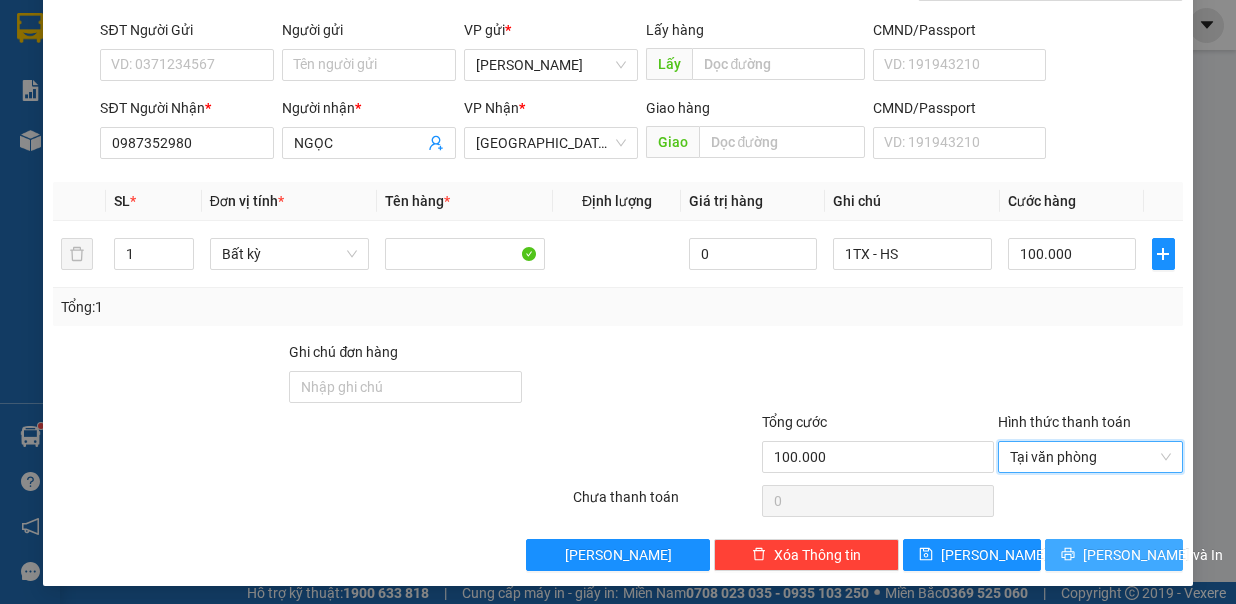 click 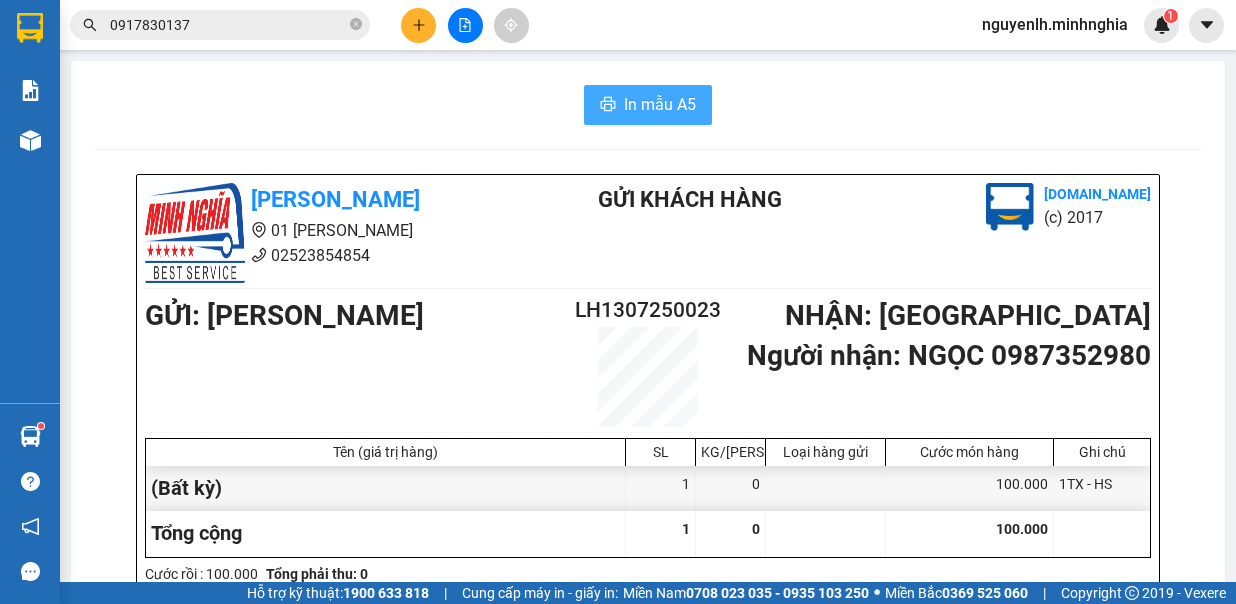 click on "In mẫu A5" at bounding box center (660, 104) 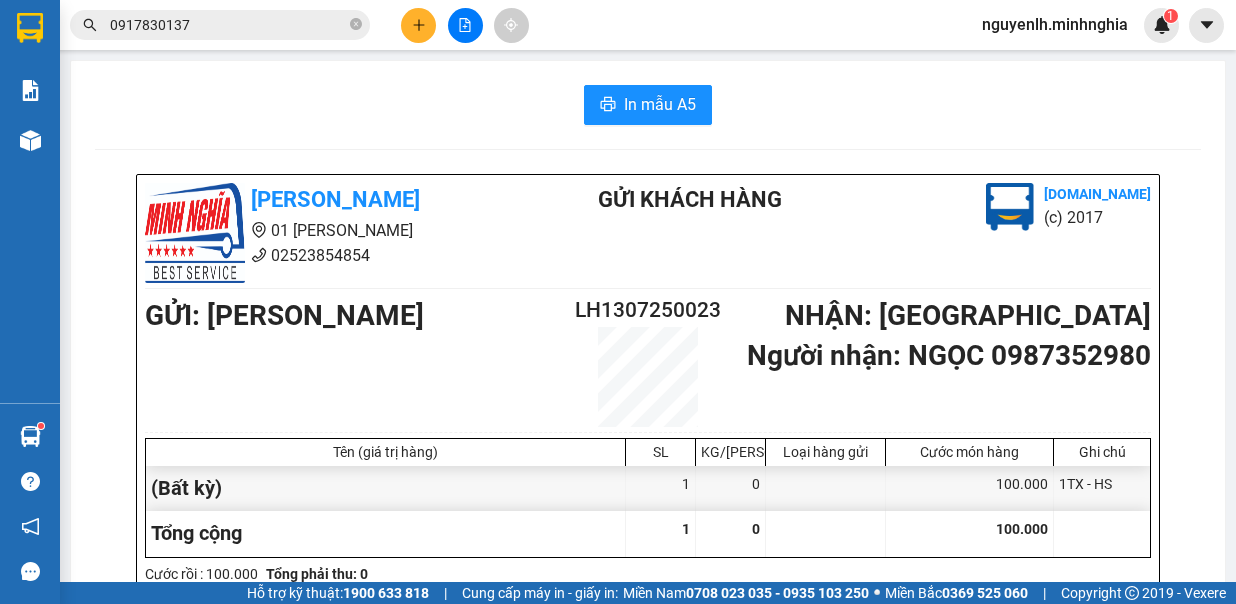 click on "0917830137" at bounding box center (228, 25) 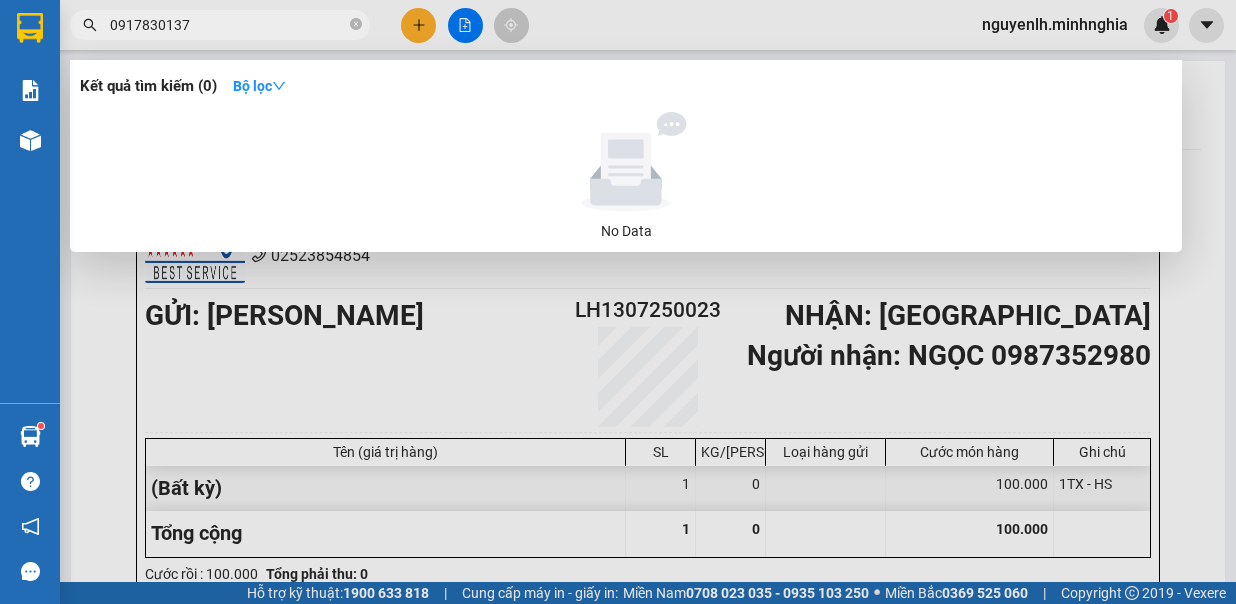 drag, startPoint x: 712, startPoint y: 12, endPoint x: 646, endPoint y: 37, distance: 70.5762 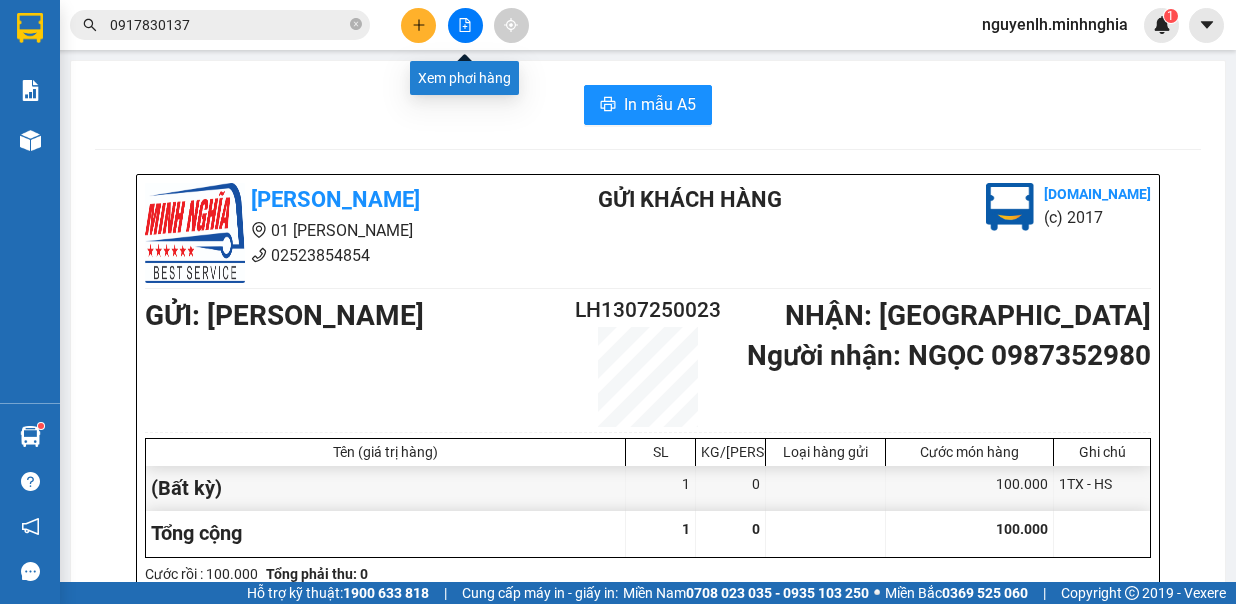 click 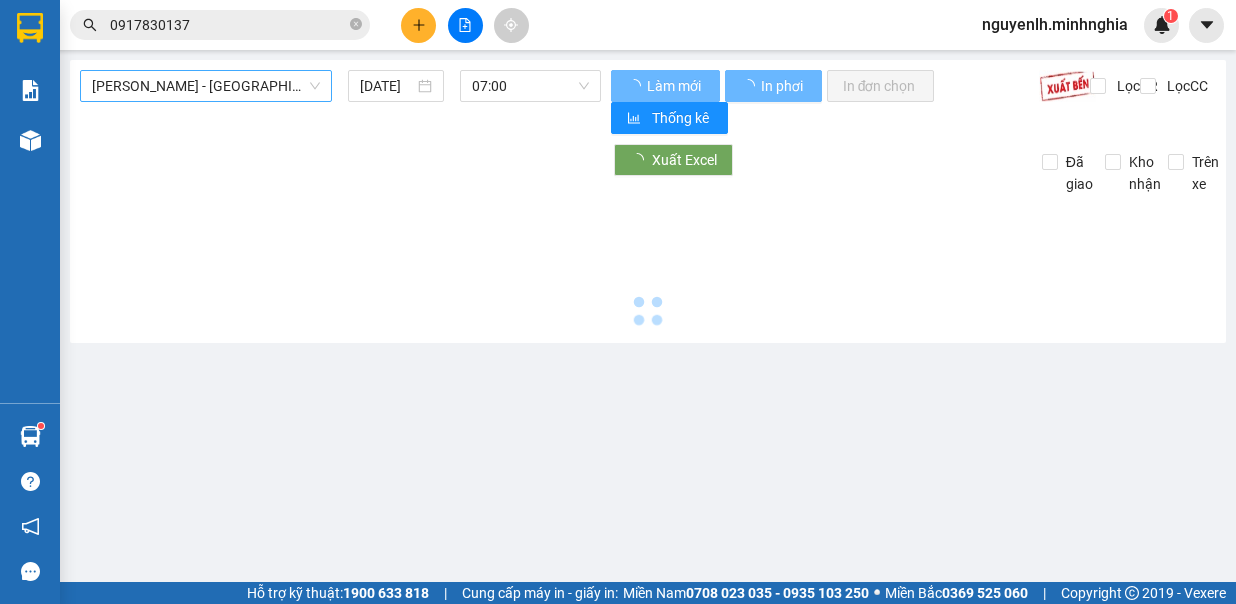 click on "[PERSON_NAME] - [GEOGRAPHIC_DATA]" at bounding box center [206, 86] 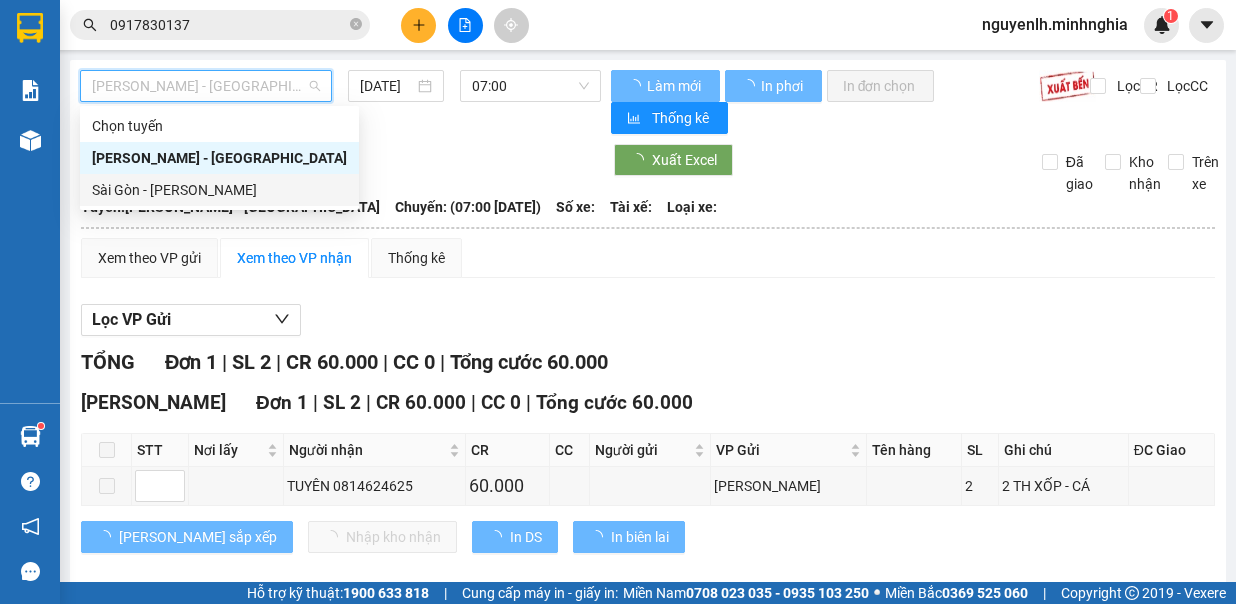 click on "Sài Gòn - [PERSON_NAME]" at bounding box center [219, 190] 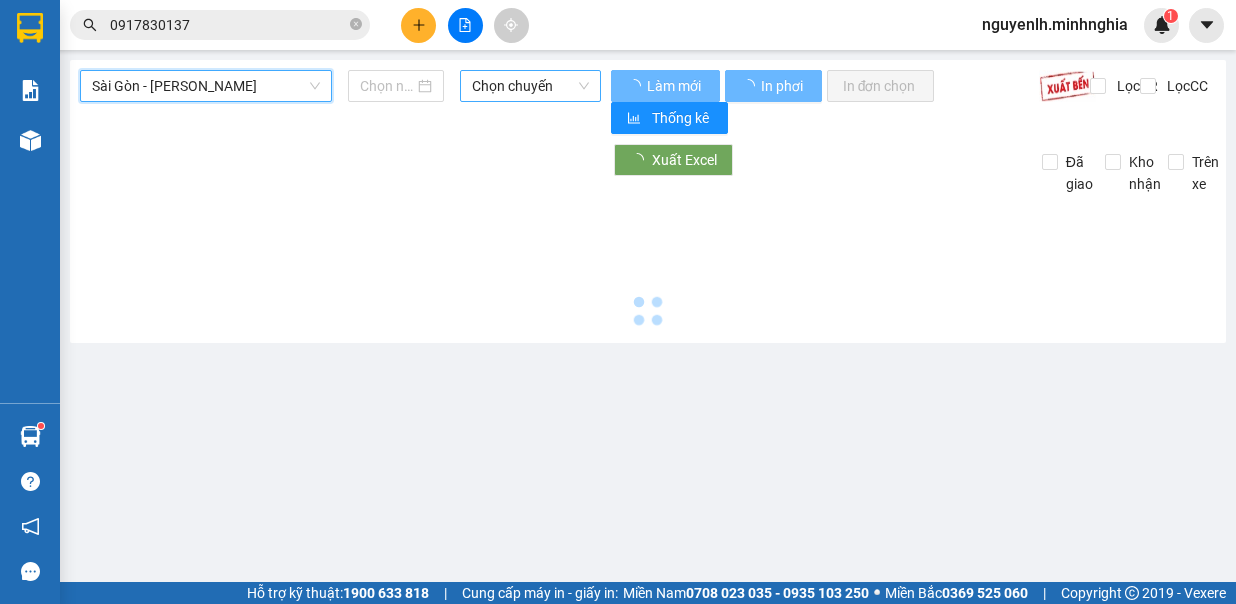 type on "[DATE]" 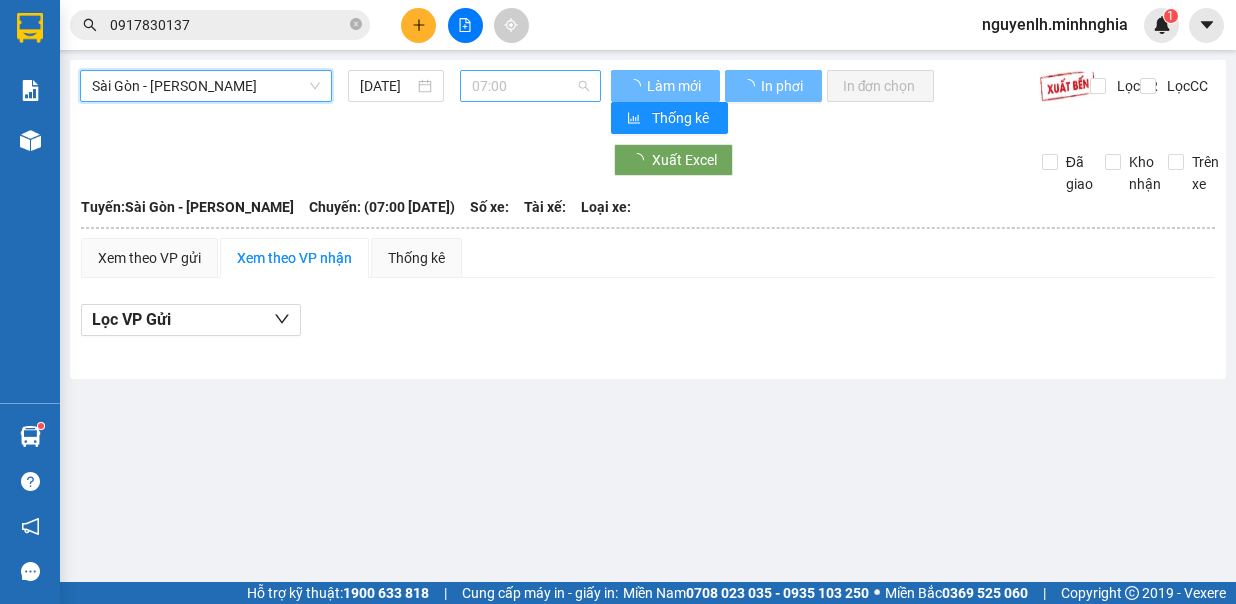 click on "07:00" at bounding box center [530, 86] 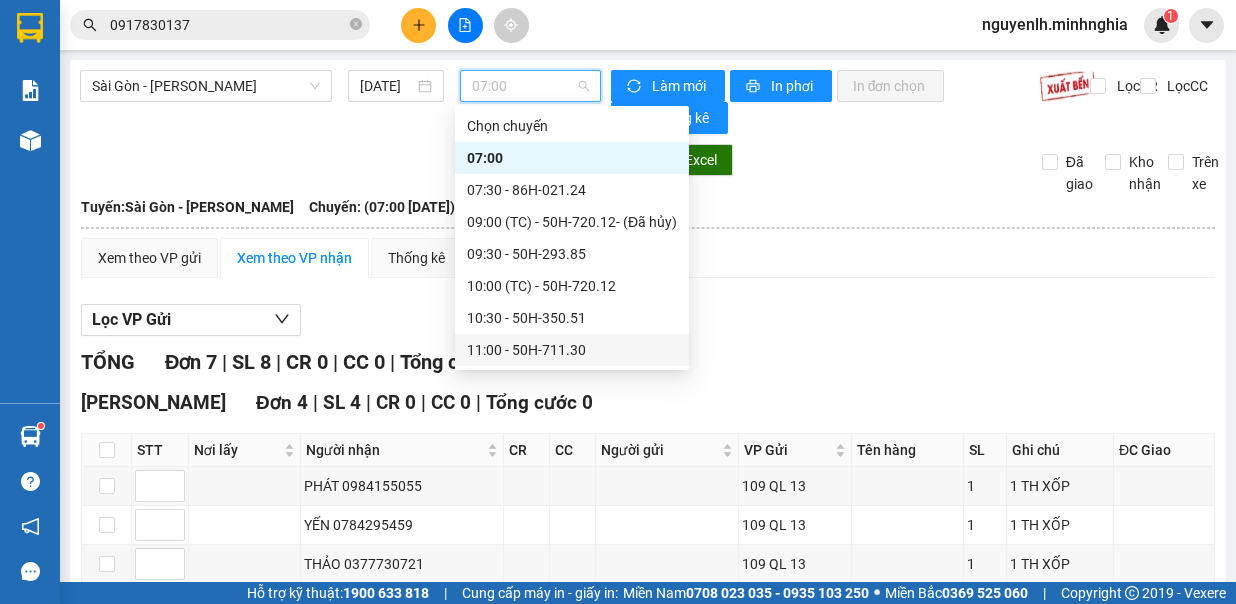 scroll, scrollTop: 100, scrollLeft: 0, axis: vertical 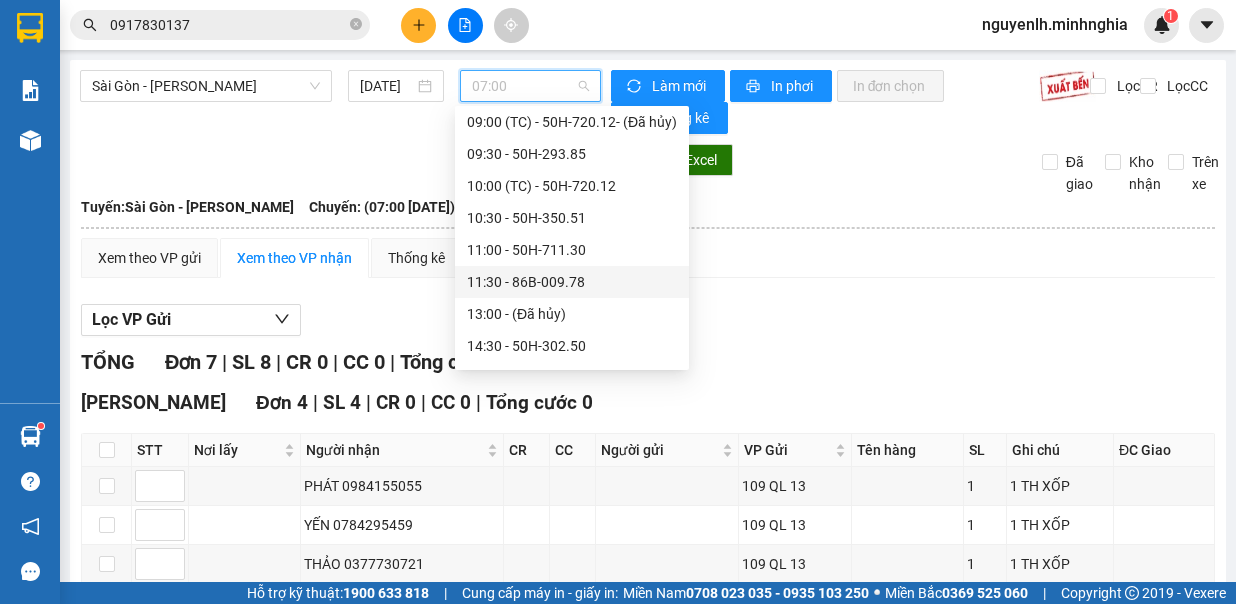 click on "11:30     - 86B-009.78" at bounding box center [572, 282] 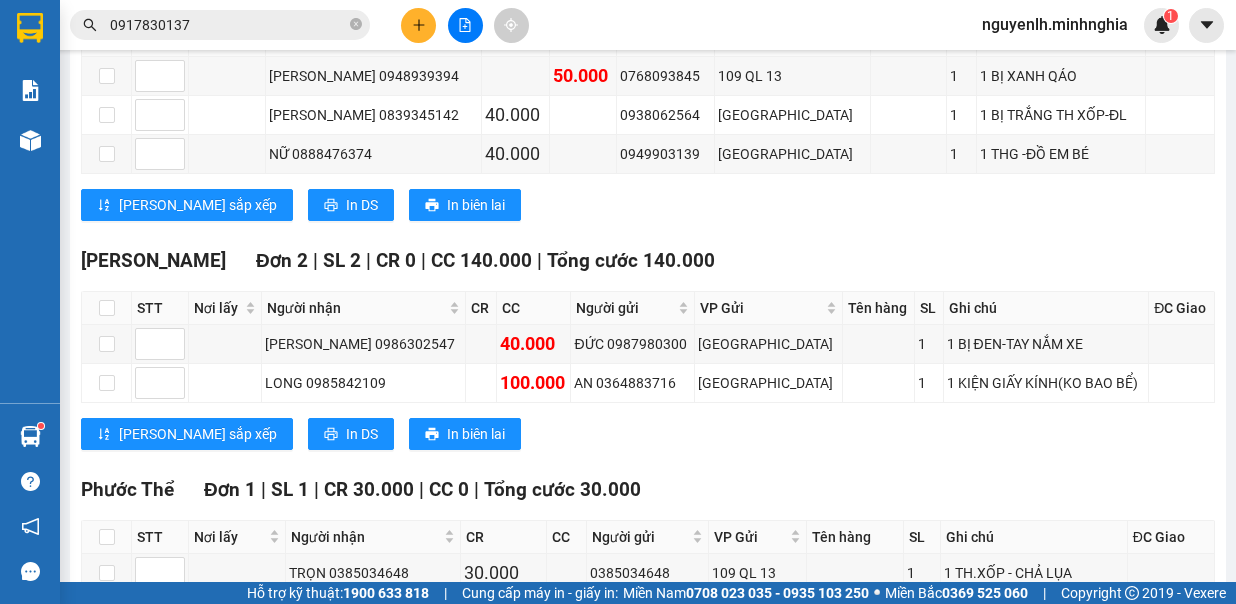 scroll, scrollTop: 694, scrollLeft: 0, axis: vertical 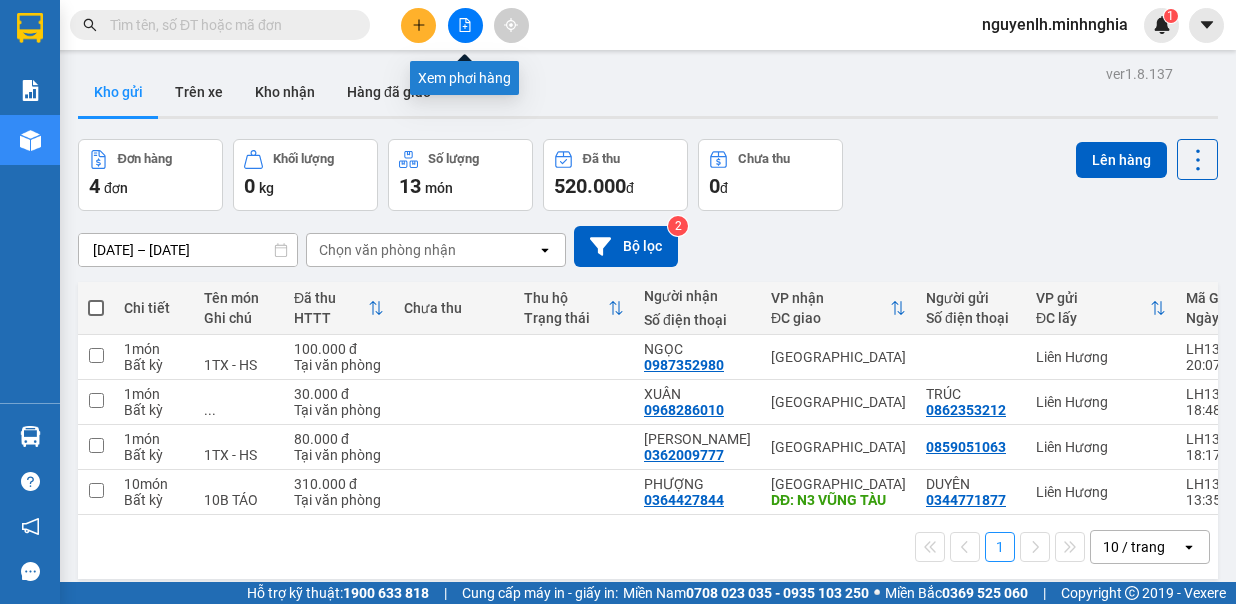 click 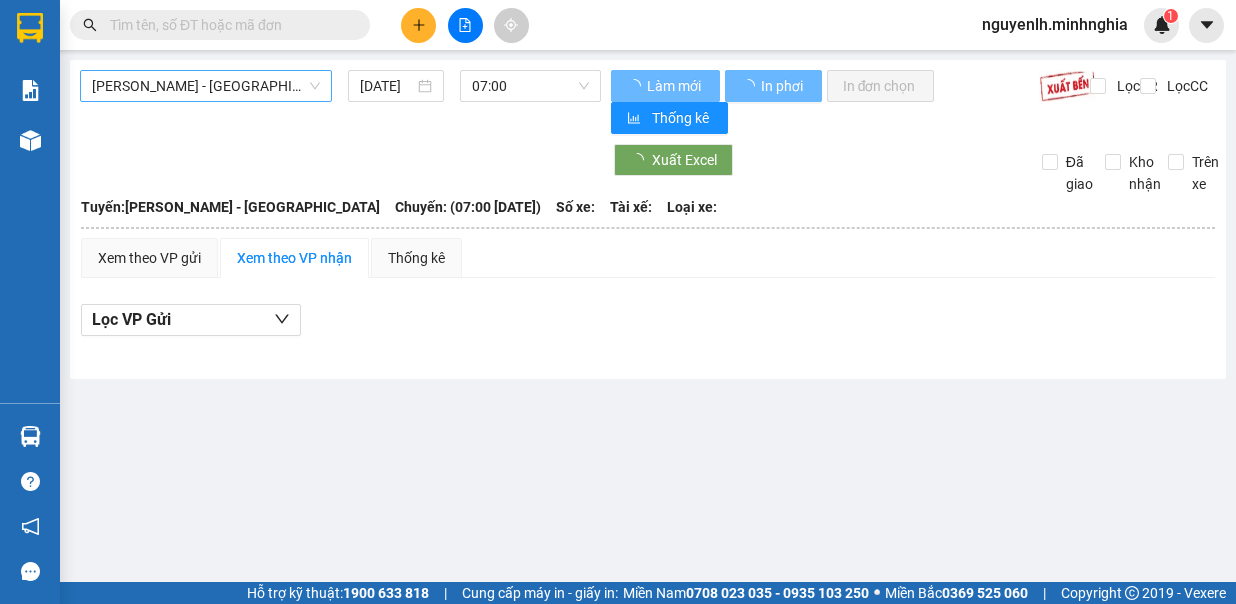 click on "[PERSON_NAME] - [GEOGRAPHIC_DATA]" at bounding box center [206, 86] 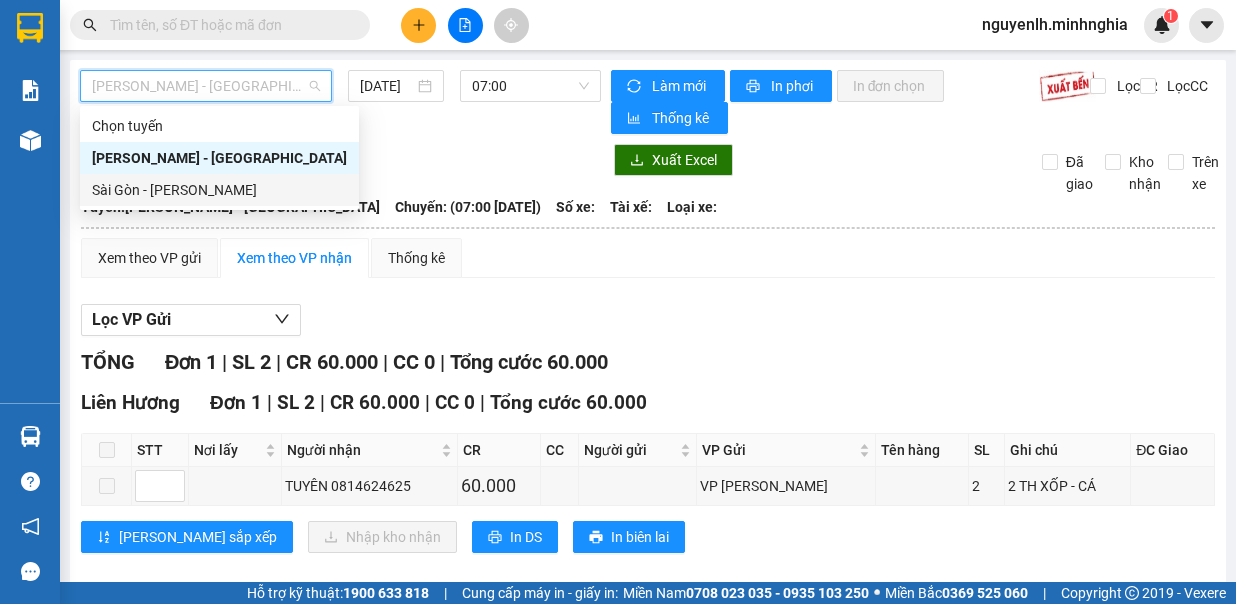 drag, startPoint x: 216, startPoint y: 186, endPoint x: 230, endPoint y: 172, distance: 19.79899 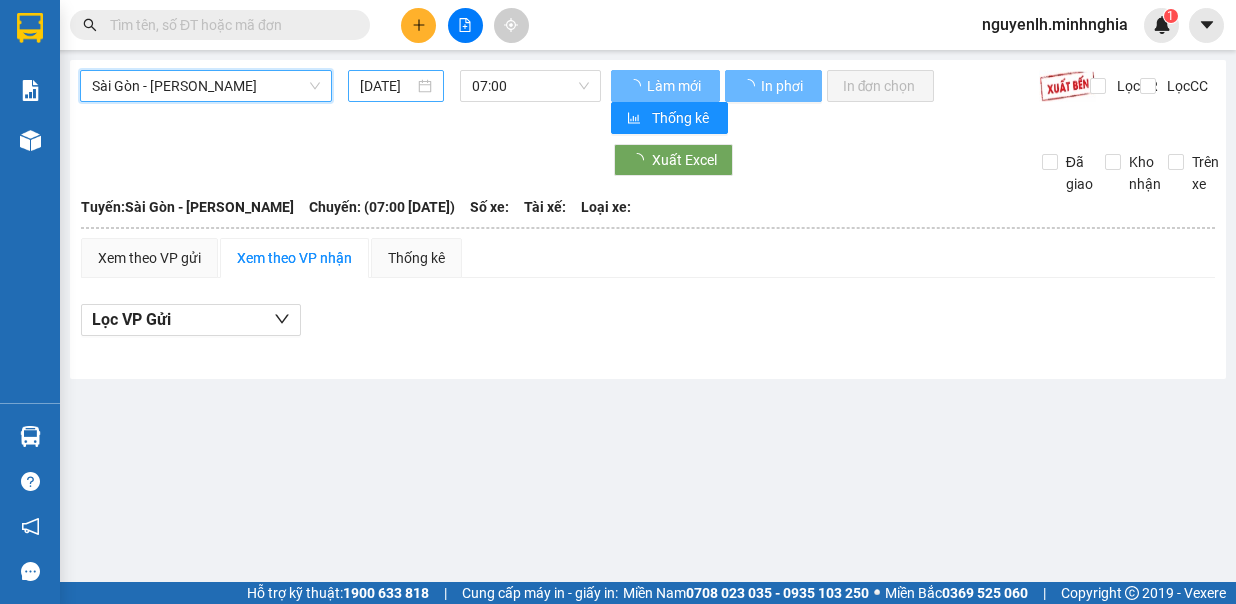click on "[DATE]" at bounding box center (387, 86) 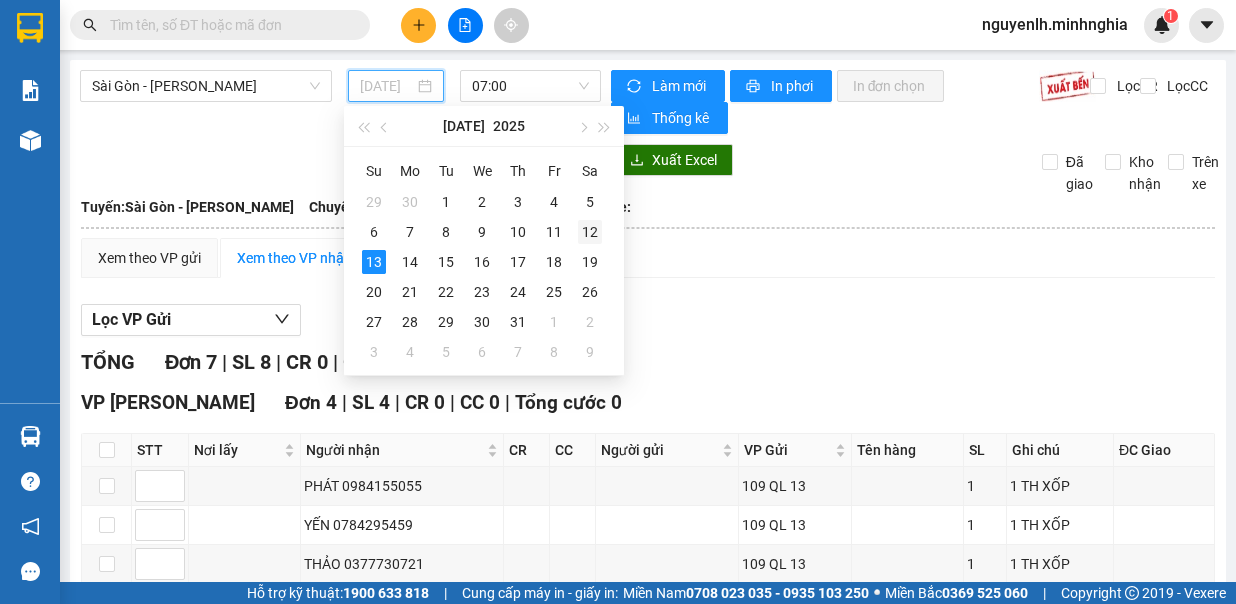 click on "12" at bounding box center [590, 232] 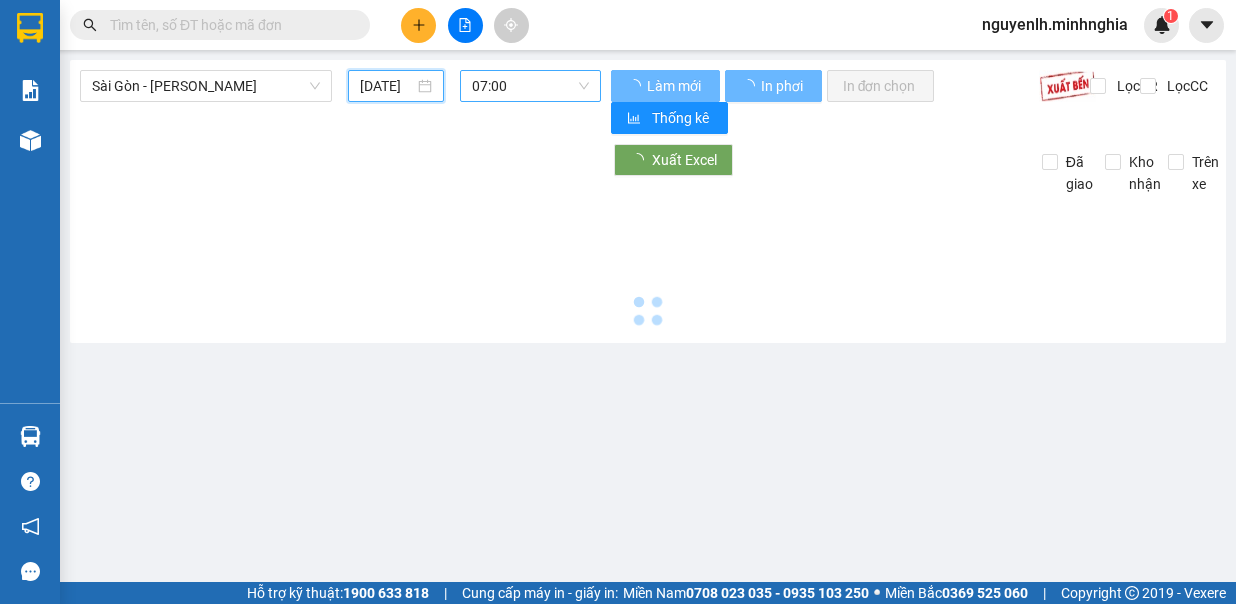 click on "07:00" at bounding box center (530, 86) 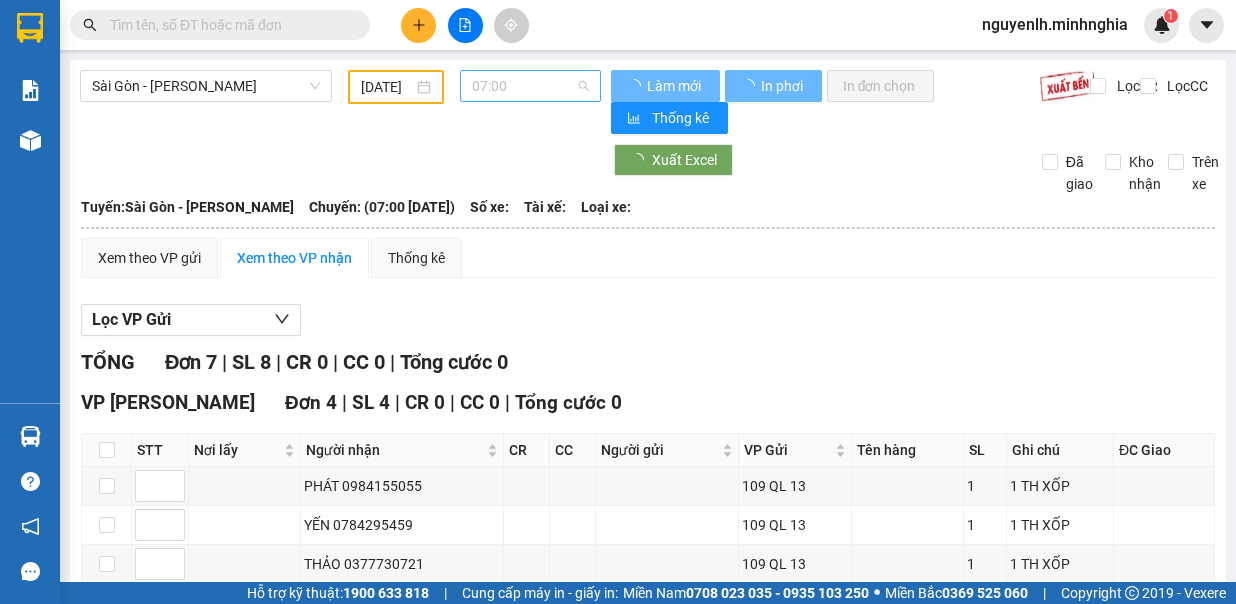 type on "12/07/2025" 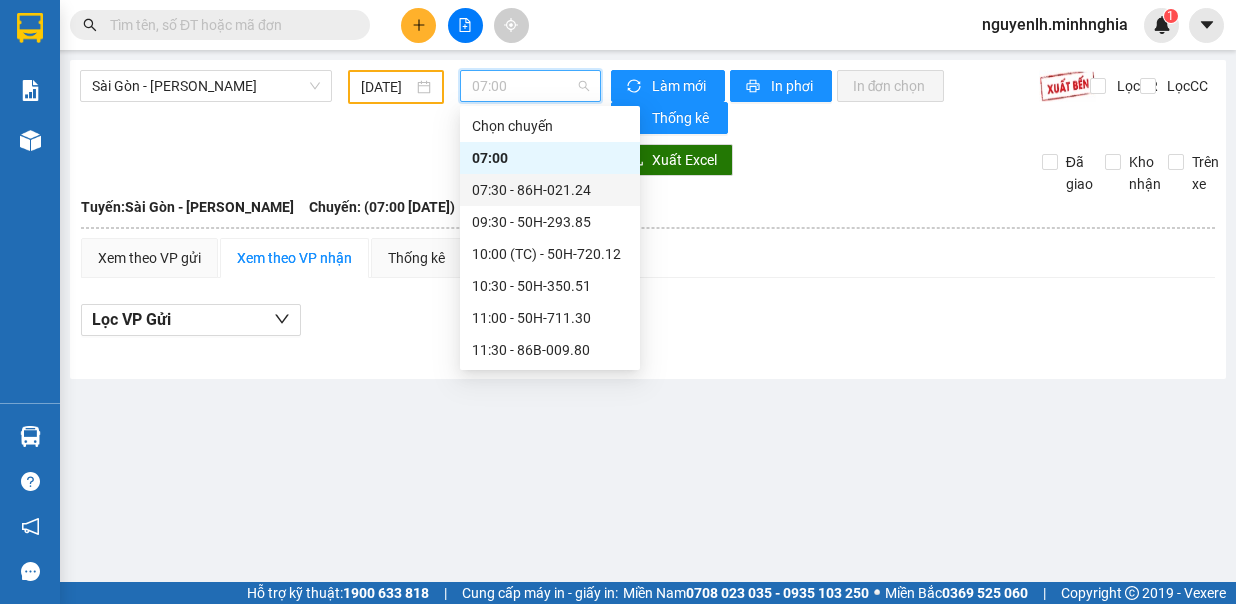 click on "07:30     - 86H-021.24" at bounding box center [550, 190] 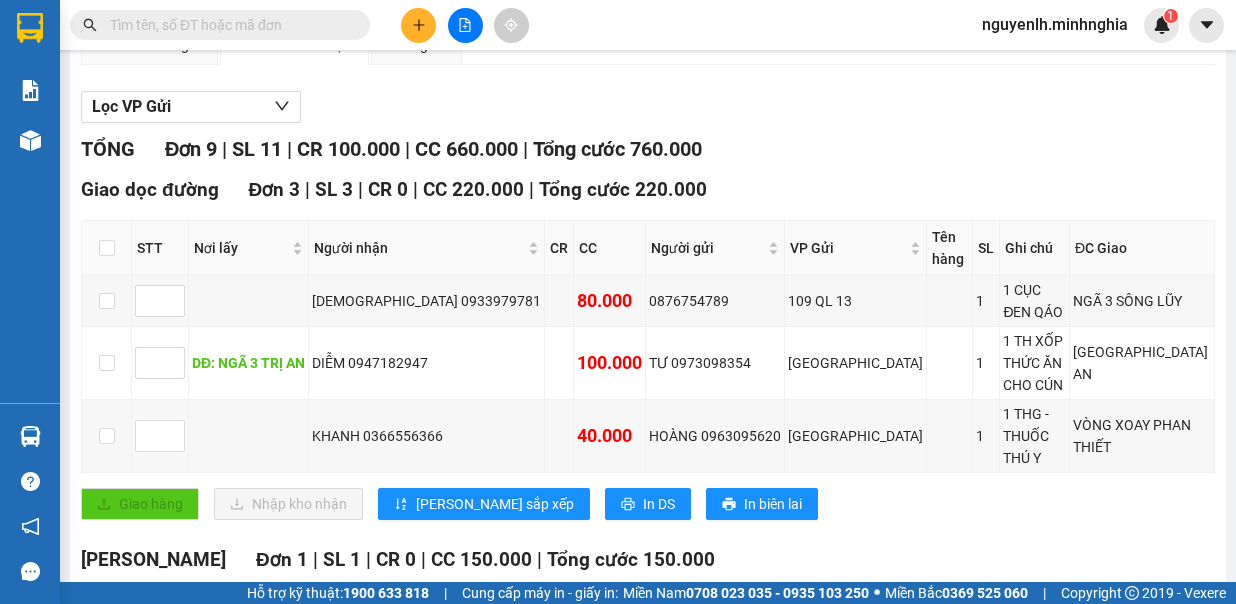 scroll, scrollTop: 0, scrollLeft: 0, axis: both 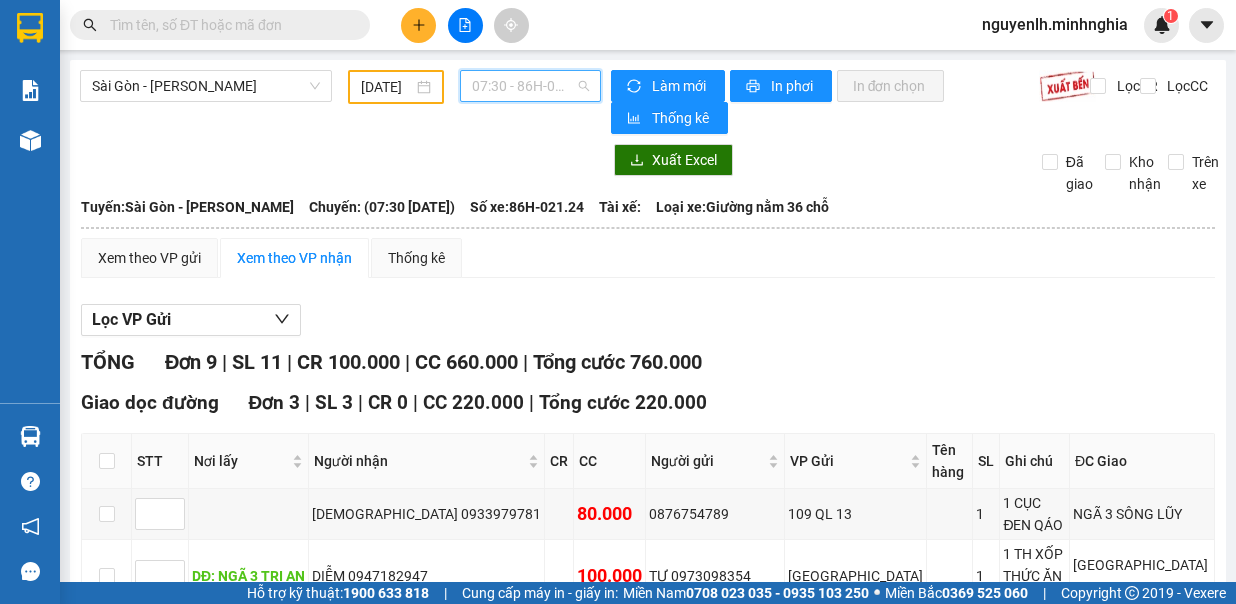 click on "07:30     - 86H-021.24" at bounding box center (530, 86) 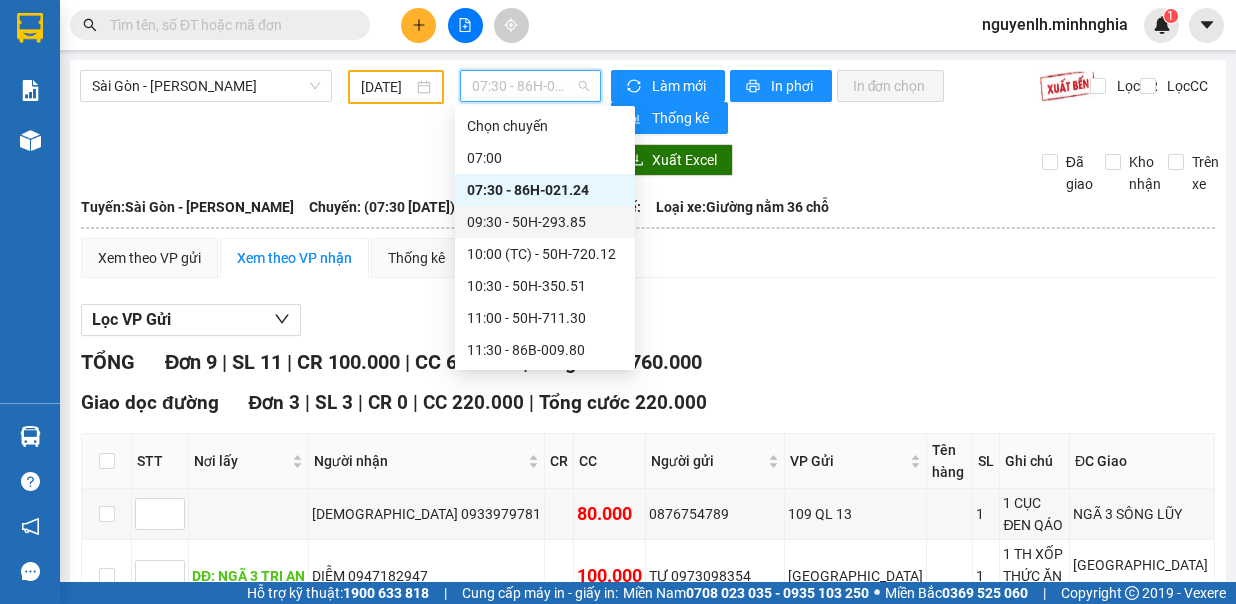 click on "09:30     - 50H-293.85" at bounding box center [545, 222] 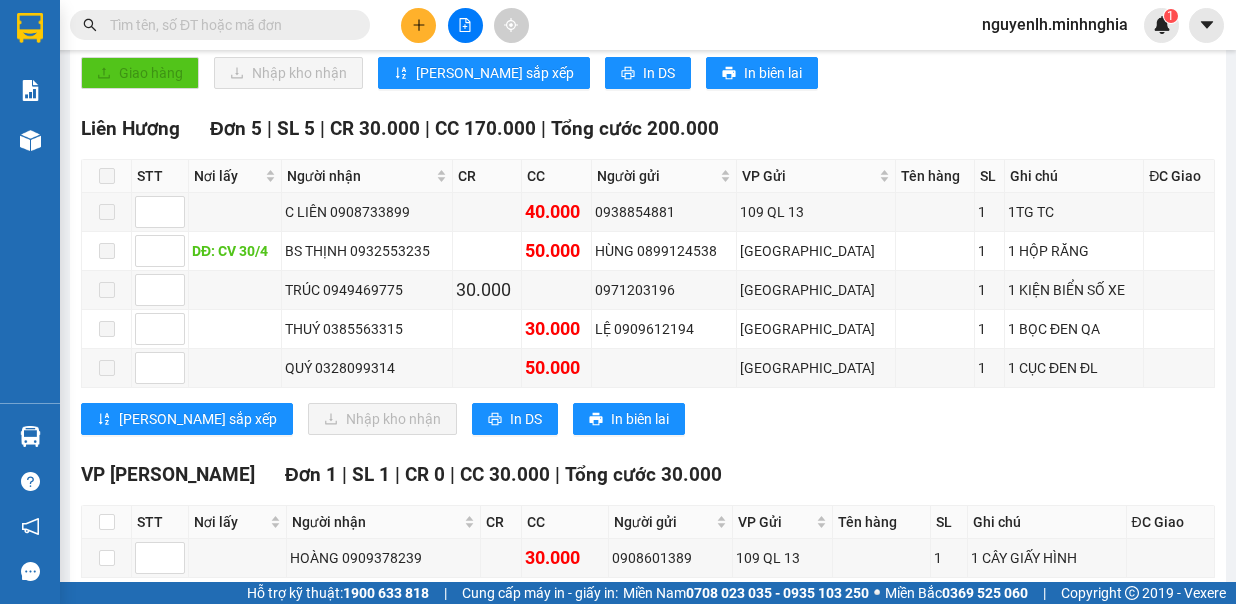 scroll, scrollTop: 0, scrollLeft: 0, axis: both 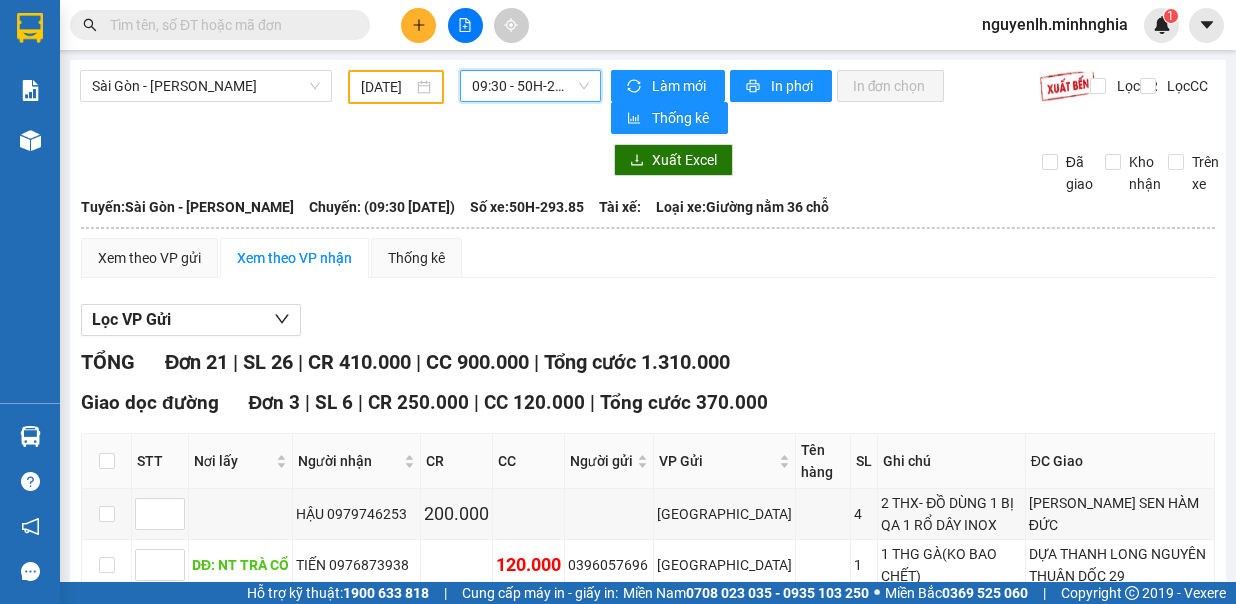 click on "09:30     - 50H-293.85" at bounding box center (530, 86) 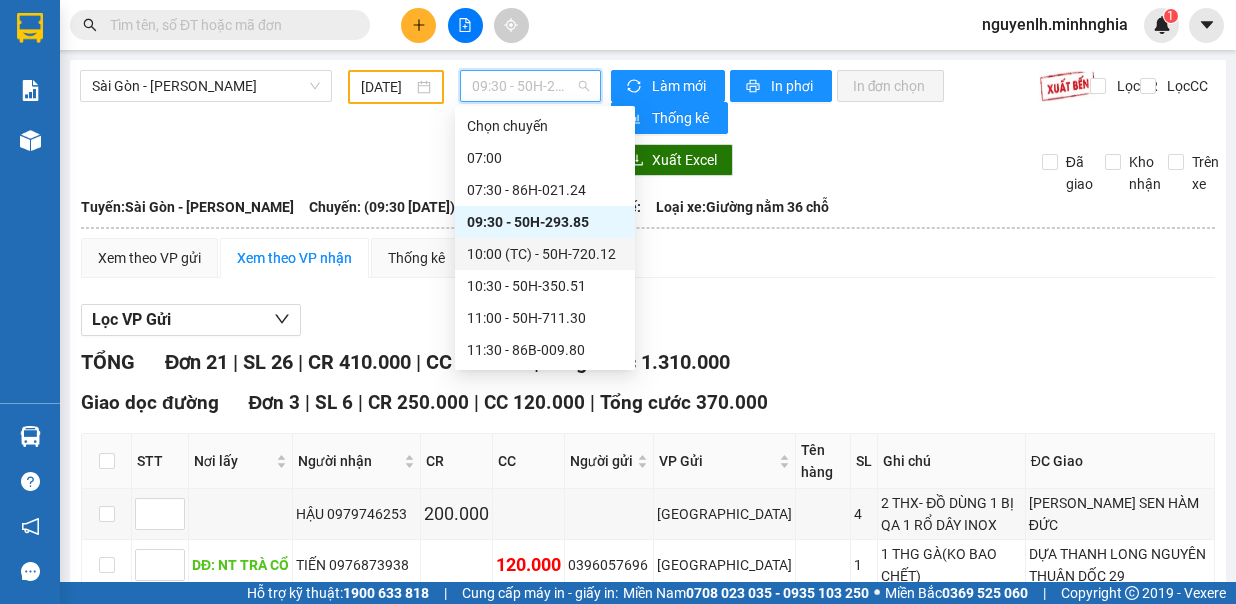 click on "10:00   (TC)   - 50H-720.12" at bounding box center [545, 254] 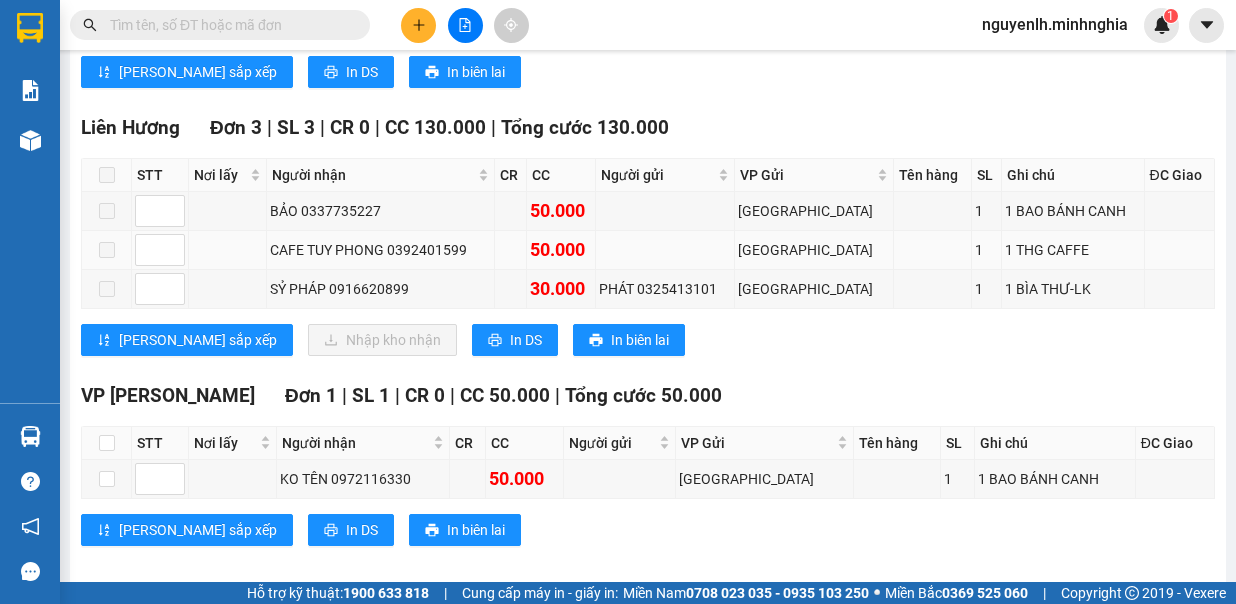 scroll, scrollTop: 0, scrollLeft: 0, axis: both 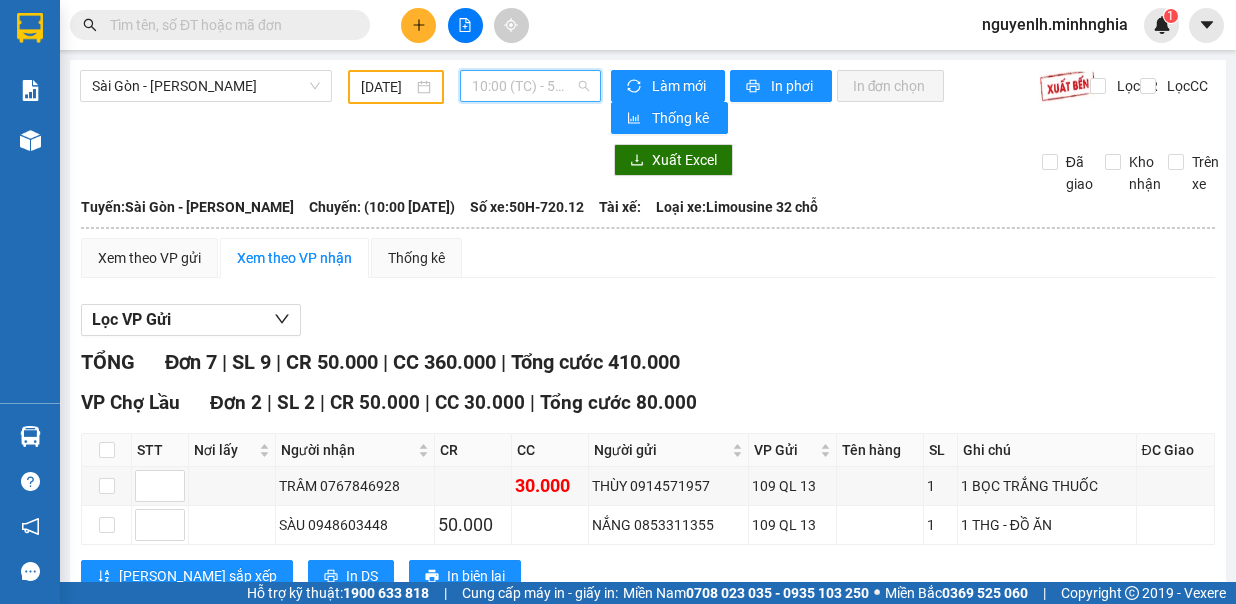 click on "10:00   (TC)   - 50H-720.12" at bounding box center [530, 86] 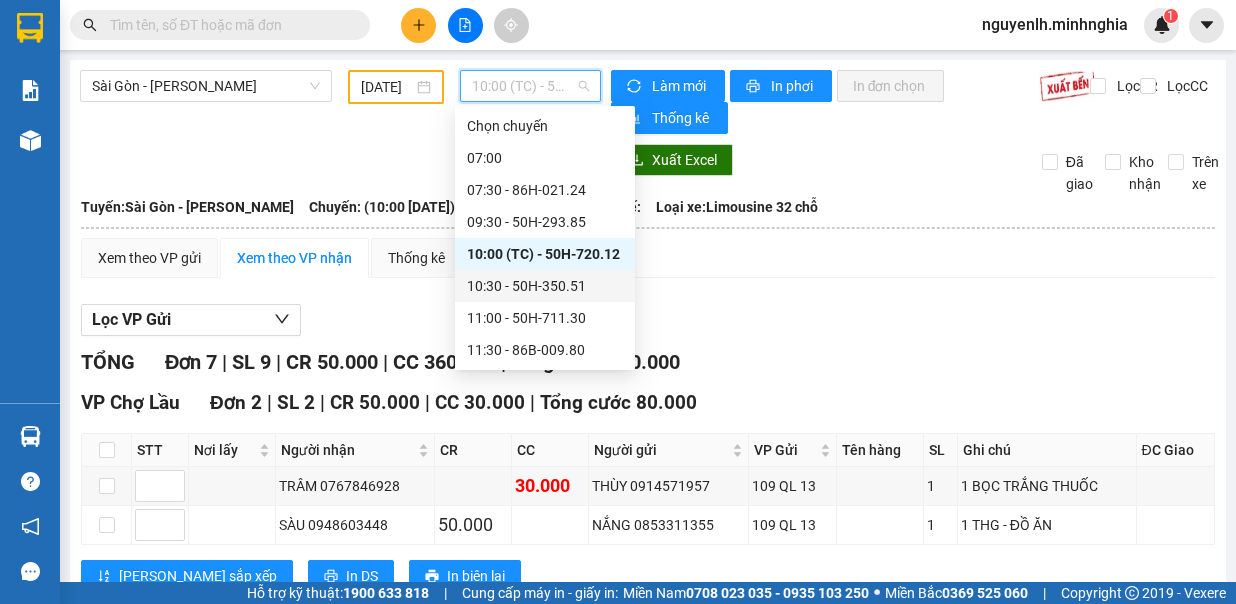click on "10:30     - 50H-350.51" at bounding box center [545, 286] 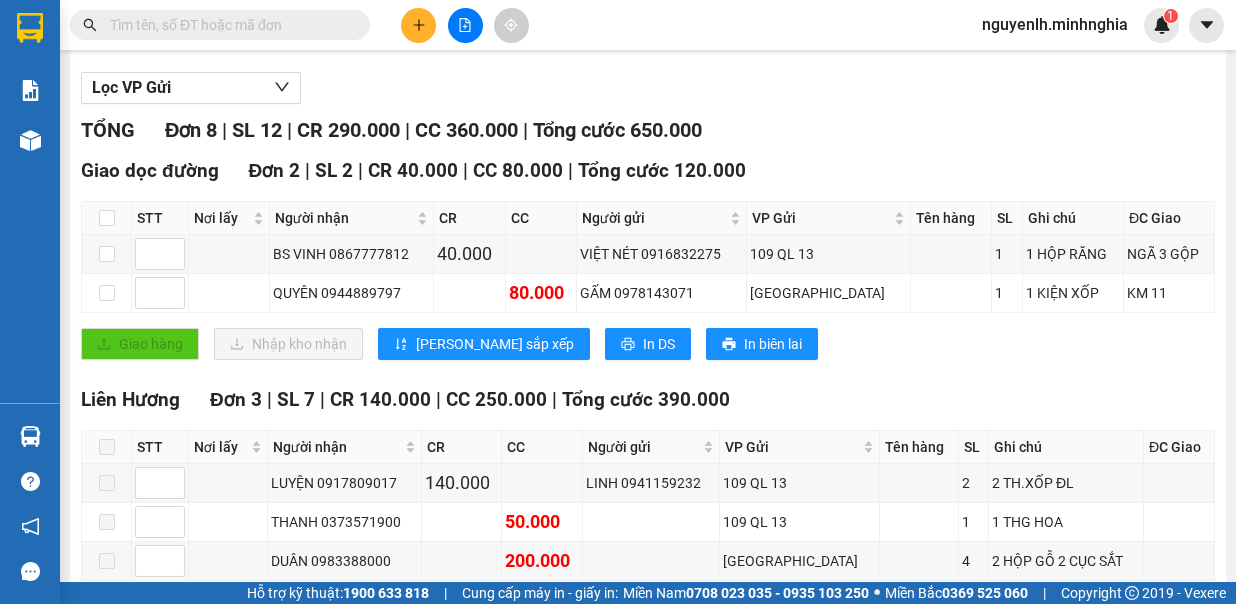scroll, scrollTop: 0, scrollLeft: 0, axis: both 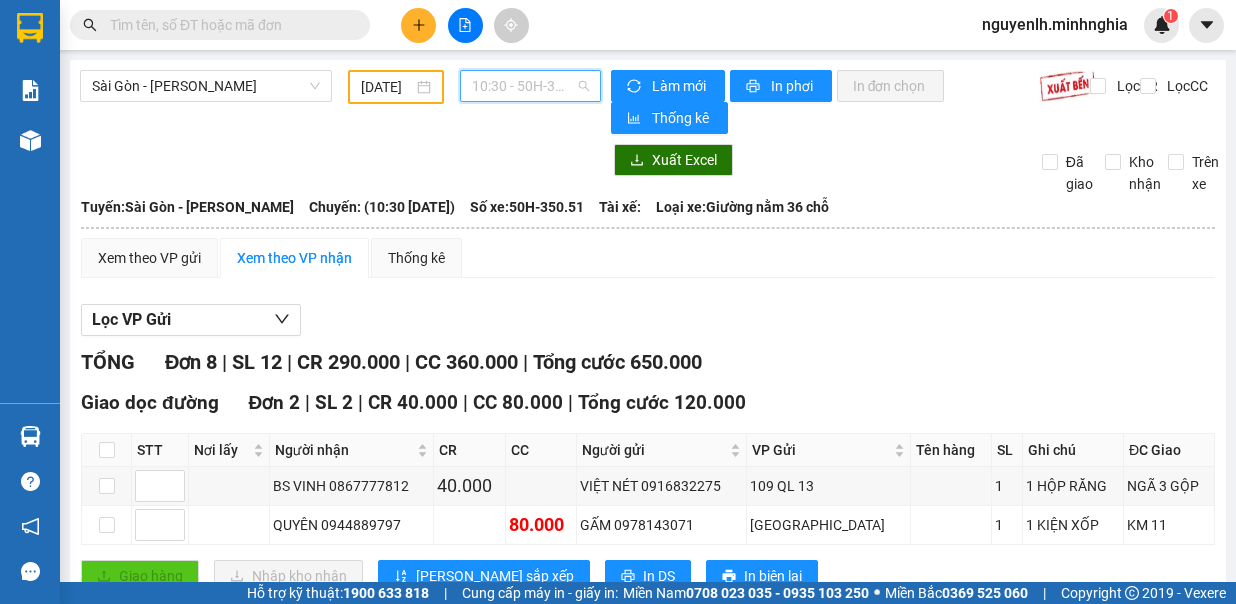 click on "10:30     - 50H-350.51" at bounding box center [530, 86] 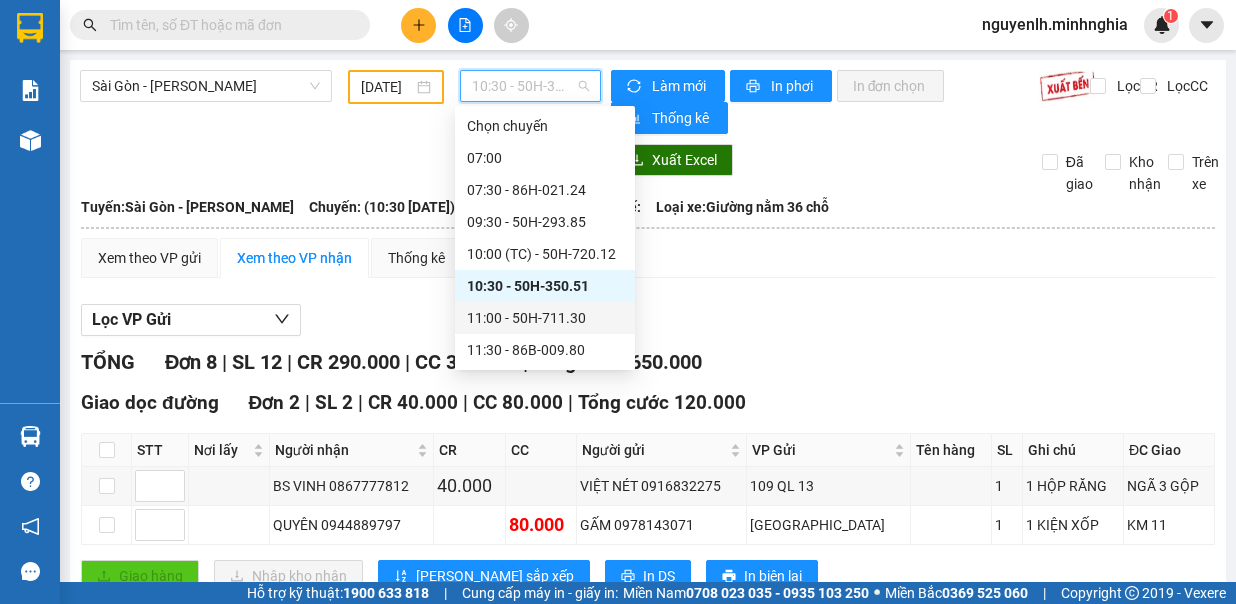 click on "11:00     - 50H-711.30" at bounding box center [545, 318] 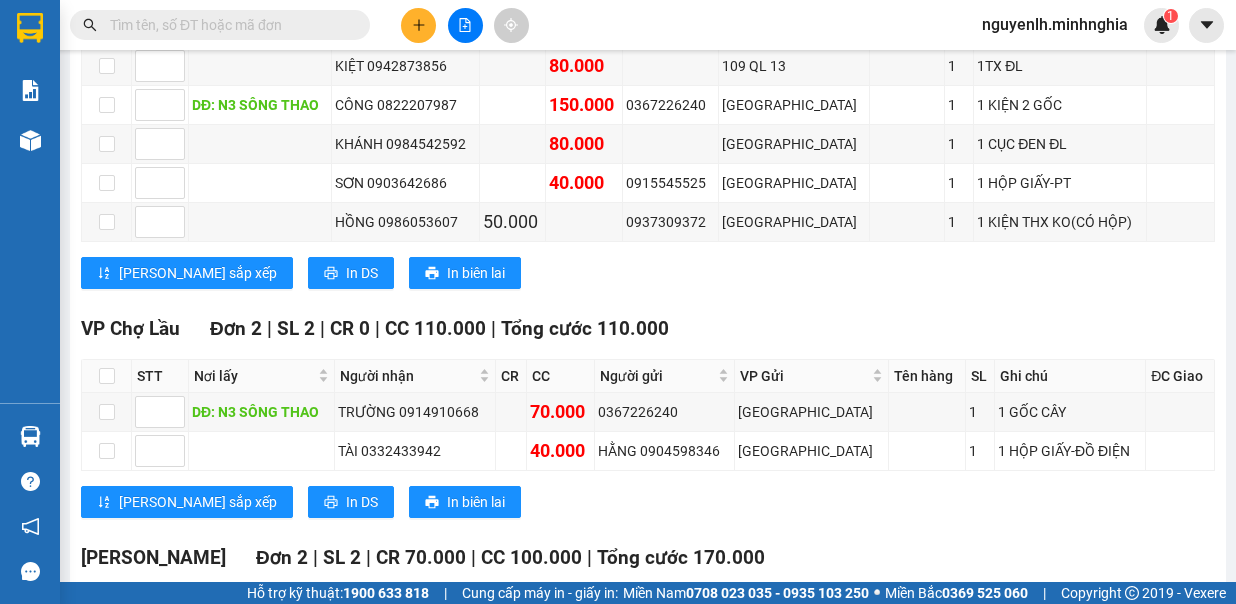 scroll, scrollTop: 994, scrollLeft: 0, axis: vertical 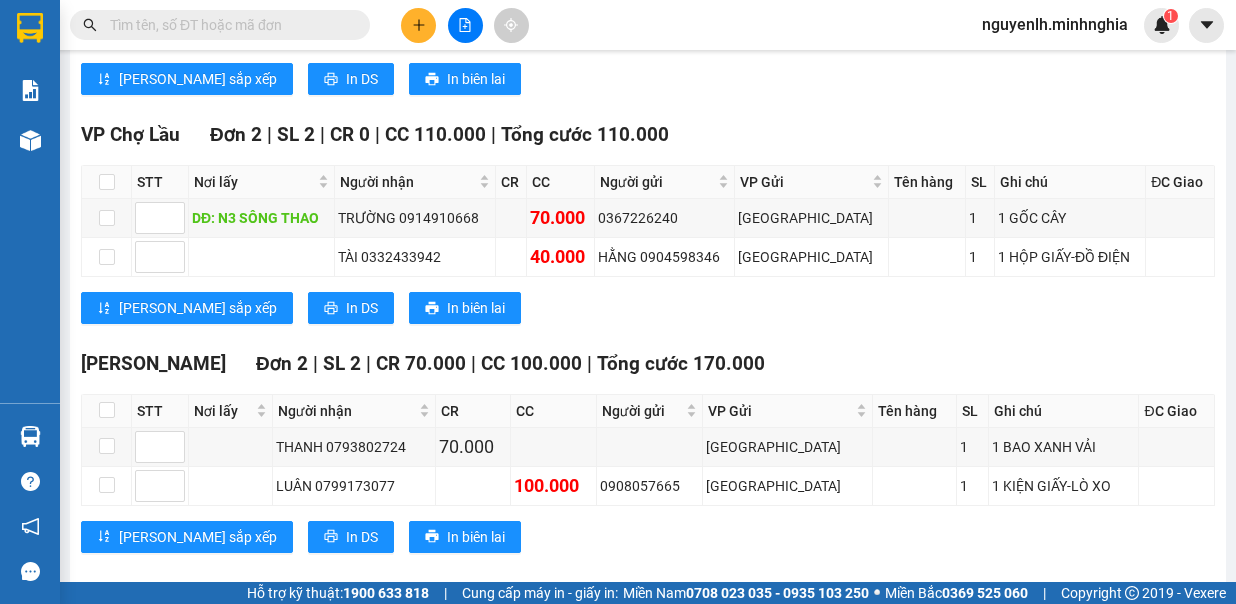 click on "Lưu sắp xếp In DS In biên lai" at bounding box center (648, 308) 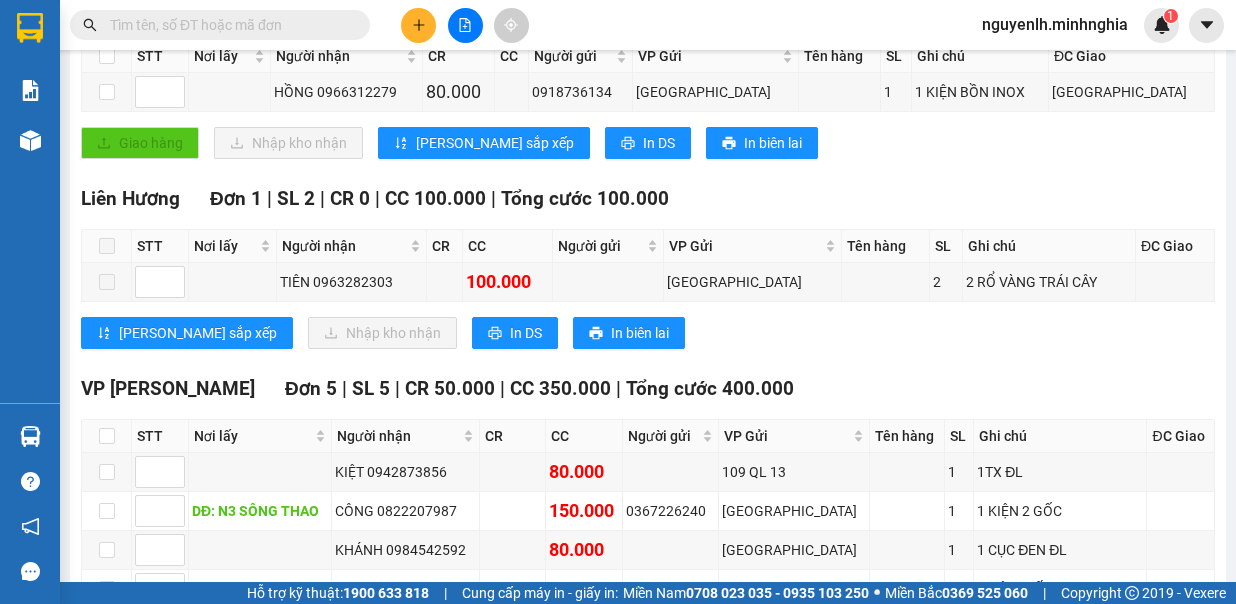 scroll, scrollTop: 0, scrollLeft: 0, axis: both 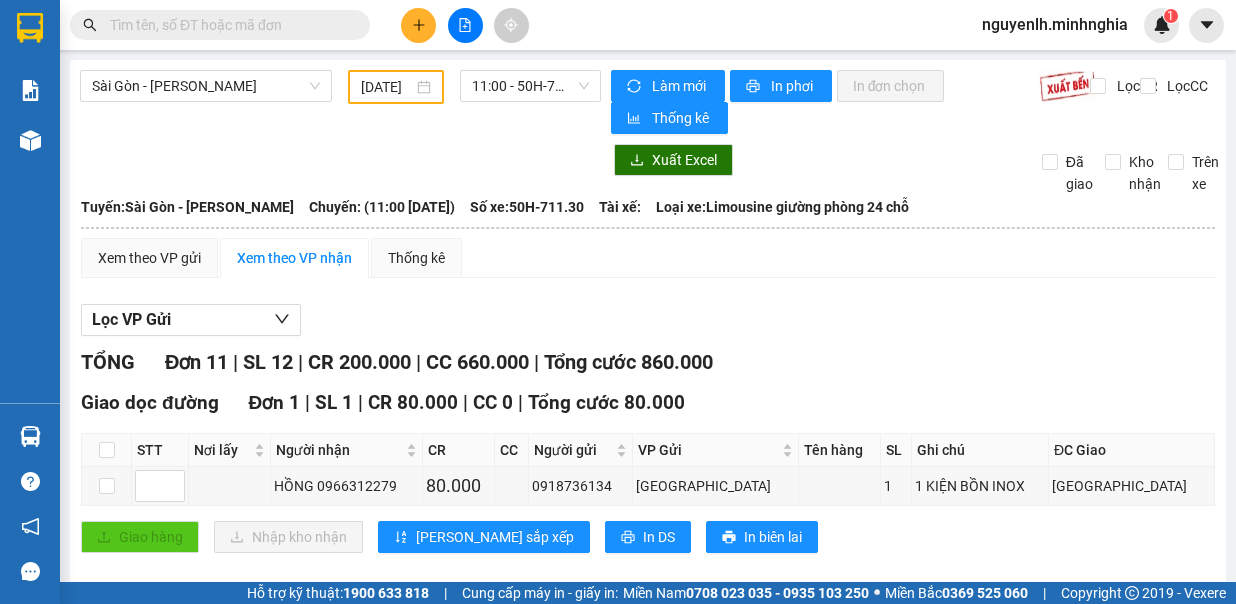 click on "Sài Gòn - Phan Rí 12/07/2025 11:00     - 50H-711.30  Làm mới In phơi In đơn chọn Thống kê Lọc  CR Lọc  CC Xuất Excel Đã giao Kho nhận Trên xe Minh Nghĩa   02523854854   01 Đinh Tiên Hoàng PHƠI HÀNG 20:50 - 13/07/2025 Tuyến:  Sài Gòn - Phan Rí Chuyến:   (11:00 - 12/07/2025) Số xe:  50H-711.30 Tài xế:  Loại xe:  Limousine giường phòng 24 chỗ Tuyến:  Sài Gòn - Phan Rí Chuyến:   (11:00 - 12/07/2025) Số xe:  50H-711.30 Tài xế:  Loại xe:  Limousine giường phòng 24 chỗ Xem theo VP gửi Xem theo VP nhận Thống kê Lọc VP Gửi TỔNG Đơn   11 | SL   12 | CR   200.000 | CC   660.000 | Tổng cước   860.000 Giao dọc đường Đơn   1 | SL   1 | CR   80.000 | CC   0 | Tổng cước   80.000 STT Nơi lấy Người nhận CR CC Người gửi VP Gửi Tên hàng SL Ghi chú ĐC Giao Ký nhận                           HỒNG 0966312279 80.000  0918736134 Sài Gòn   1 1 KIỆN BỒN INOX CHỢ HIỆP HOÀ Giao hàng" at bounding box center (648, 826) 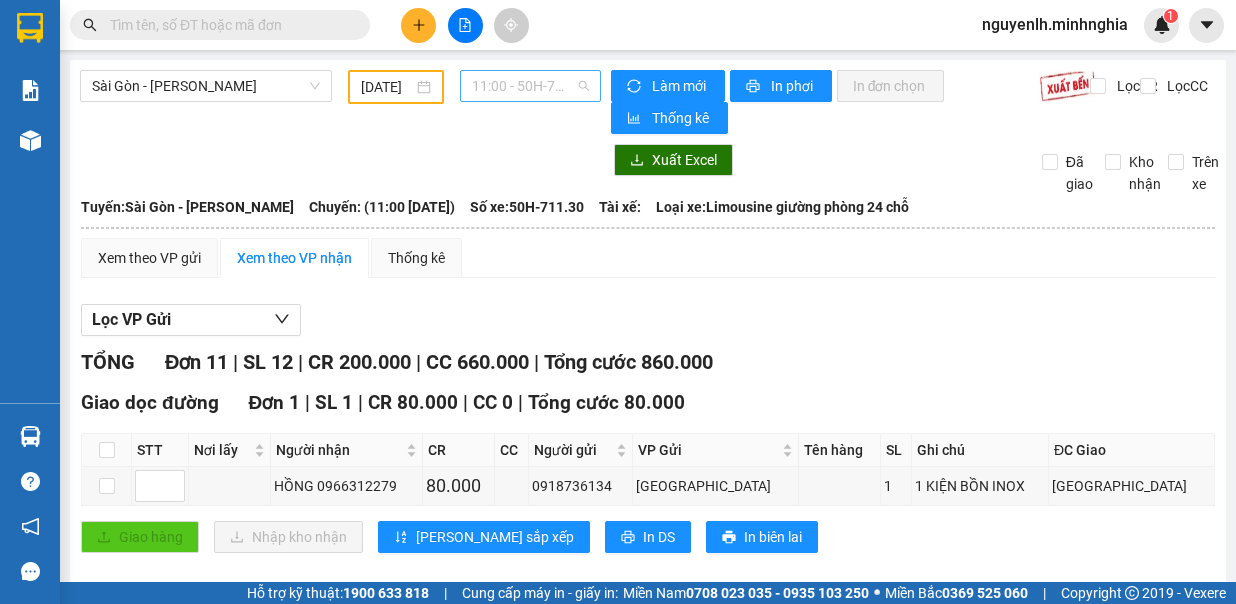 click on "11:00     - 50H-711.30" at bounding box center [530, 86] 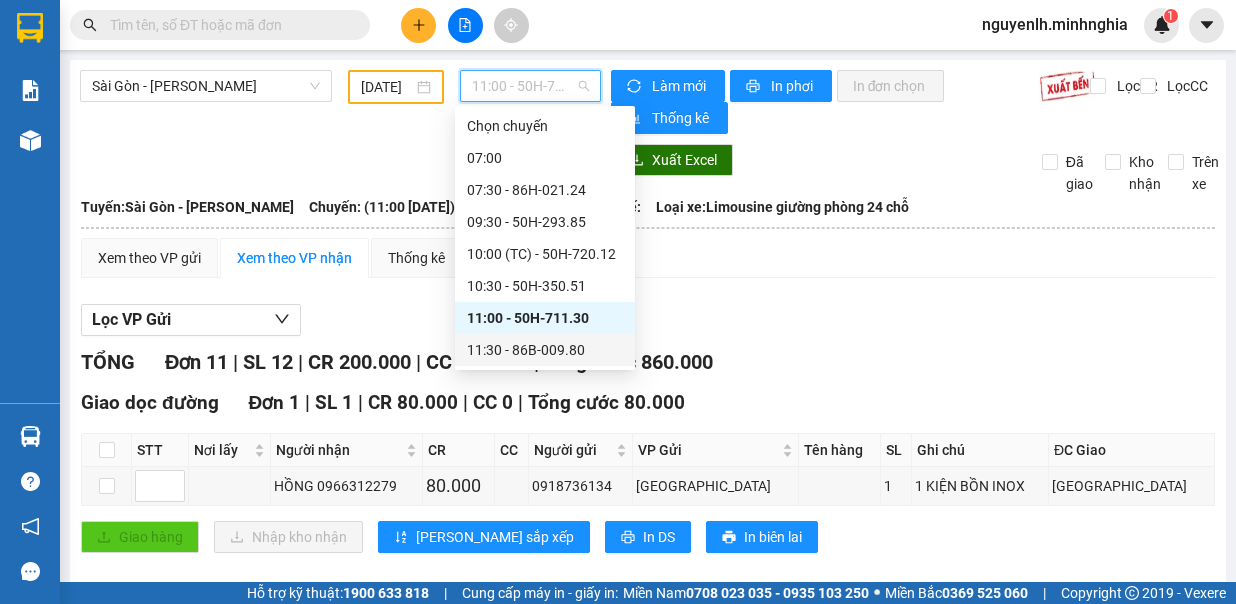 click on "11:30     - 86B-009.80" at bounding box center [545, 350] 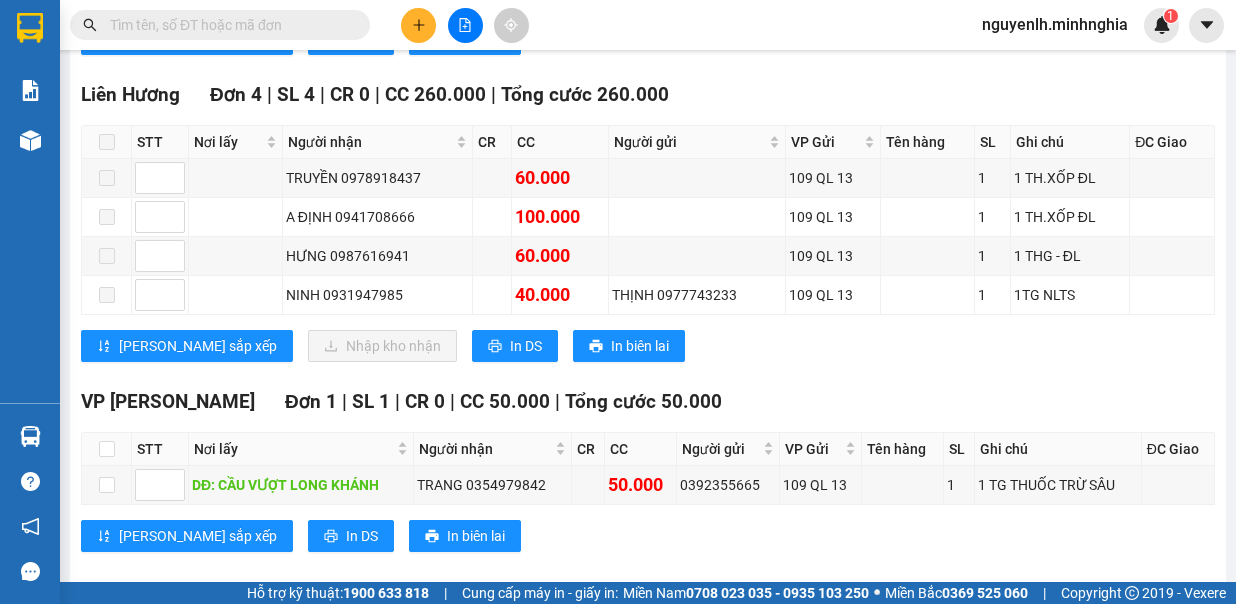 scroll, scrollTop: 0, scrollLeft: 0, axis: both 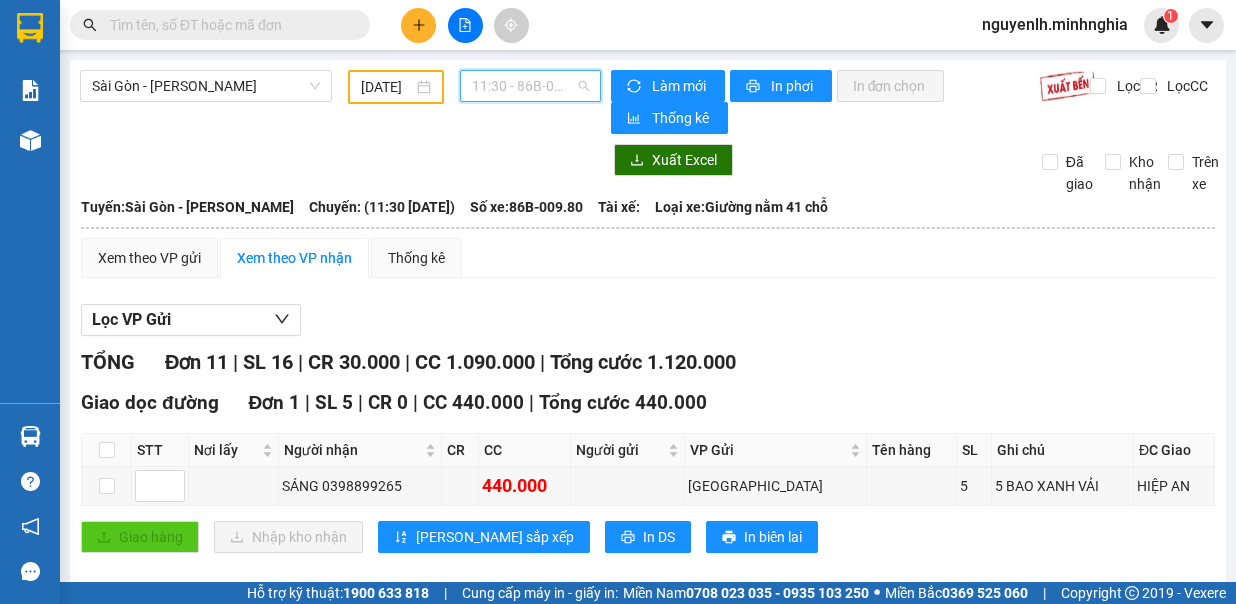 click on "11:30     - 86B-009.80" at bounding box center (530, 86) 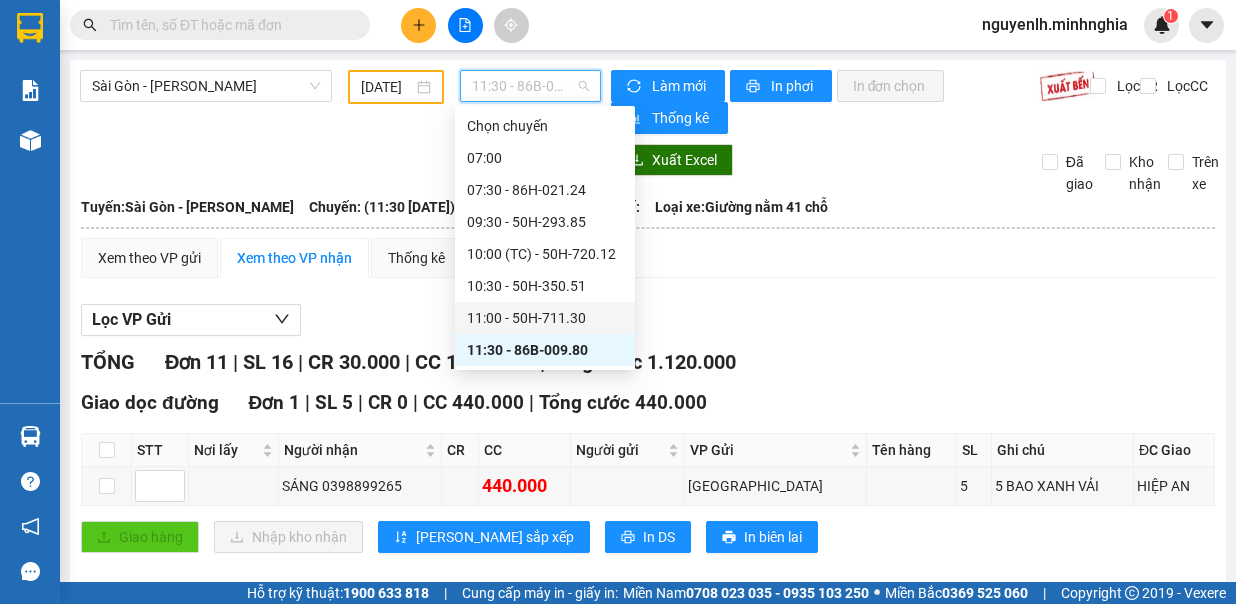 scroll, scrollTop: 200, scrollLeft: 0, axis: vertical 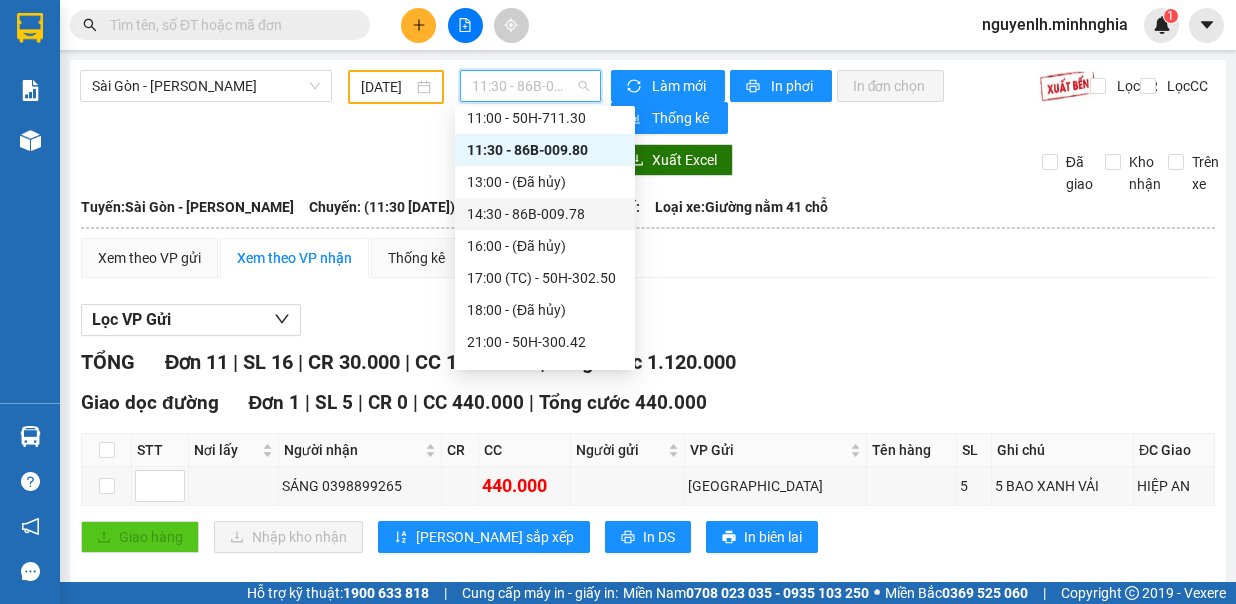 click on "14:30     - 86B-009.78" at bounding box center (545, 214) 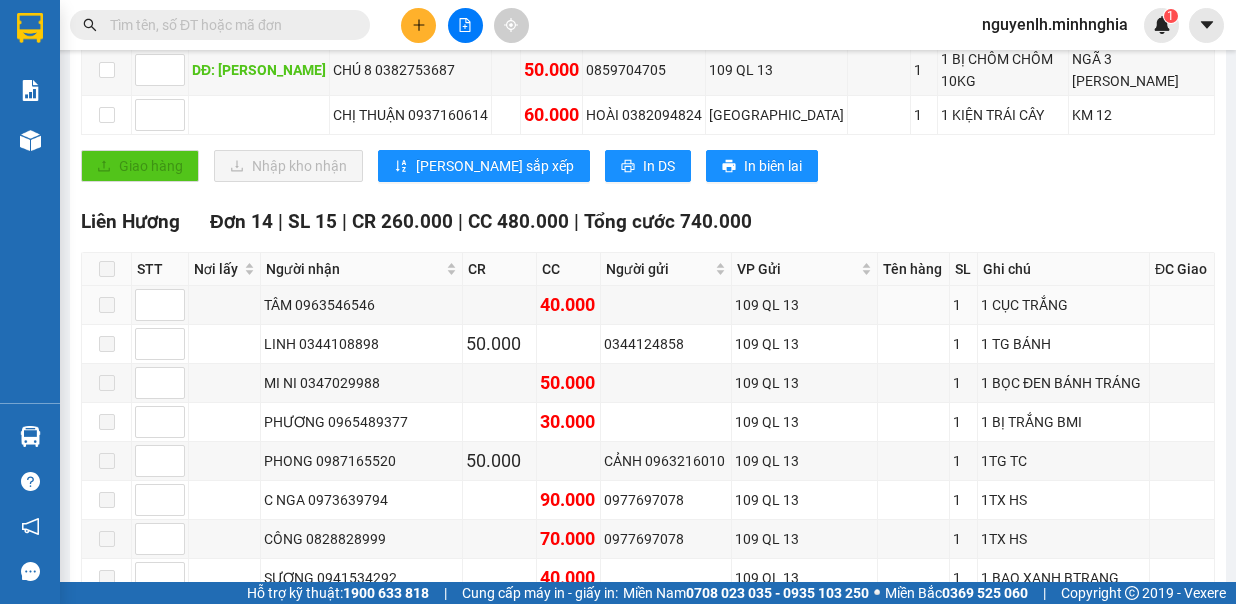 scroll, scrollTop: 0, scrollLeft: 0, axis: both 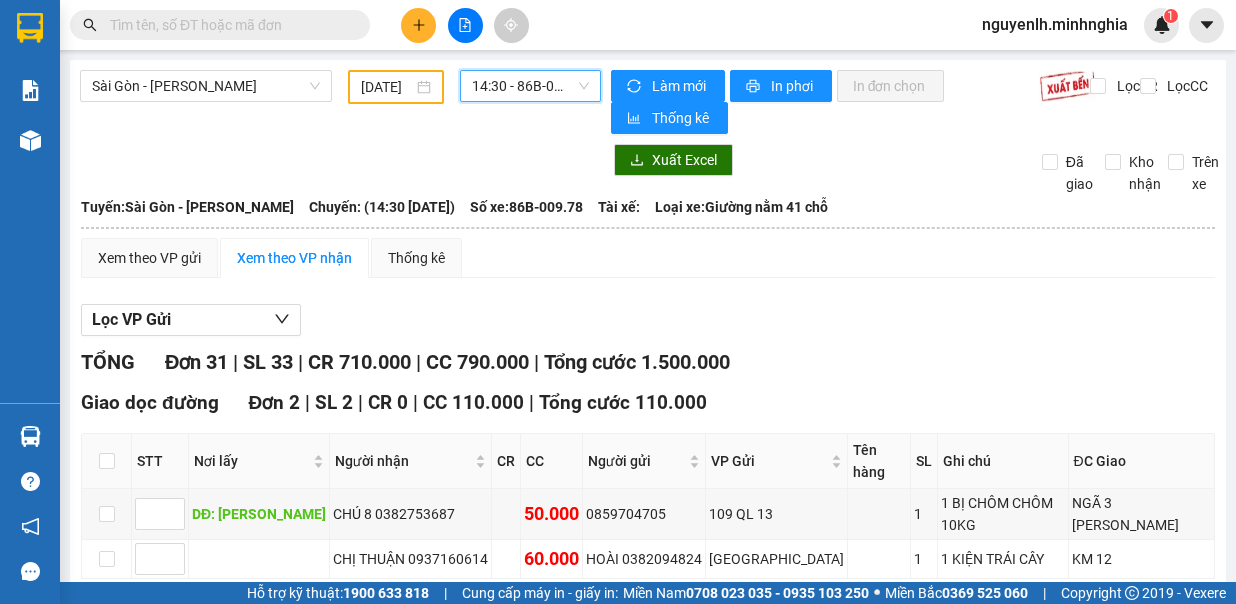 click on "14:30     - 86B-009.78" at bounding box center (530, 86) 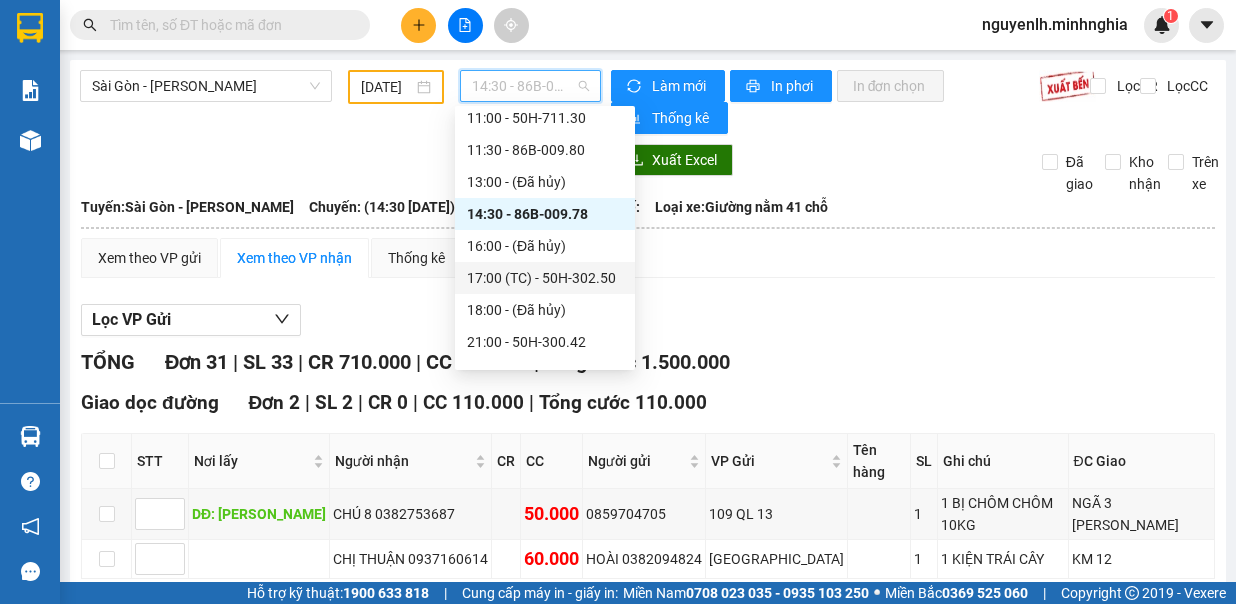 click on "17:00   (TC)   - 50H-302.50" at bounding box center (545, 278) 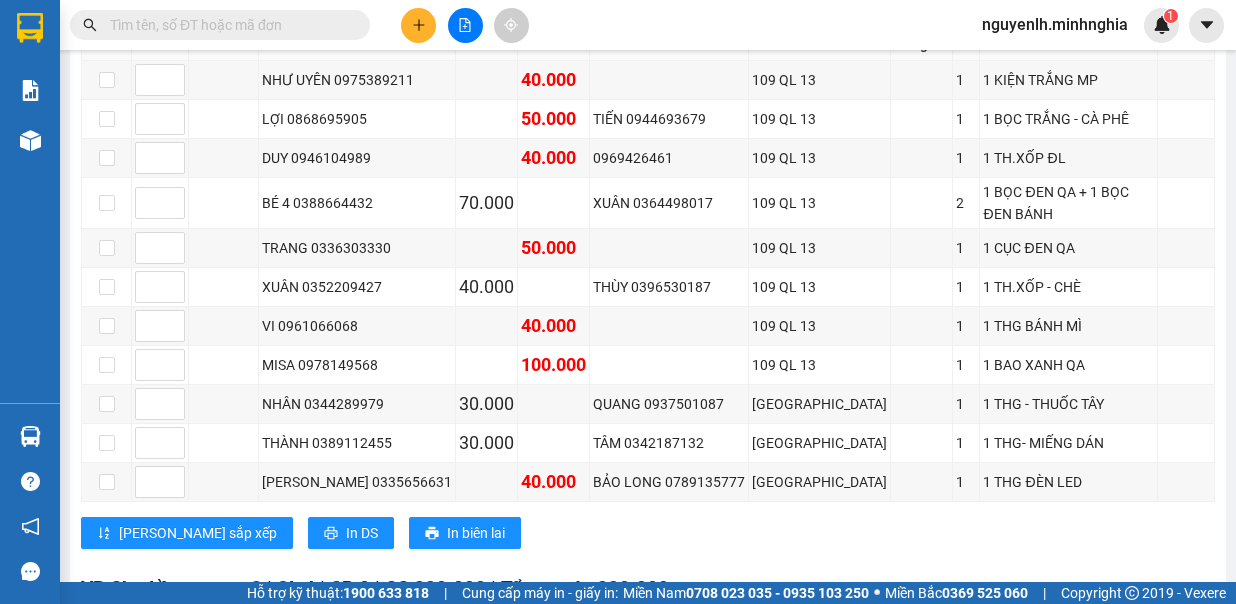 scroll, scrollTop: 0, scrollLeft: 0, axis: both 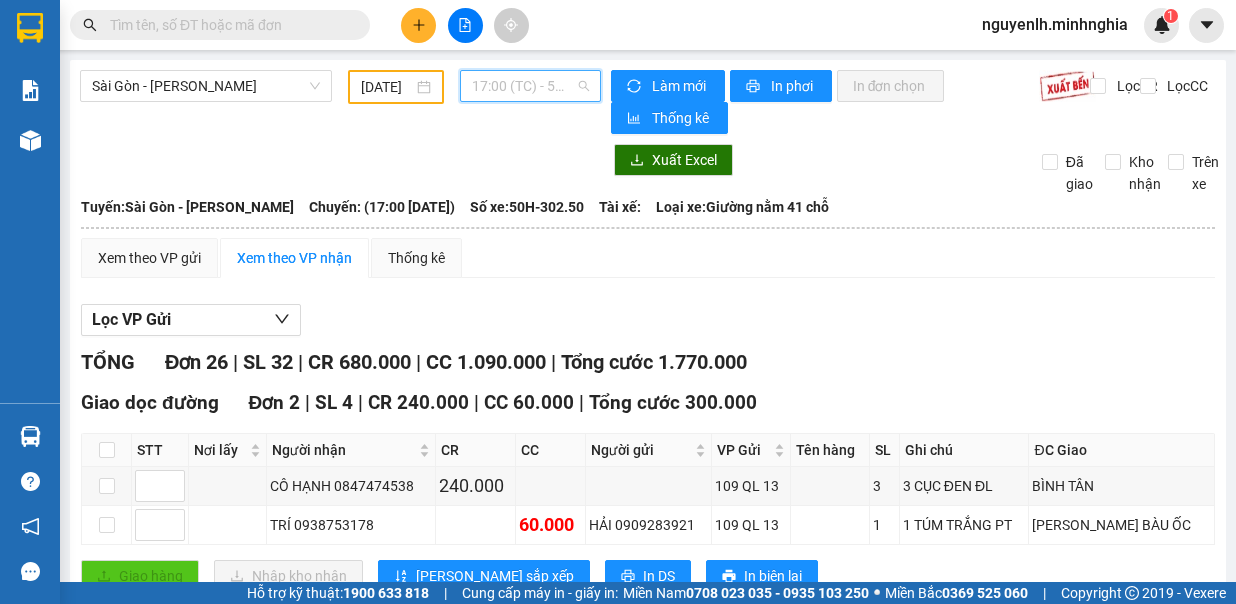 click on "17:00   (TC)   - 50H-302.50" at bounding box center (530, 86) 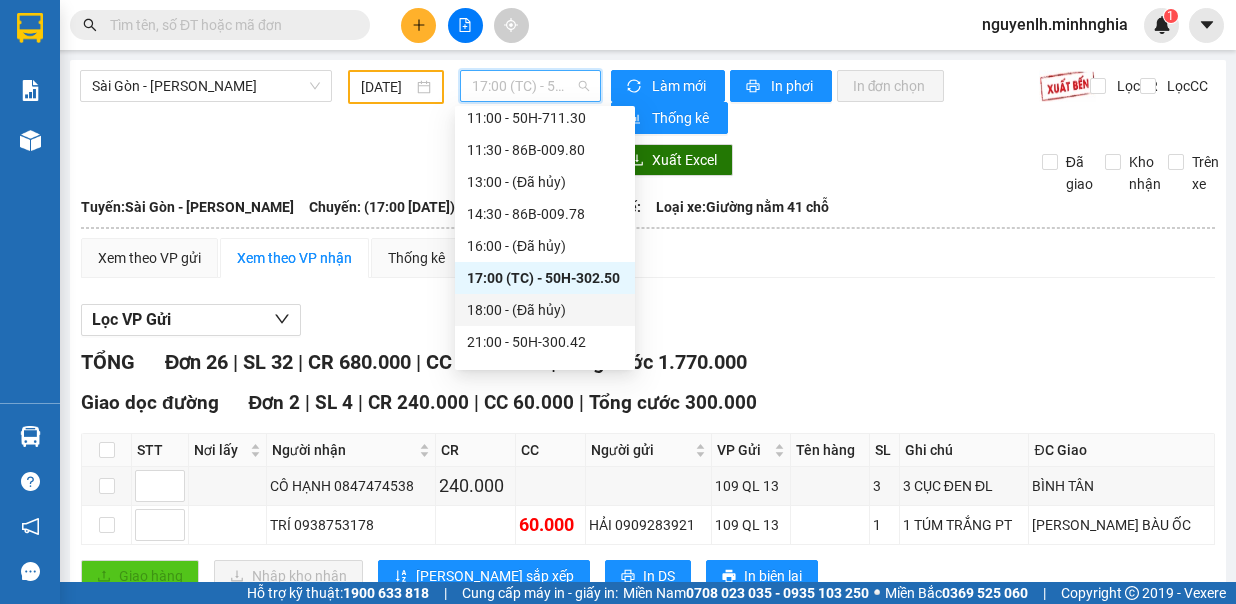 scroll, scrollTop: 288, scrollLeft: 0, axis: vertical 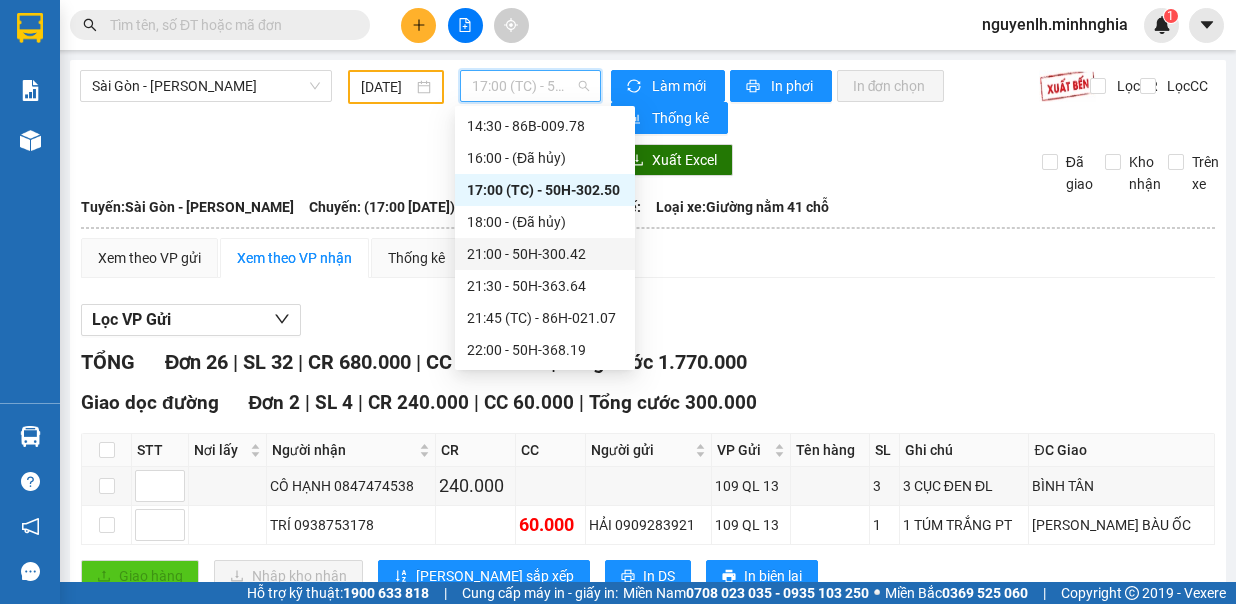 click on "21:00     - 50H-300.42" at bounding box center [545, 254] 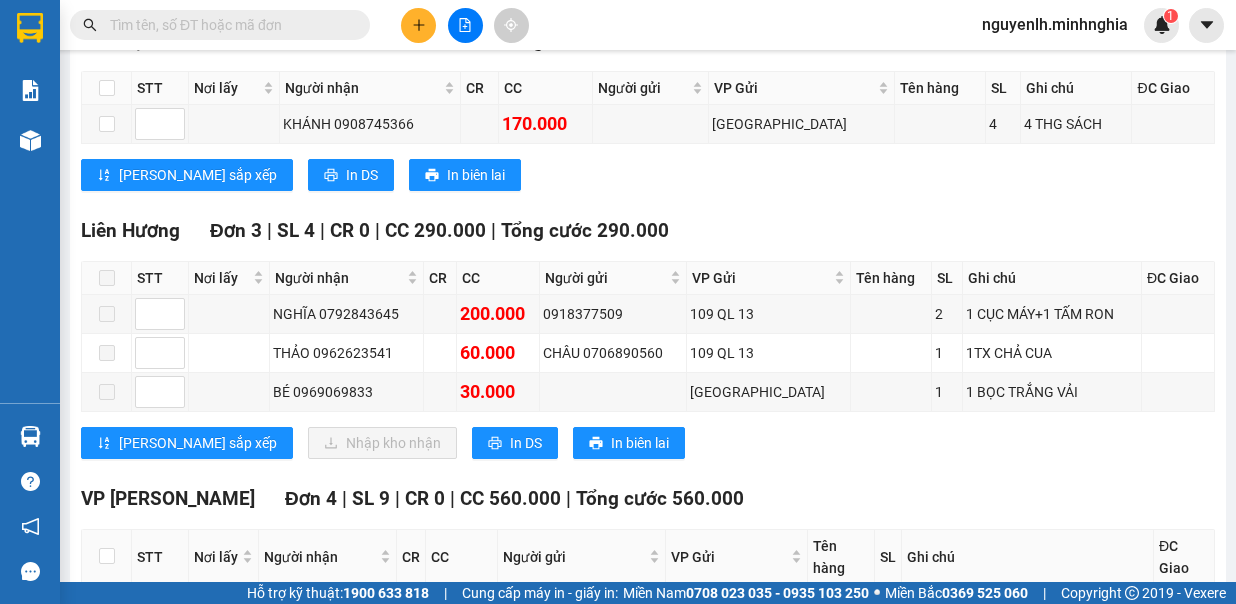 scroll, scrollTop: 0, scrollLeft: 0, axis: both 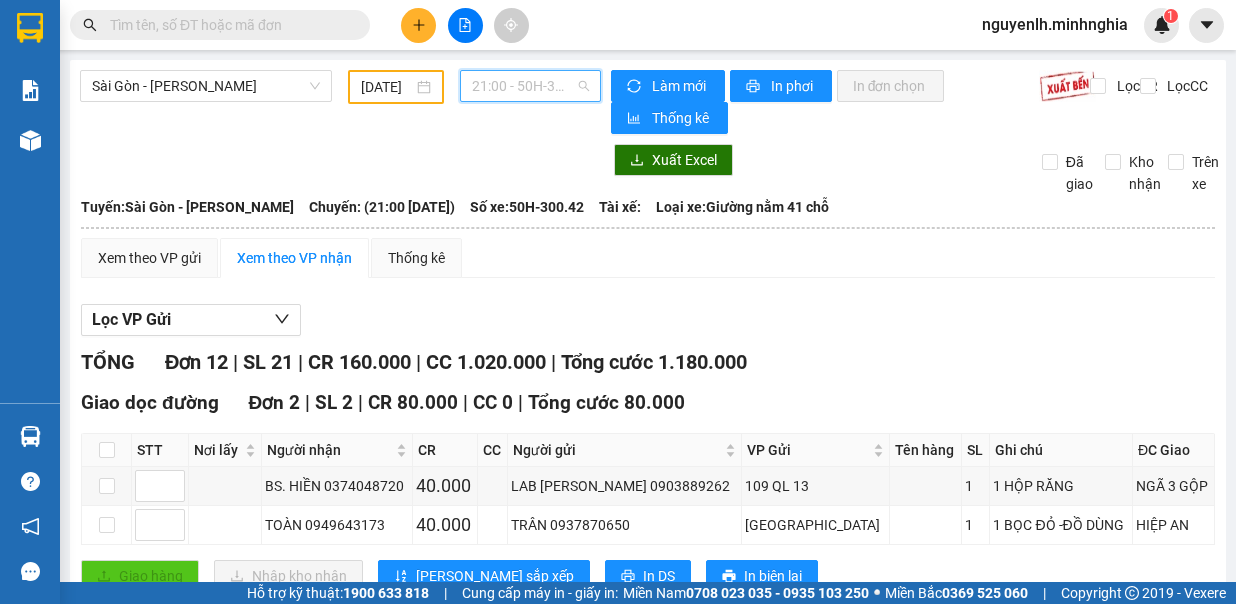 click on "21:00     - 50H-300.42" at bounding box center (530, 86) 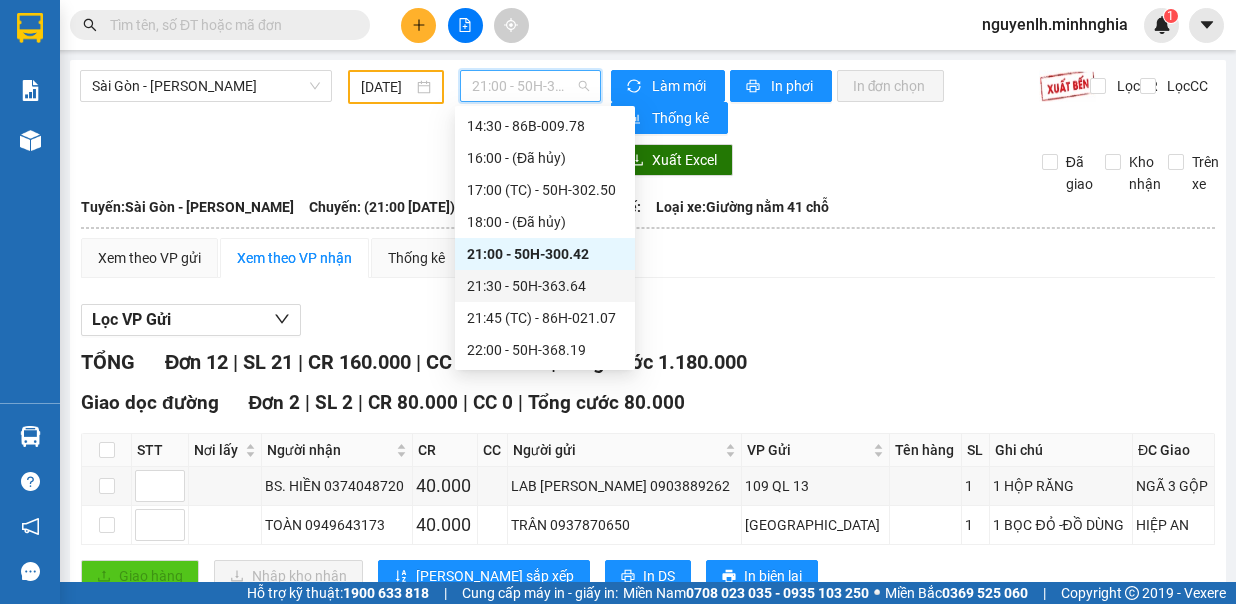 click on "21:30     - 50H-363.64" at bounding box center (545, 286) 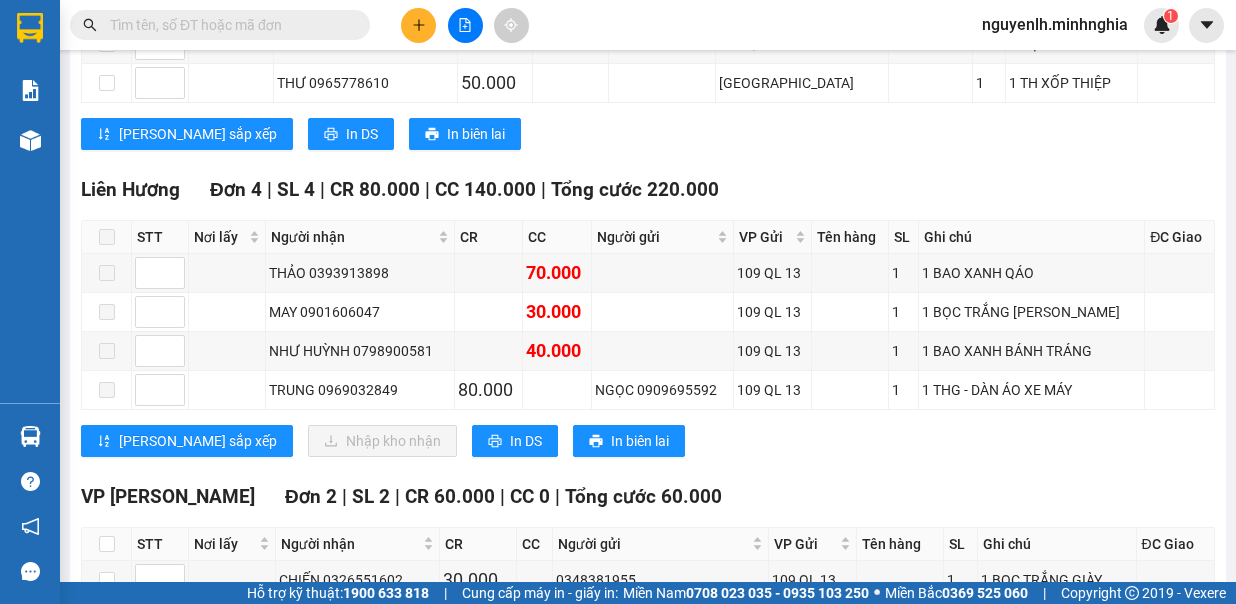 scroll, scrollTop: 0, scrollLeft: 0, axis: both 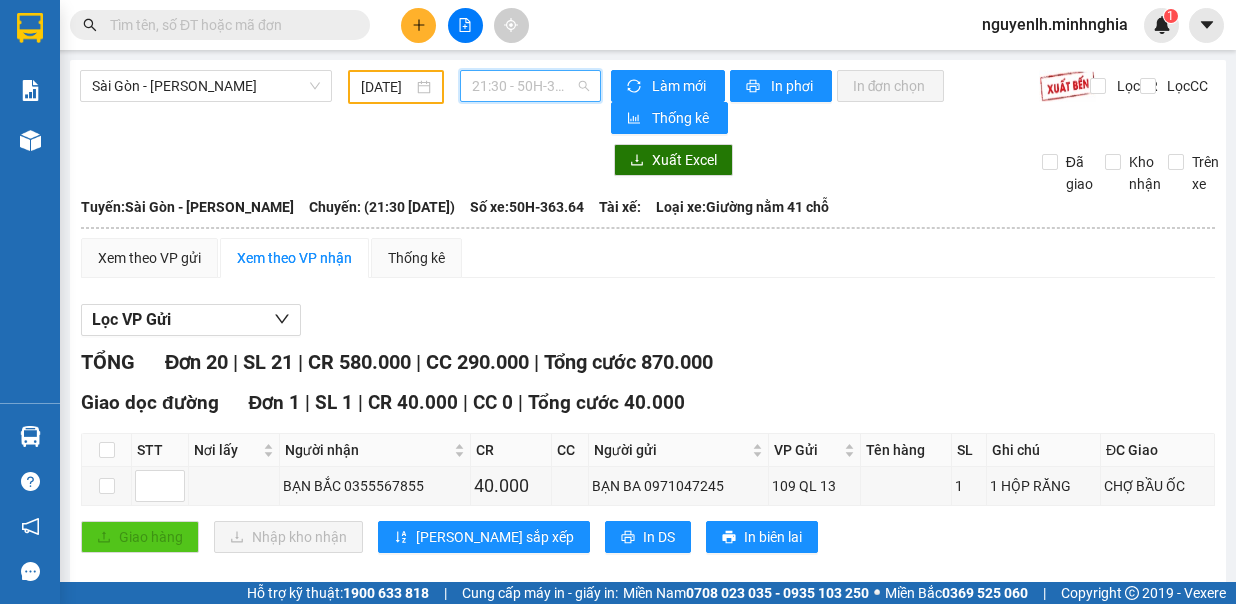 click on "21:30     - 50H-363.64" at bounding box center (530, 86) 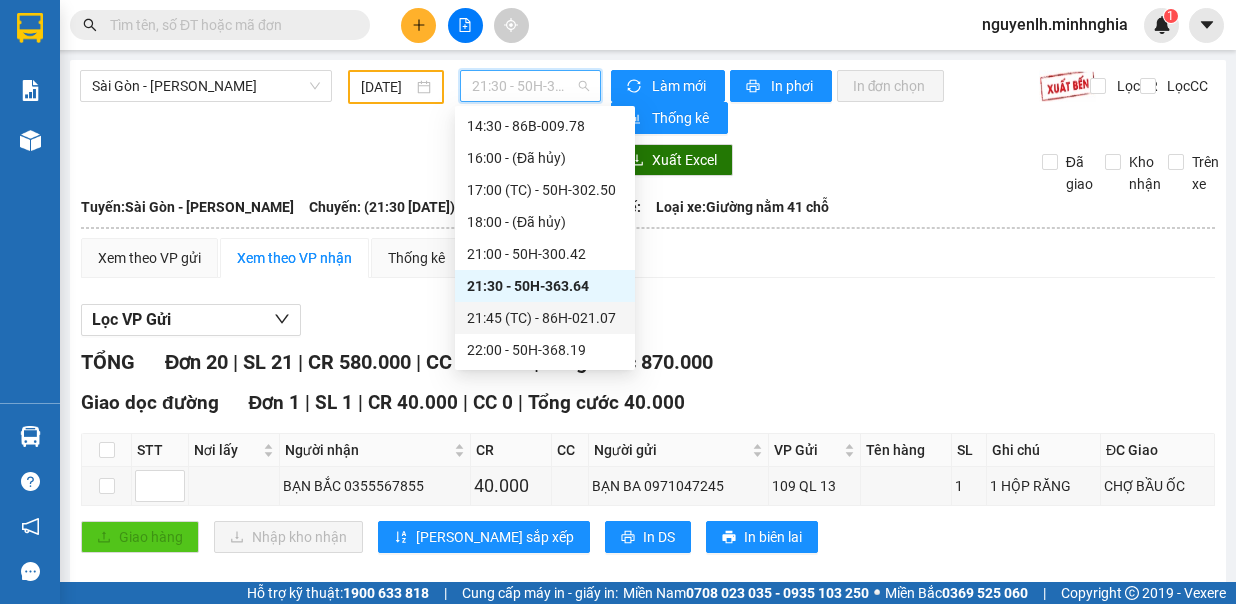 click on "21:45   (TC)   - 86H-021.07" at bounding box center (545, 318) 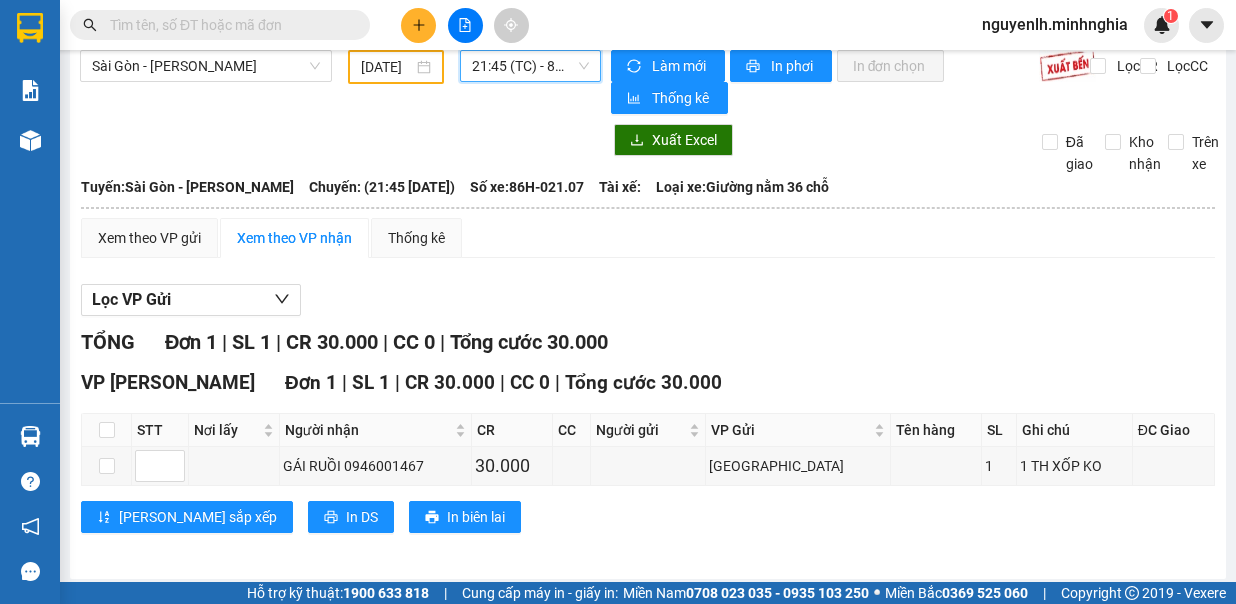 scroll, scrollTop: 0, scrollLeft: 0, axis: both 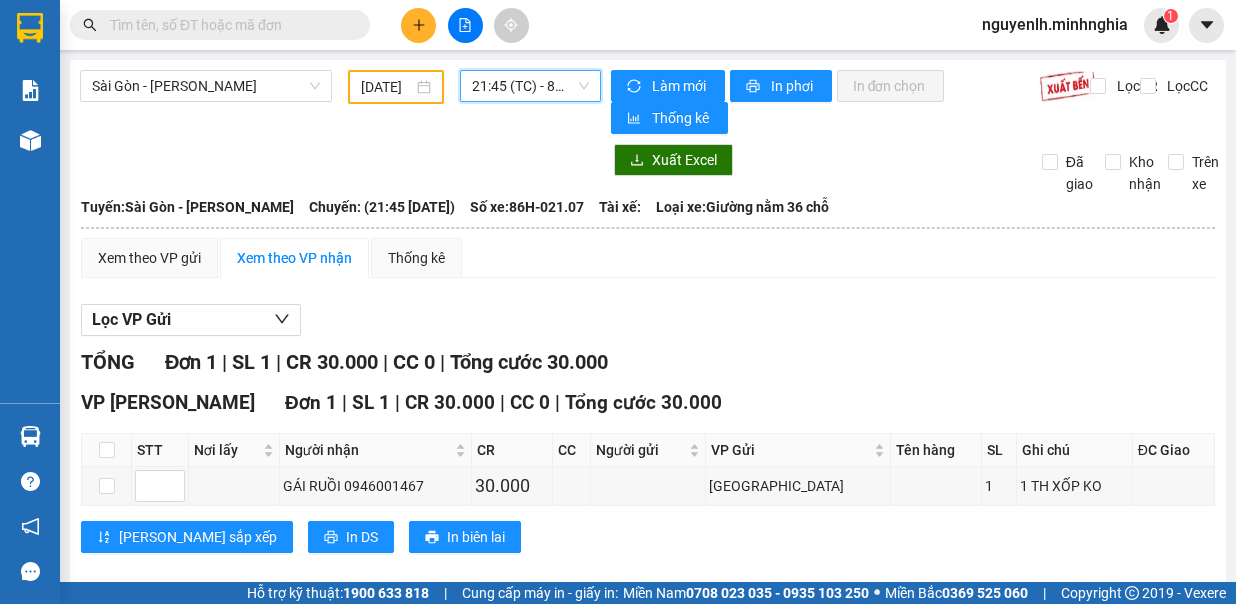 click on "21:45   (TC)   - 86H-021.07" at bounding box center (530, 86) 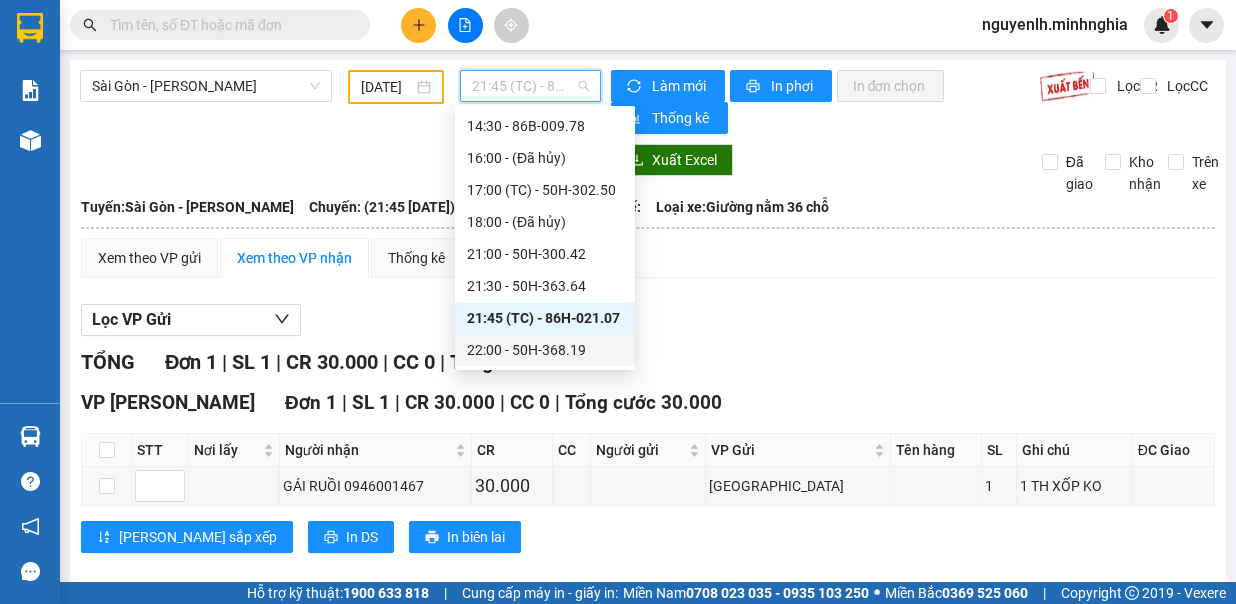 click on "22:00     - 50H-368.19" at bounding box center (545, 350) 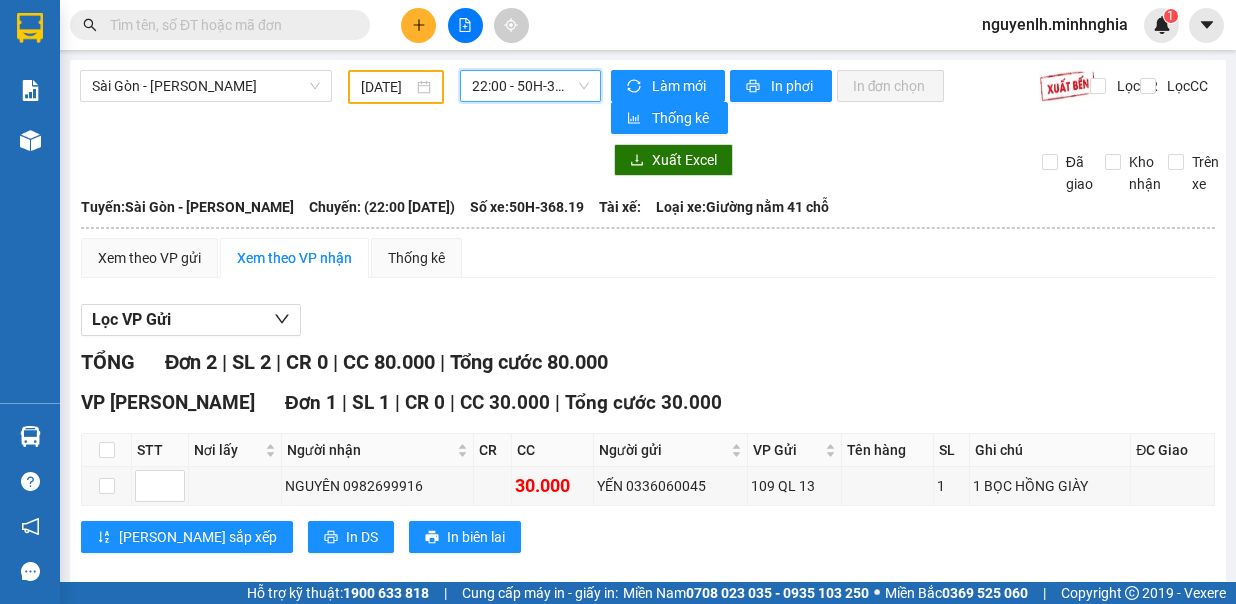 scroll, scrollTop: 208, scrollLeft: 0, axis: vertical 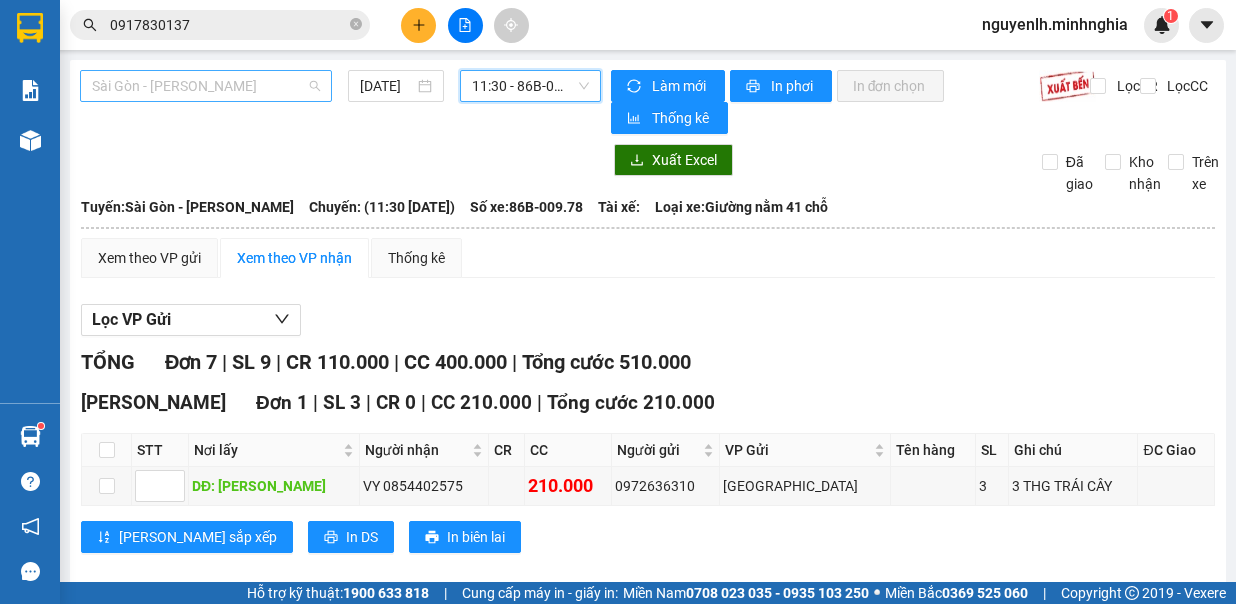 click on "Sài Gòn - [PERSON_NAME]" at bounding box center [206, 86] 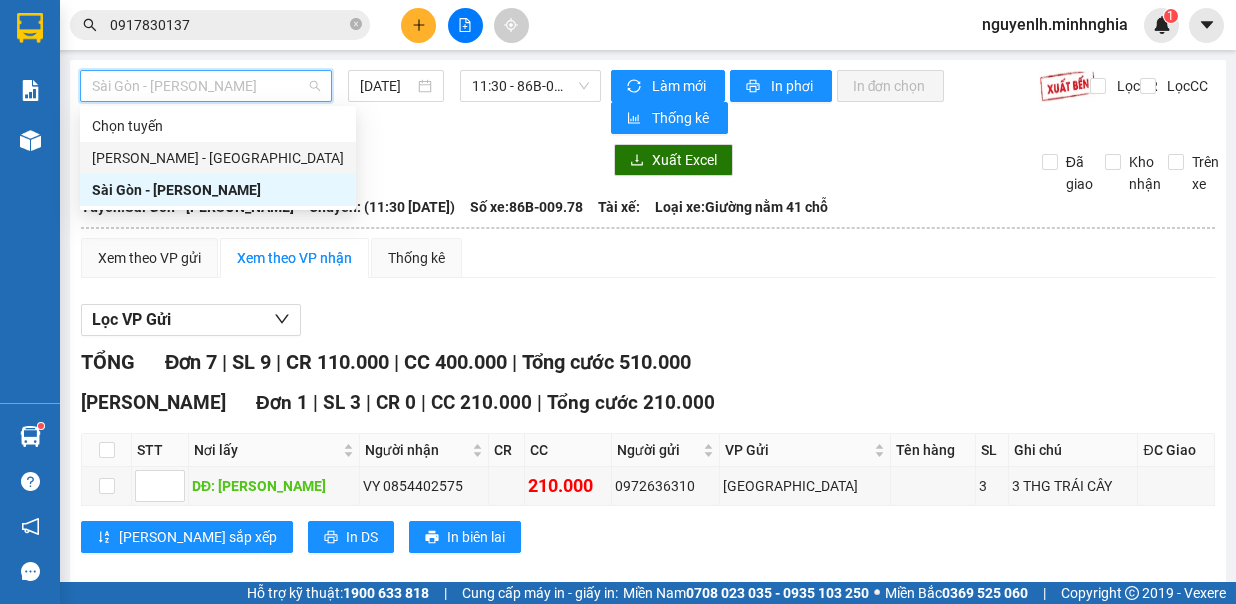 drag, startPoint x: 201, startPoint y: 163, endPoint x: 330, endPoint y: 129, distance: 133.4054 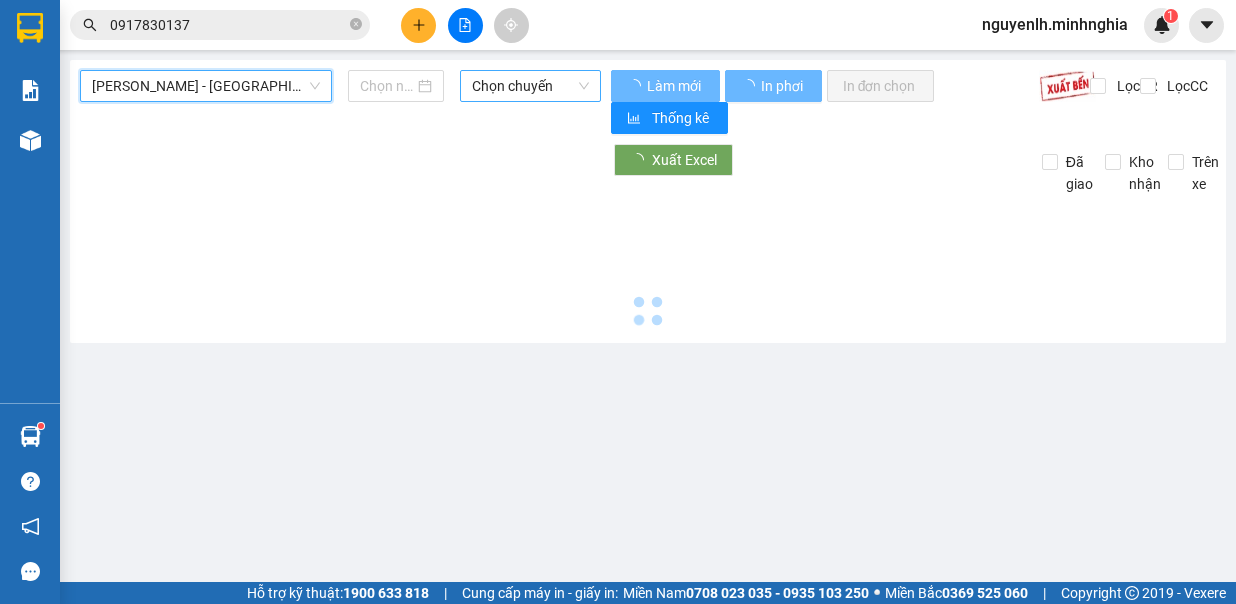 click on "Chọn chuyến" at bounding box center (530, 86) 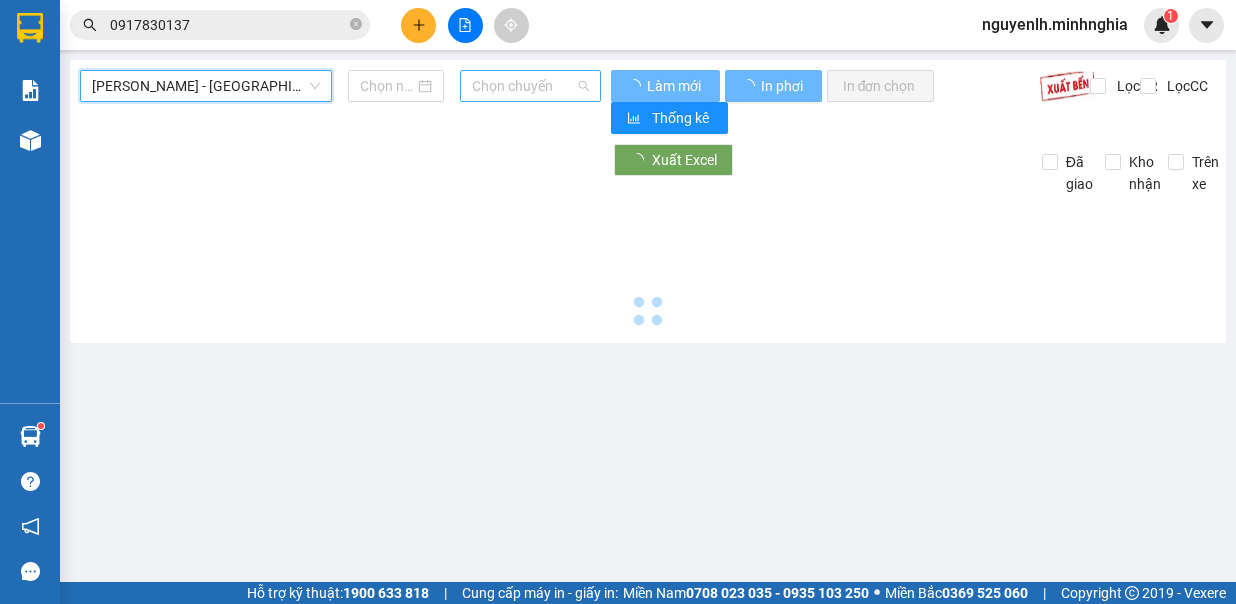 scroll, scrollTop: 0, scrollLeft: 0, axis: both 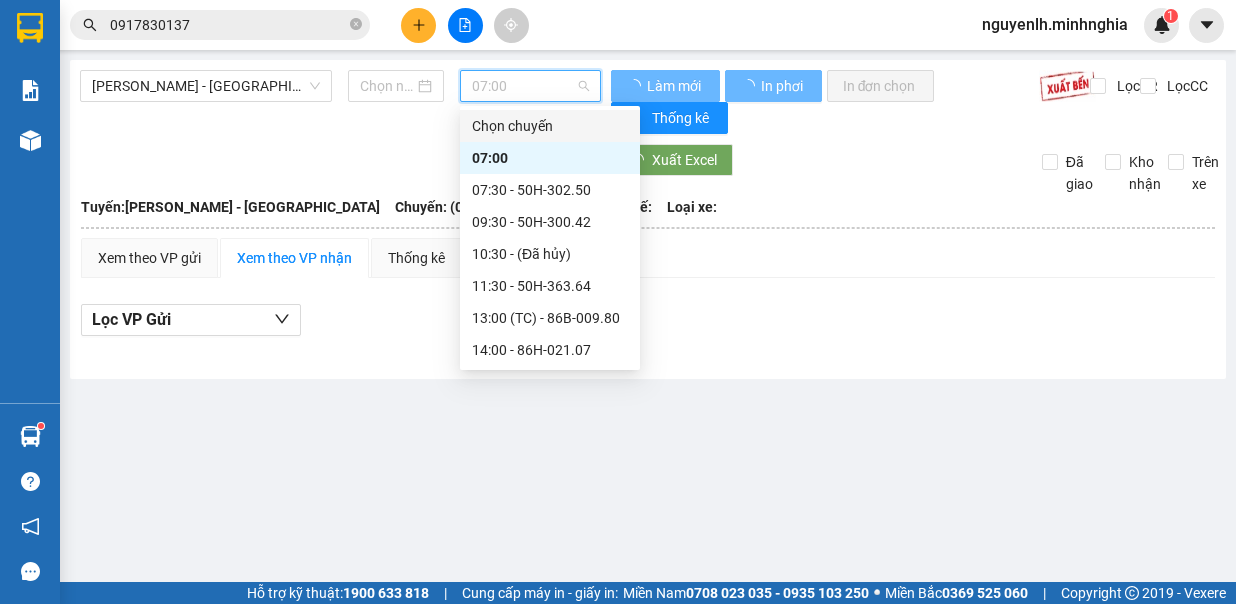 type on "[DATE]" 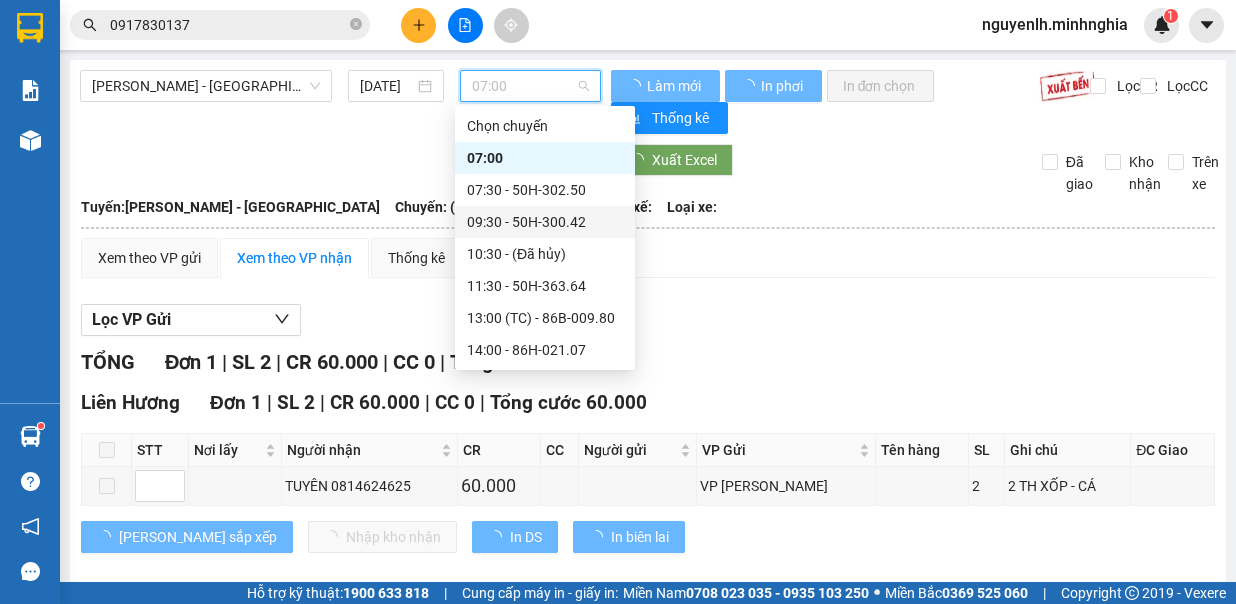 scroll, scrollTop: 288, scrollLeft: 0, axis: vertical 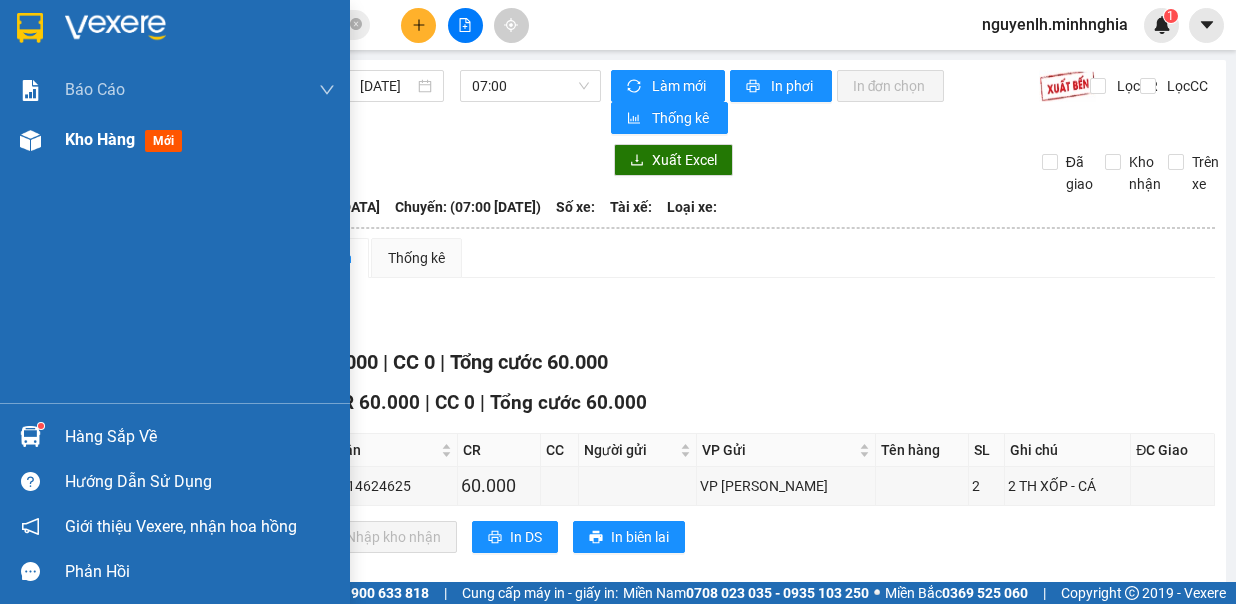 click on "Kho hàng mới" at bounding box center [175, 140] 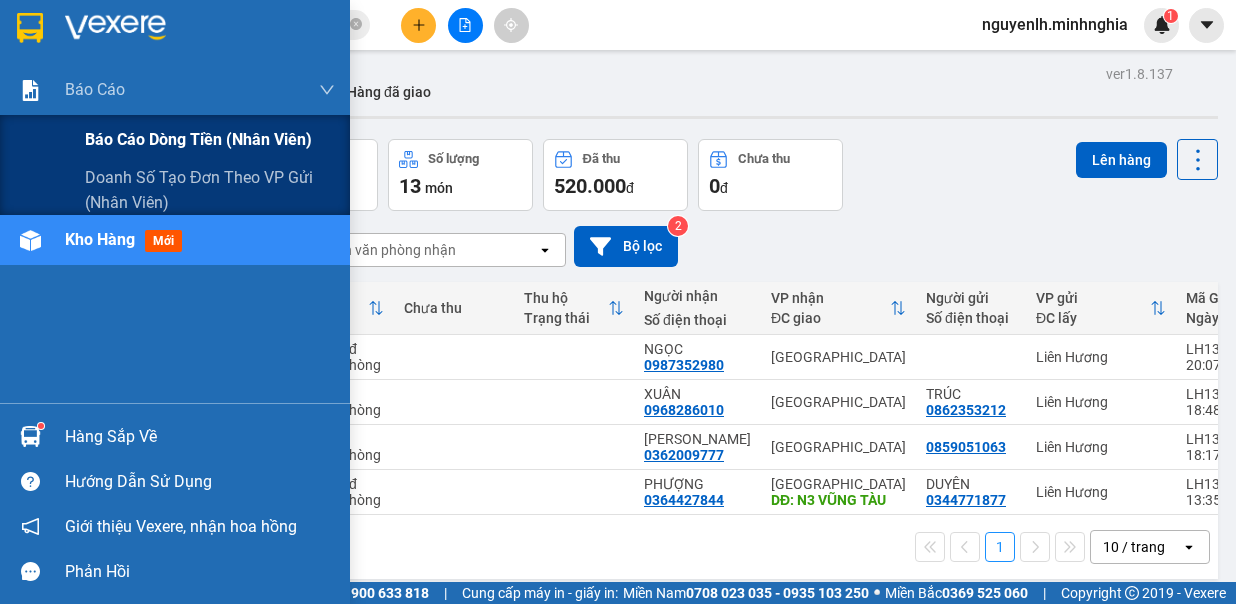 click on "Báo cáo dòng tiền (nhân viên)" at bounding box center [210, 140] 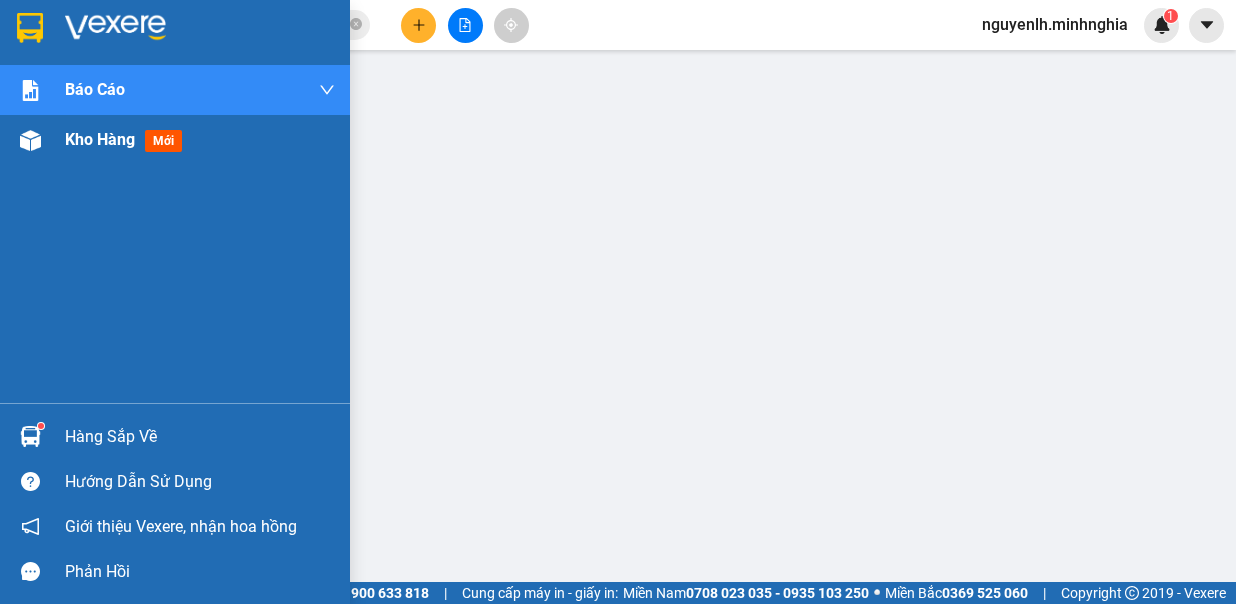 click at bounding box center (30, 140) 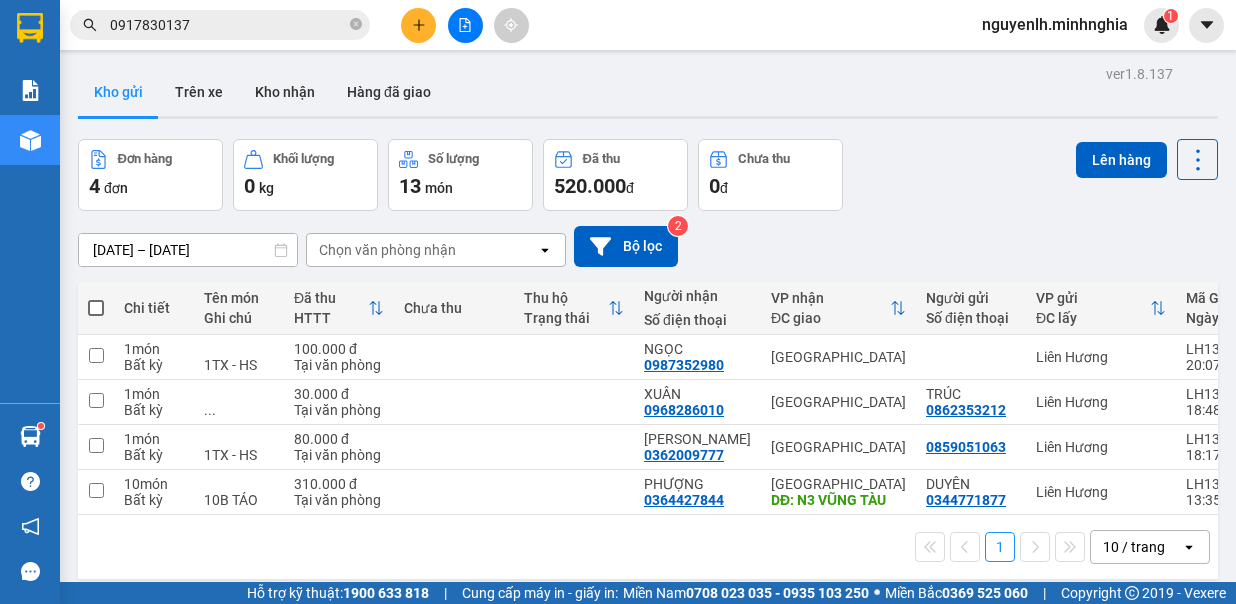 click at bounding box center [96, 308] 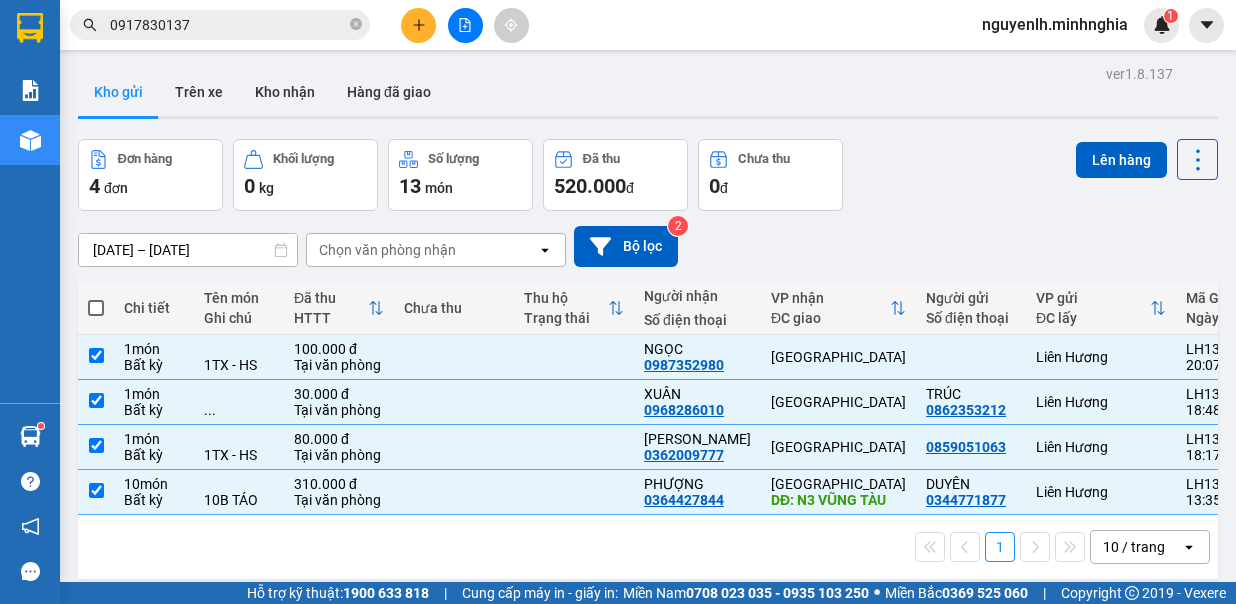 checkbox on "true" 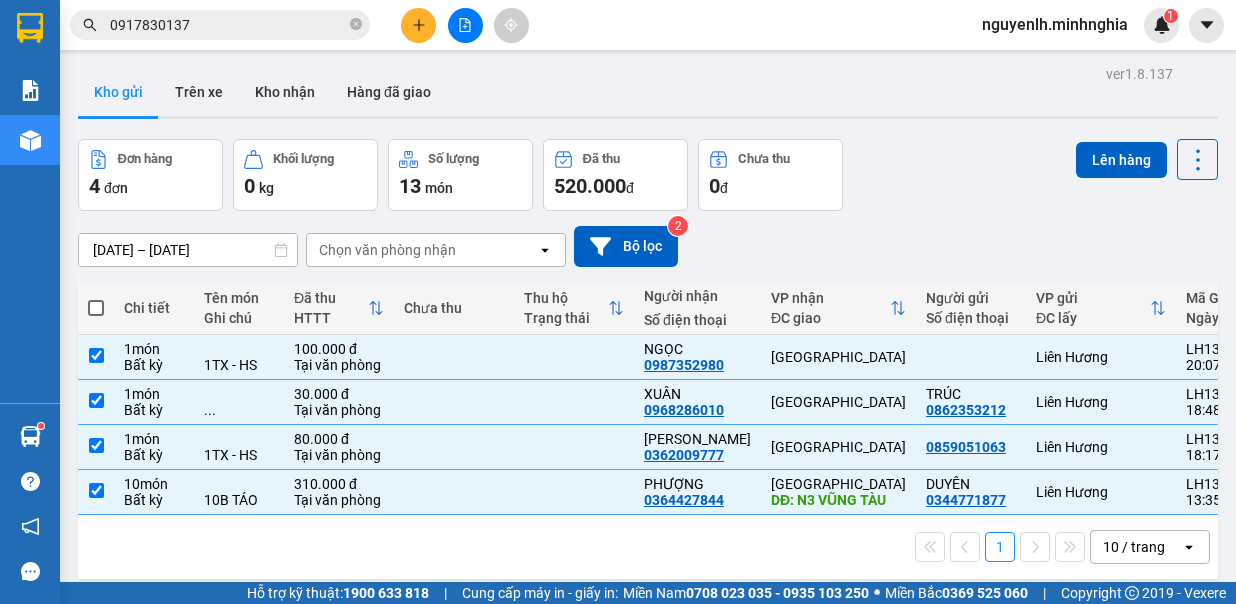 checkbox on "true" 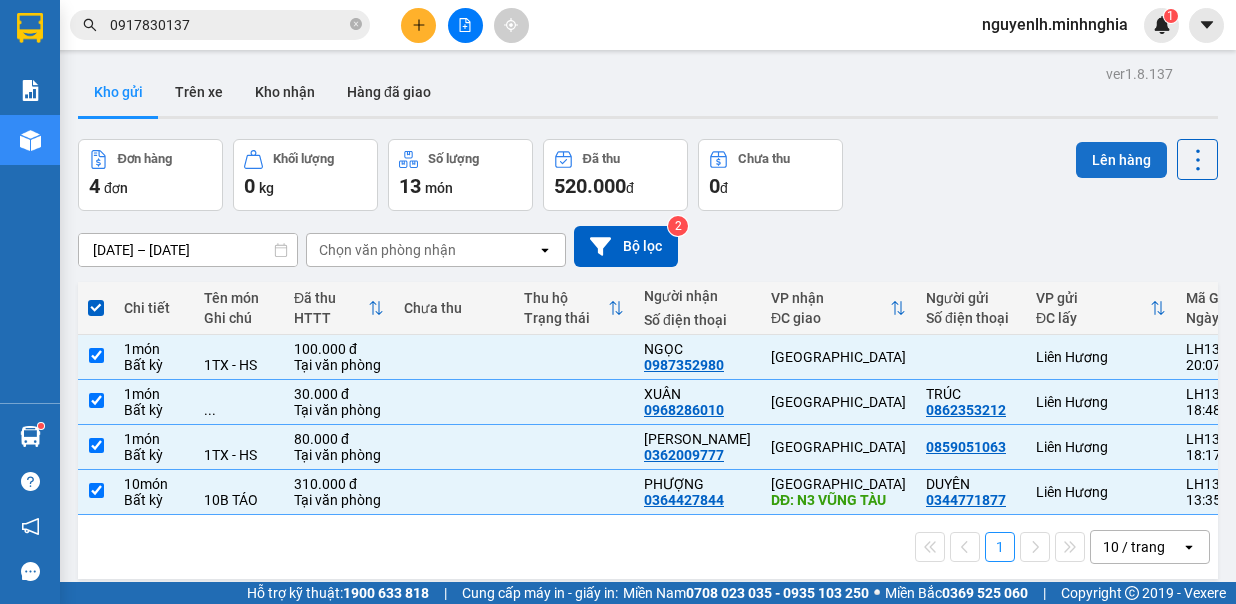 click on "Lên hàng" at bounding box center (1121, 160) 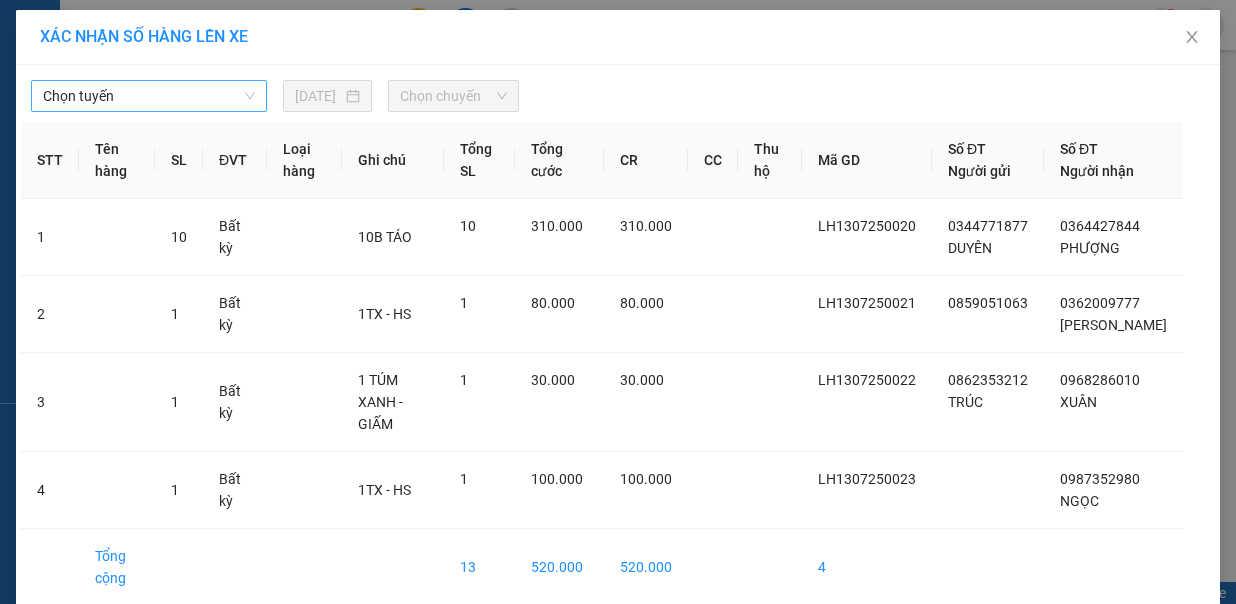 click on "Chọn tuyến" at bounding box center [149, 96] 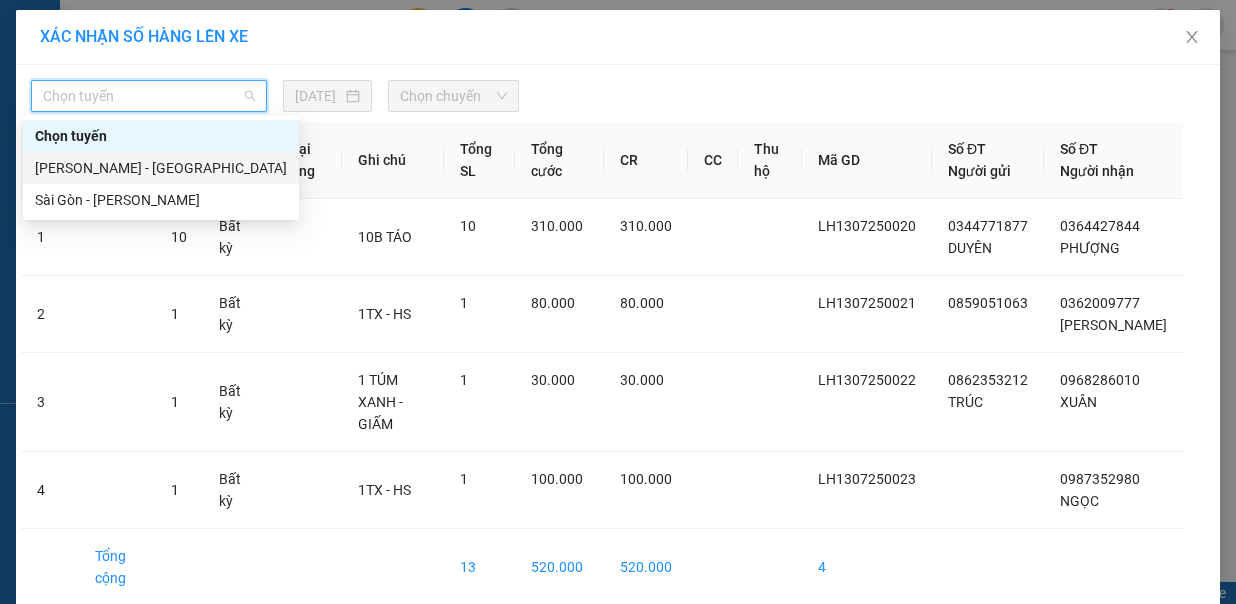 click on "[PERSON_NAME] - [GEOGRAPHIC_DATA]" at bounding box center [161, 168] 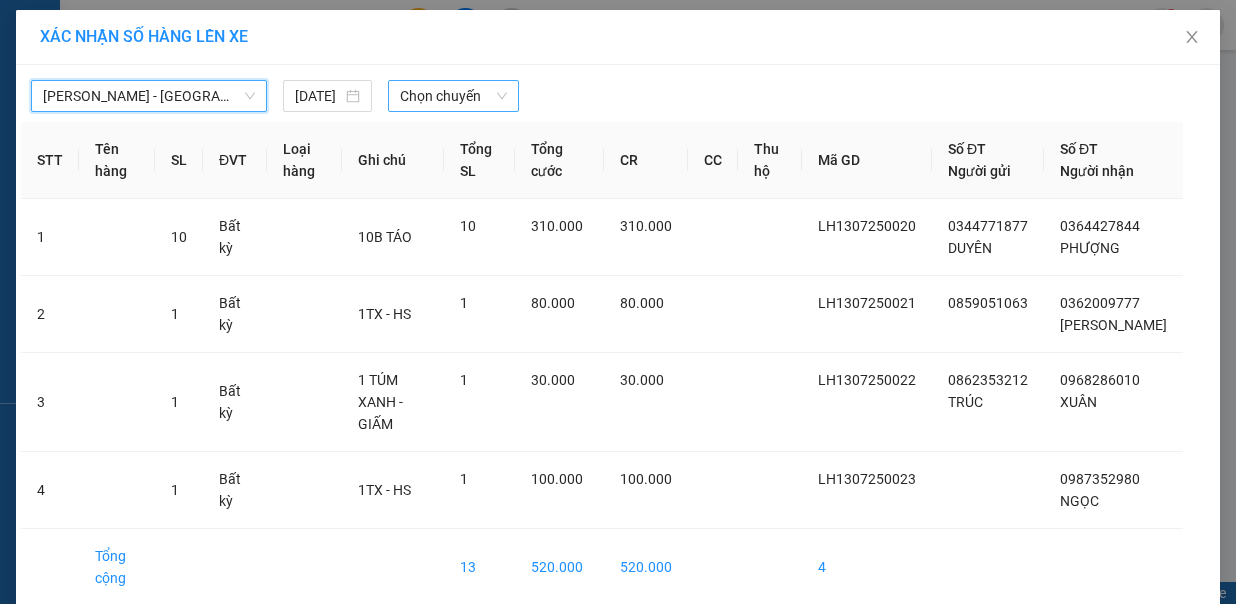 click on "Chọn chuyến" at bounding box center (453, 96) 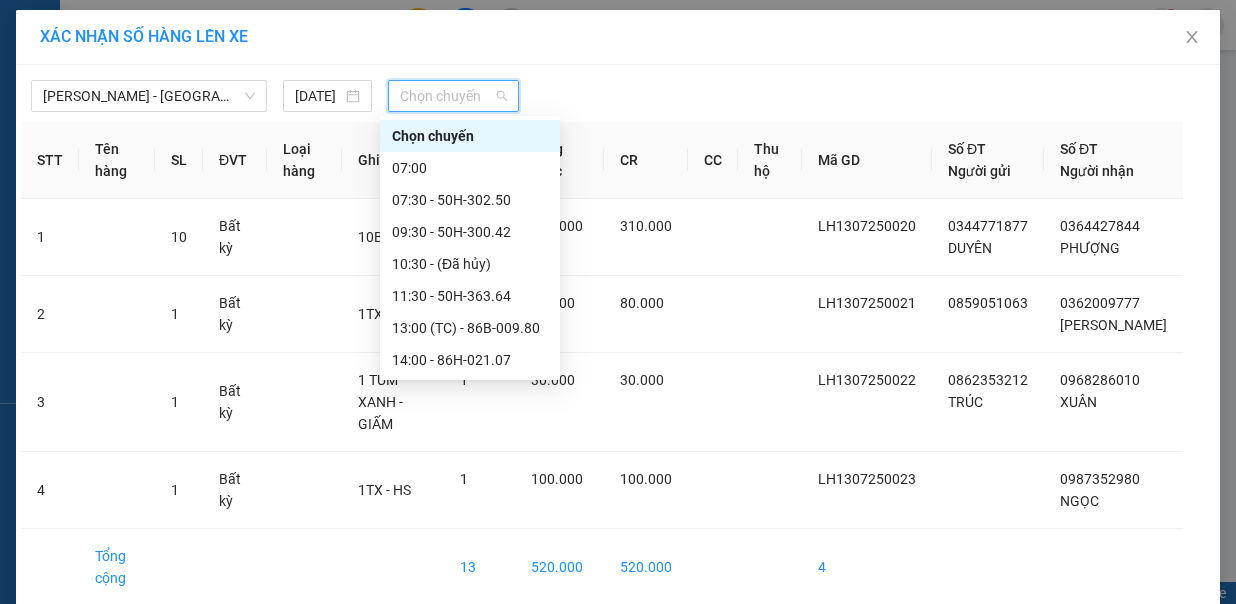 scroll, scrollTop: 288, scrollLeft: 0, axis: vertical 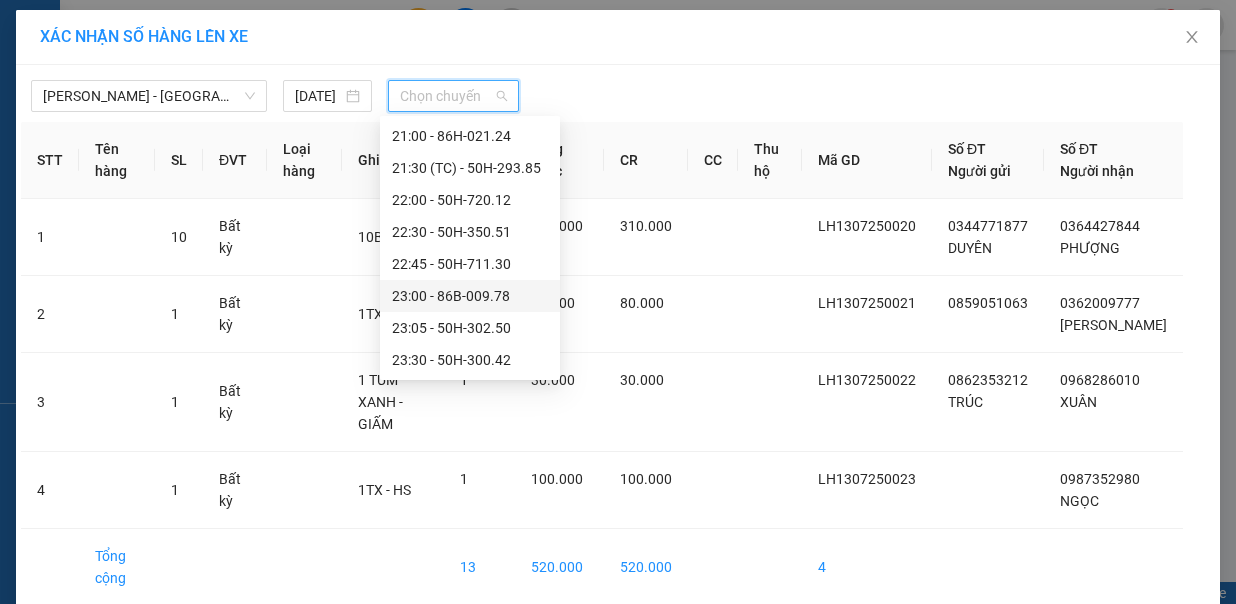 click on "23:00     - 86B-009.78" at bounding box center [470, 296] 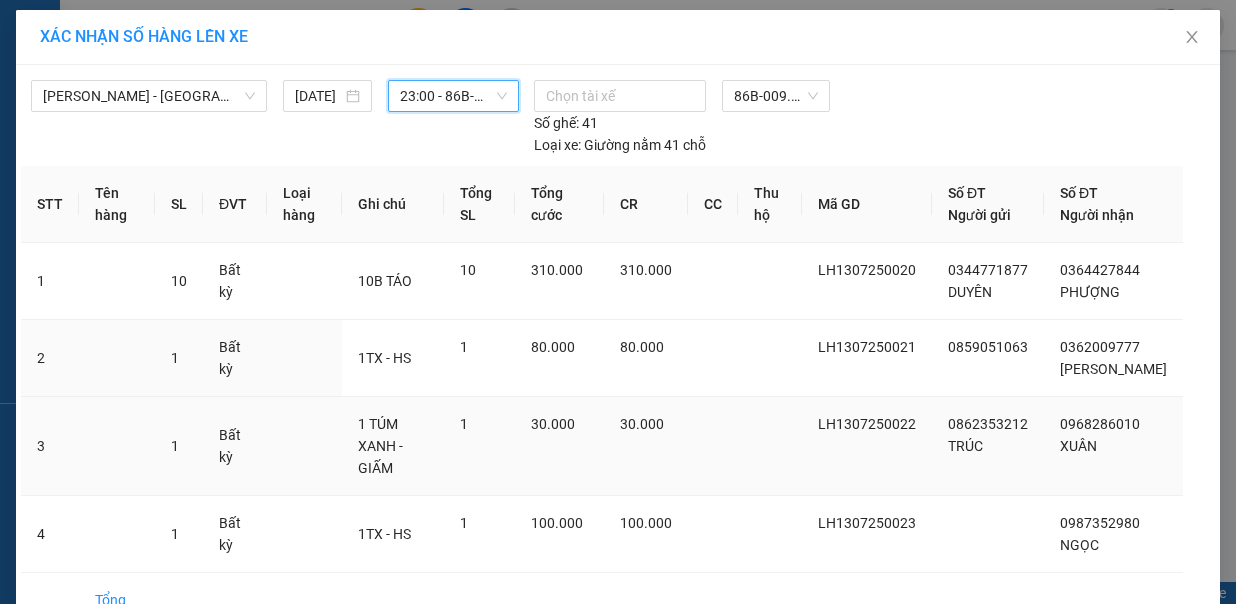 scroll, scrollTop: 76, scrollLeft: 0, axis: vertical 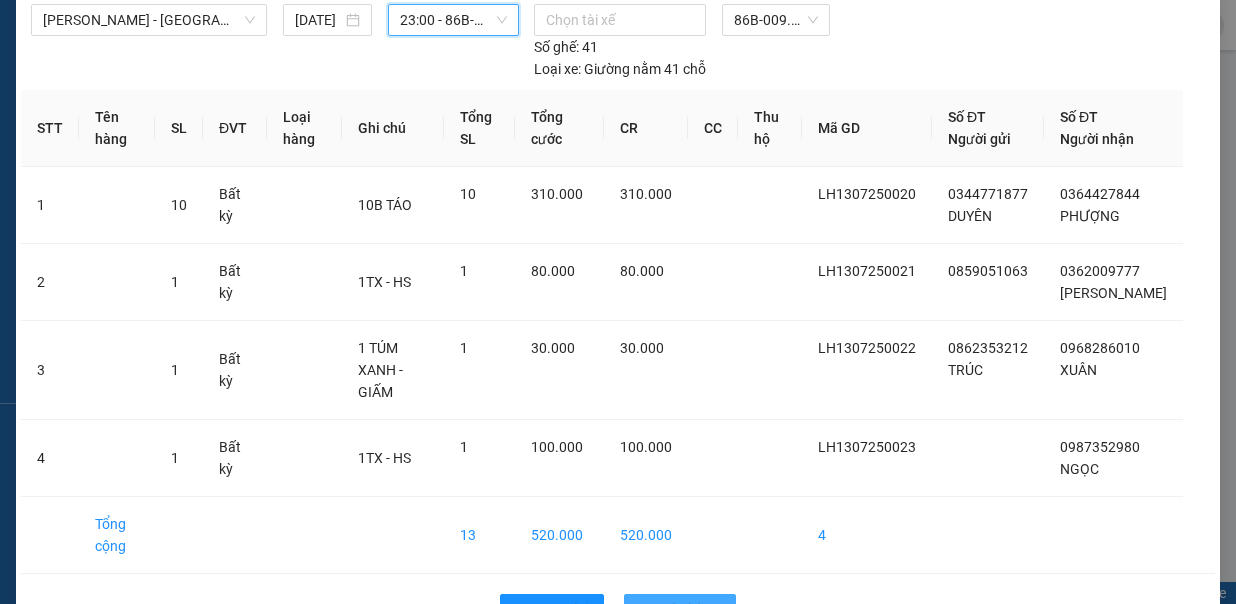 click on "Lên hàng" at bounding box center [680, 610] 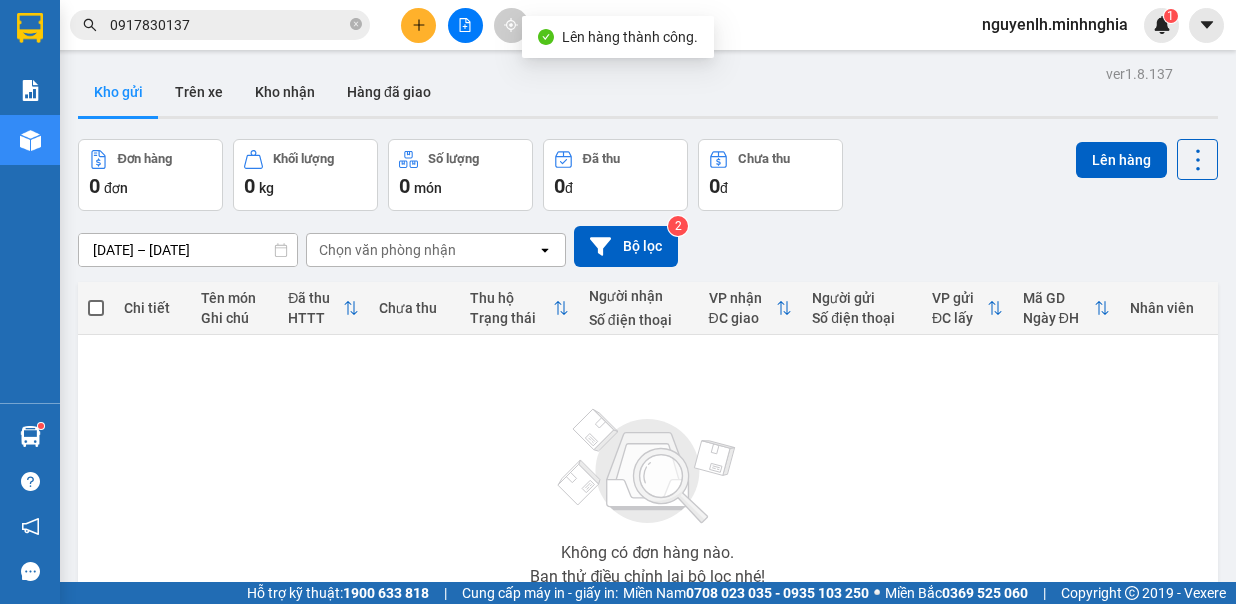 click 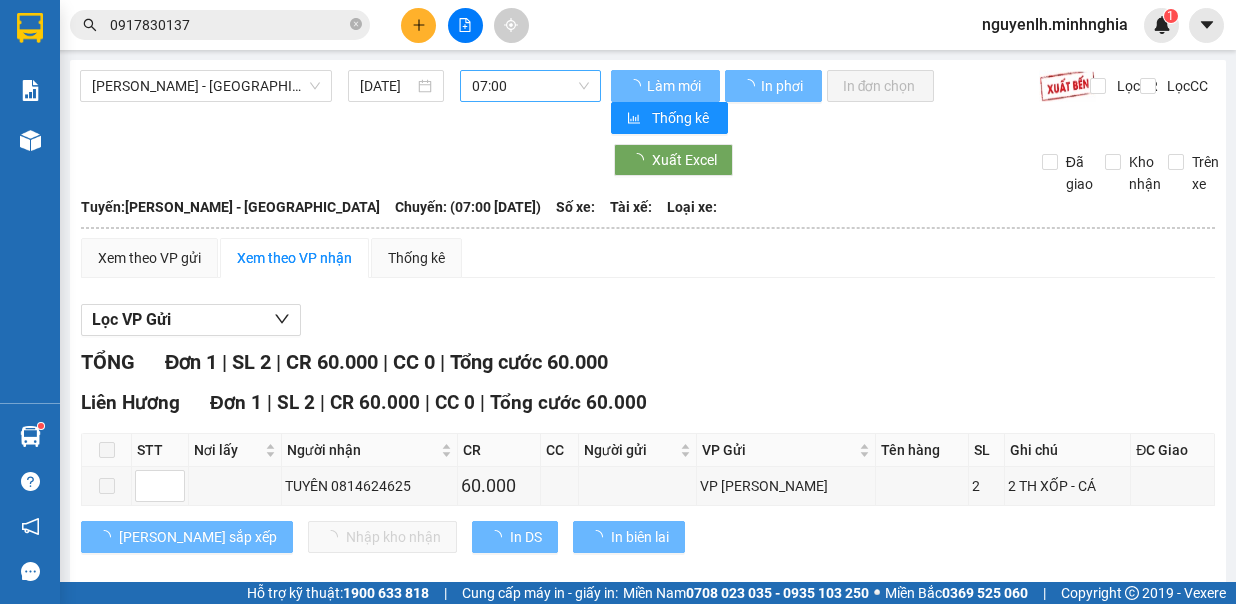 click on "07:00" at bounding box center [530, 86] 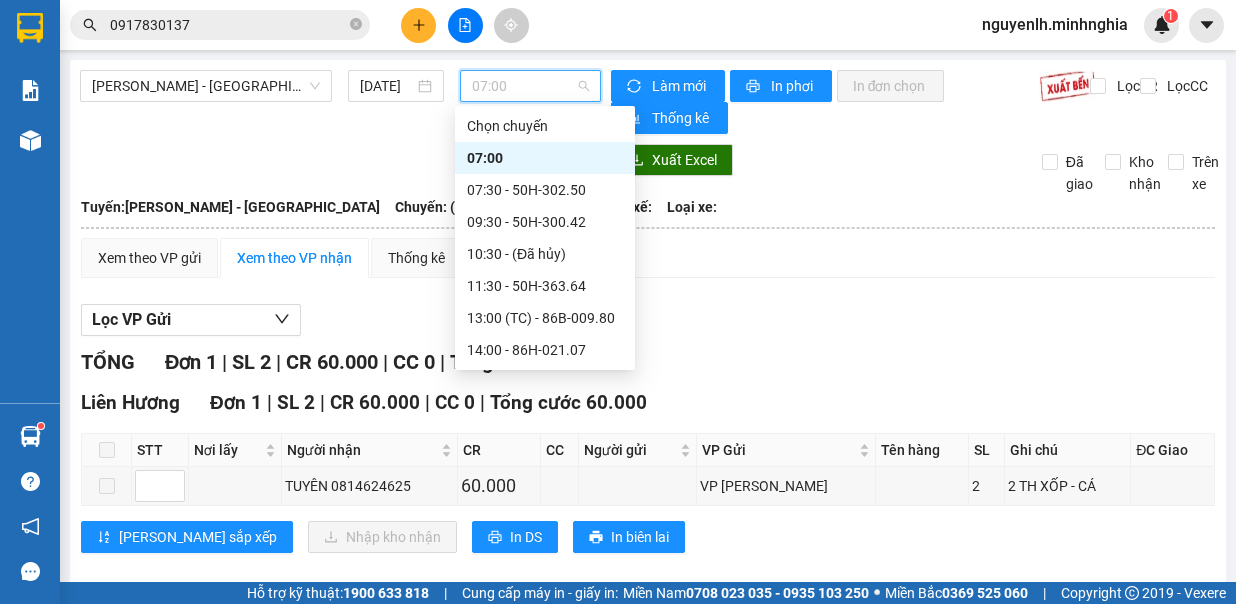 scroll, scrollTop: 288, scrollLeft: 0, axis: vertical 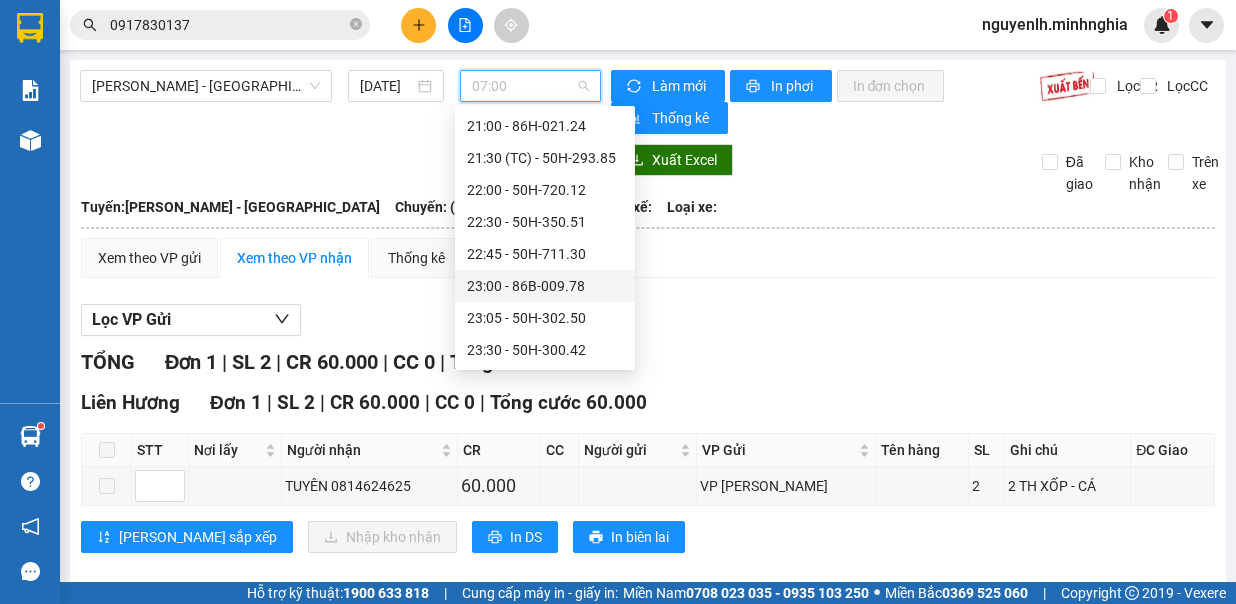click on "23:00     - 86B-009.78" at bounding box center (545, 286) 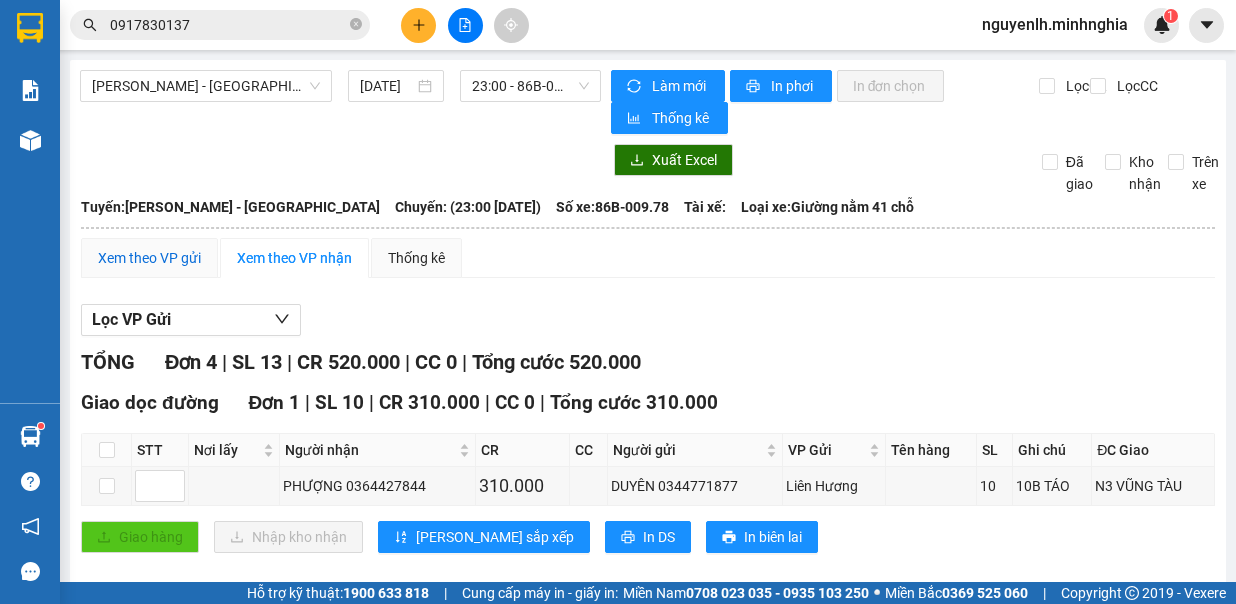 click on "Xem theo VP gửi" at bounding box center (149, 258) 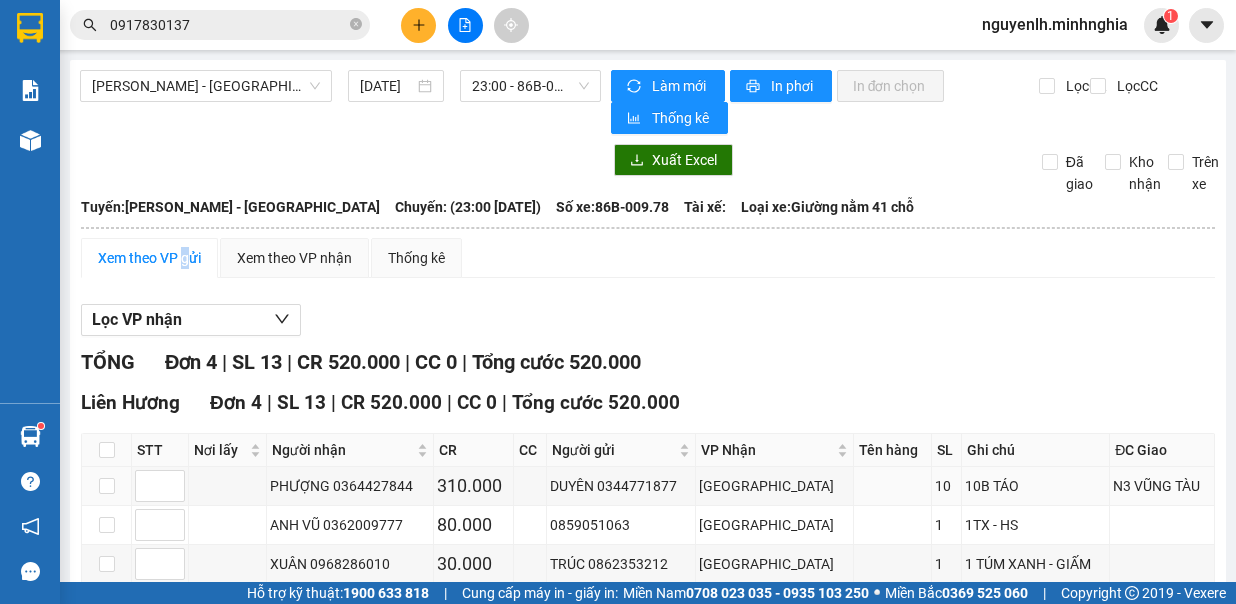 scroll, scrollTop: 133, scrollLeft: 0, axis: vertical 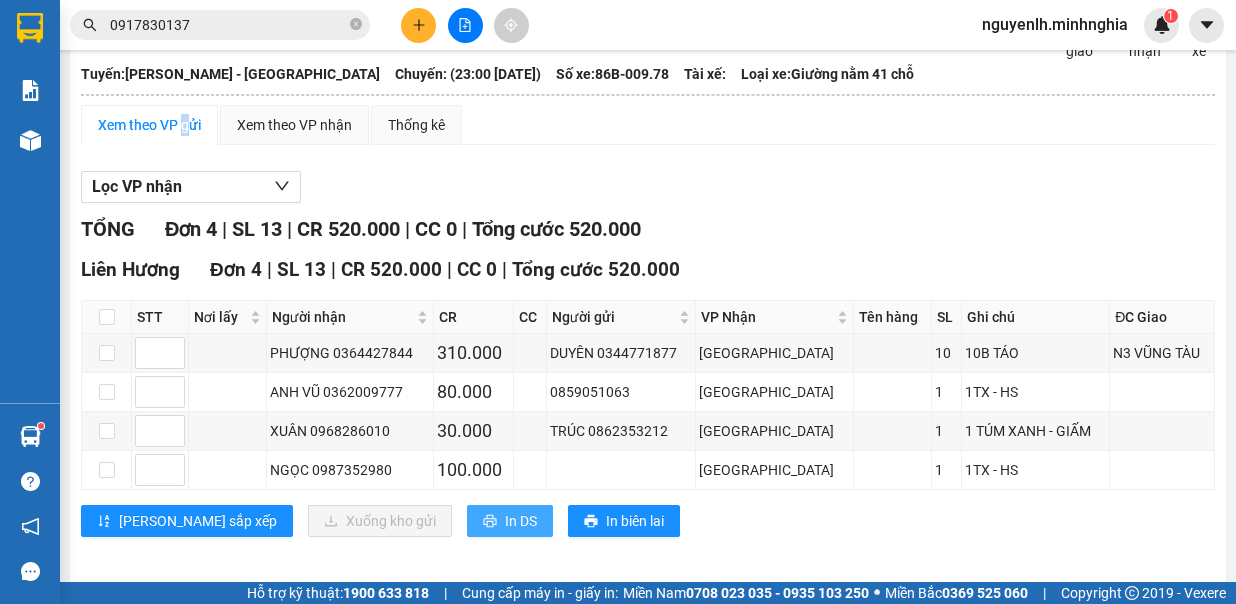 click on "In DS" at bounding box center [521, 521] 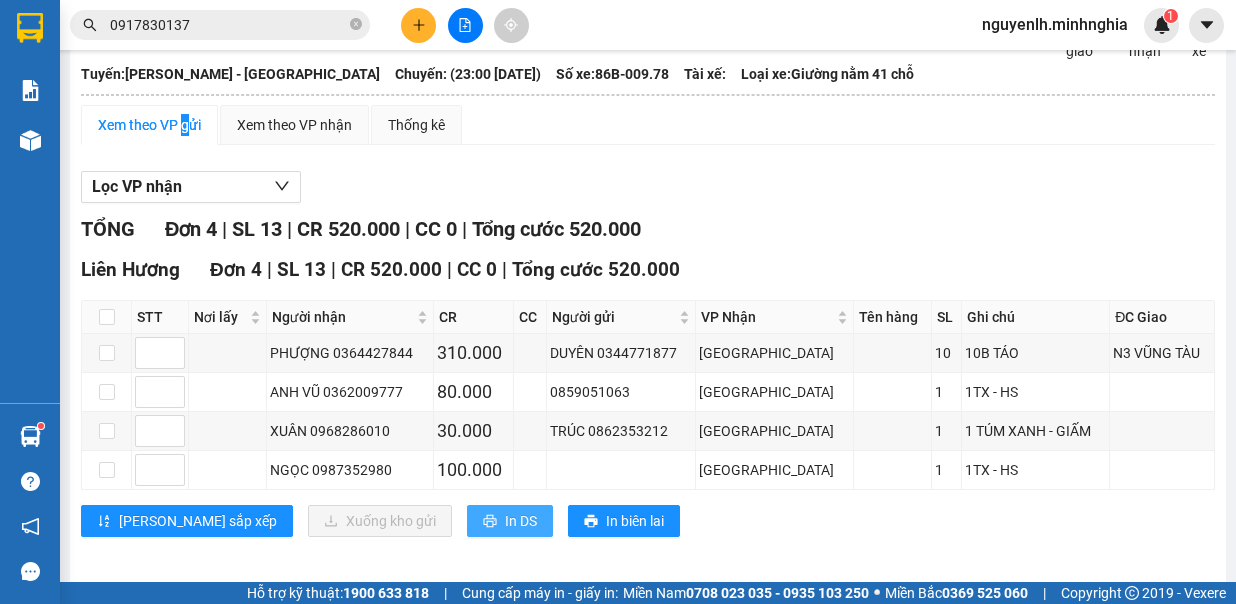 scroll, scrollTop: 0, scrollLeft: 0, axis: both 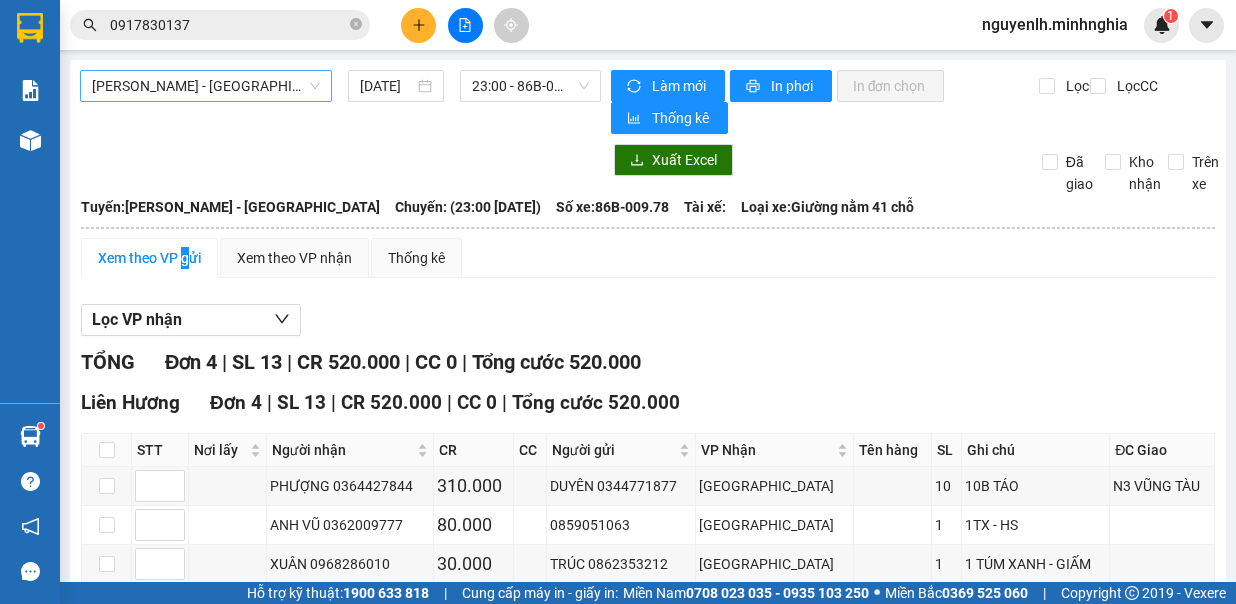 click on "Phan Rí - Sài Gòn" at bounding box center (206, 86) 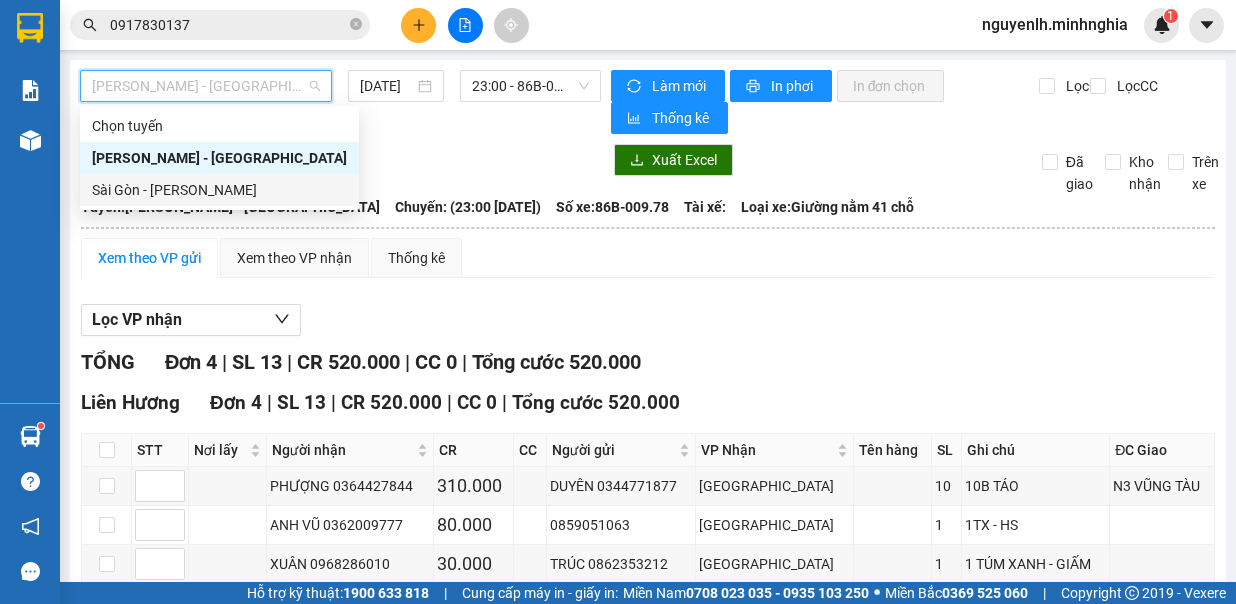 click on "Sài Gòn - [PERSON_NAME]" at bounding box center (219, 190) 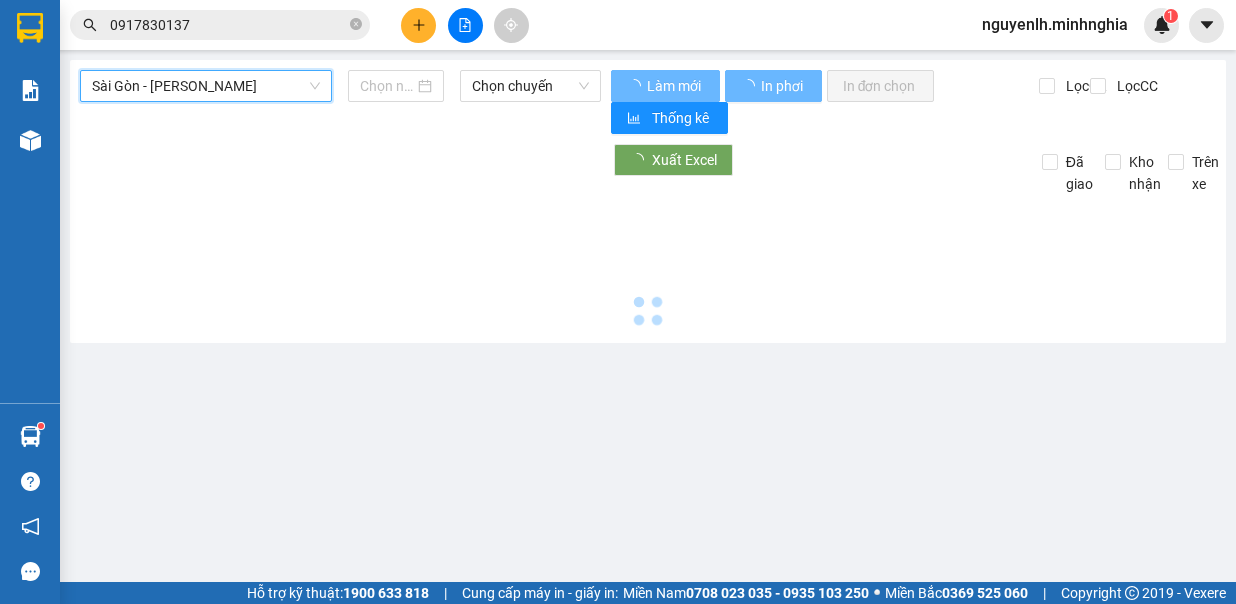 type on "[DATE]" 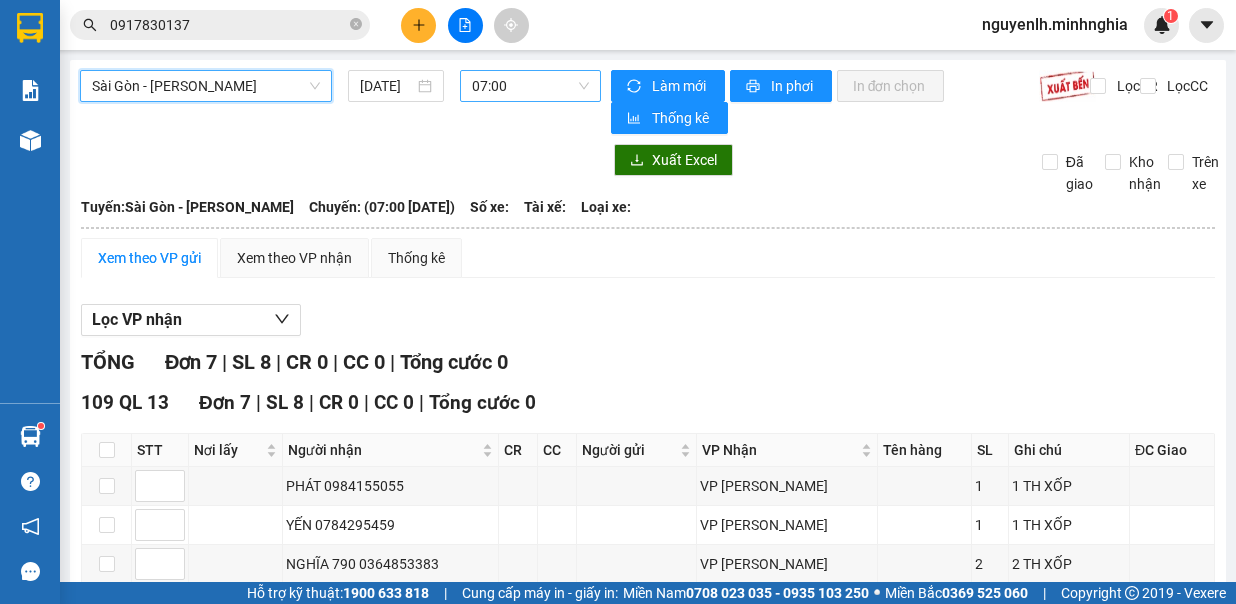 click on "07:00" at bounding box center (530, 86) 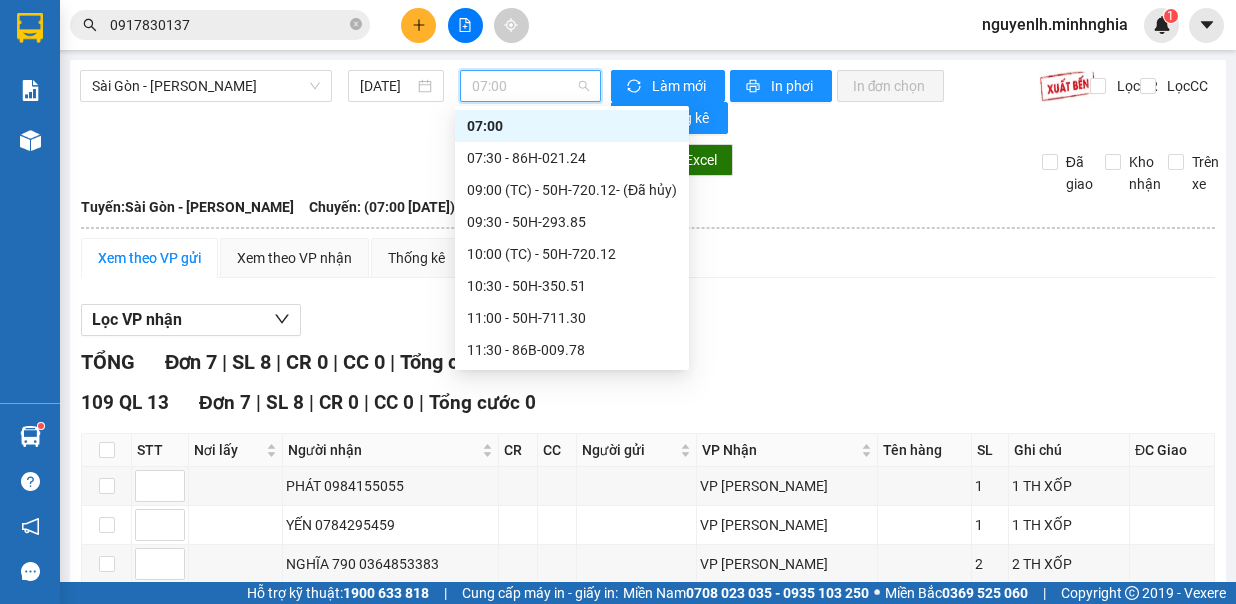 scroll, scrollTop: 288, scrollLeft: 0, axis: vertical 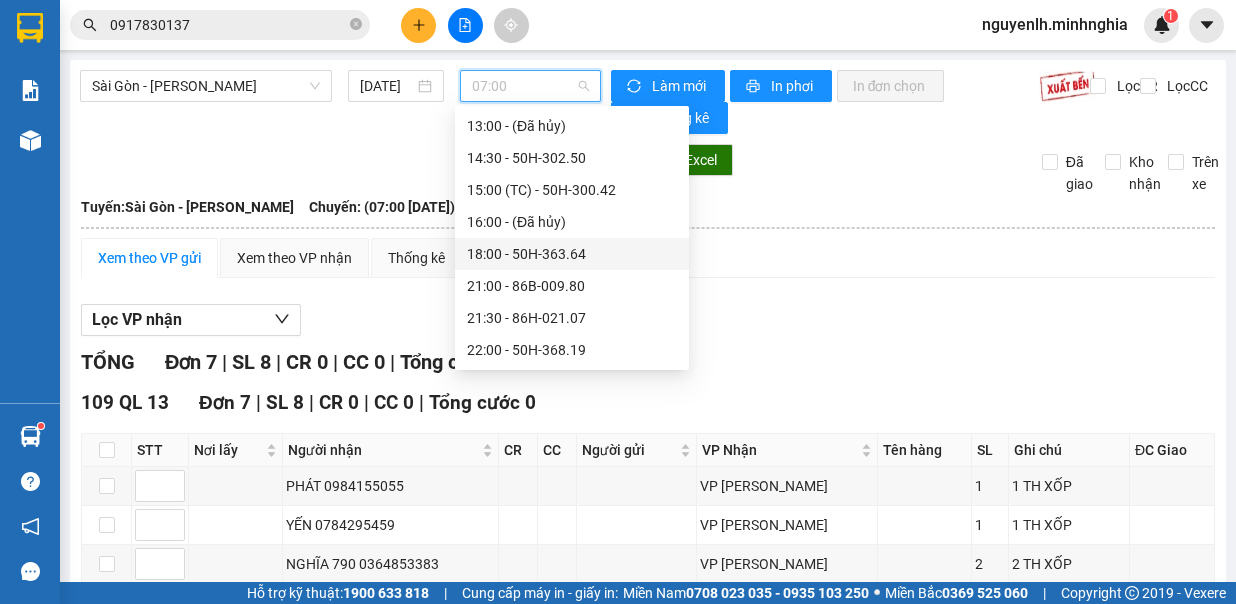 click on "18:00     - 50H-363.64" at bounding box center [572, 254] 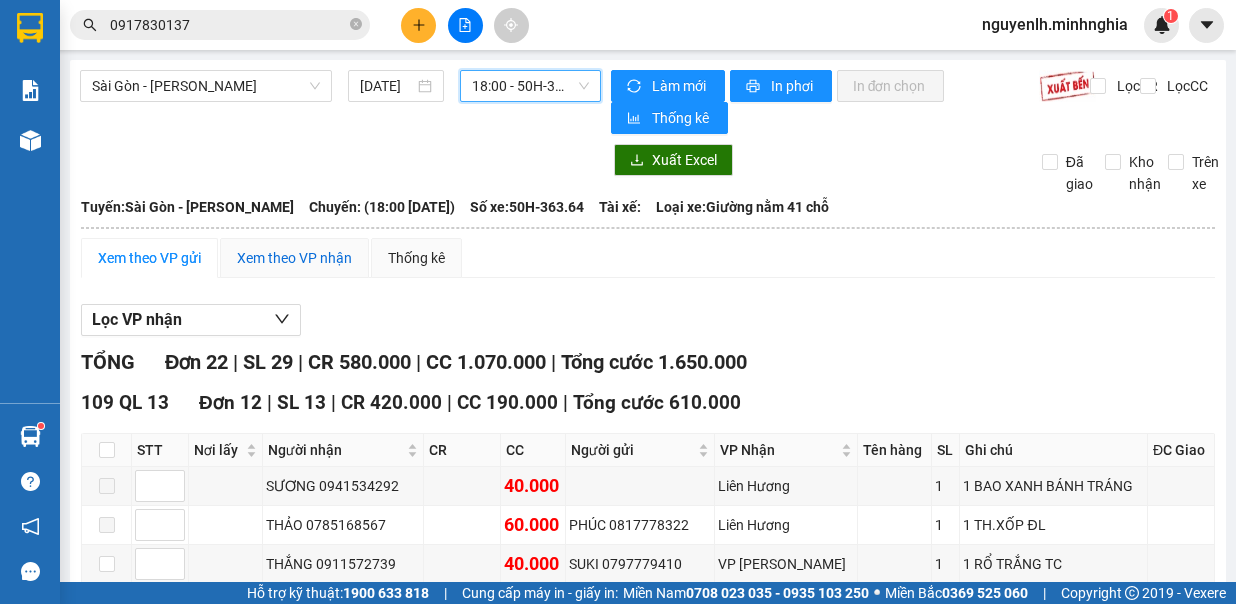 click on "Xem theo VP nhận" at bounding box center (294, 258) 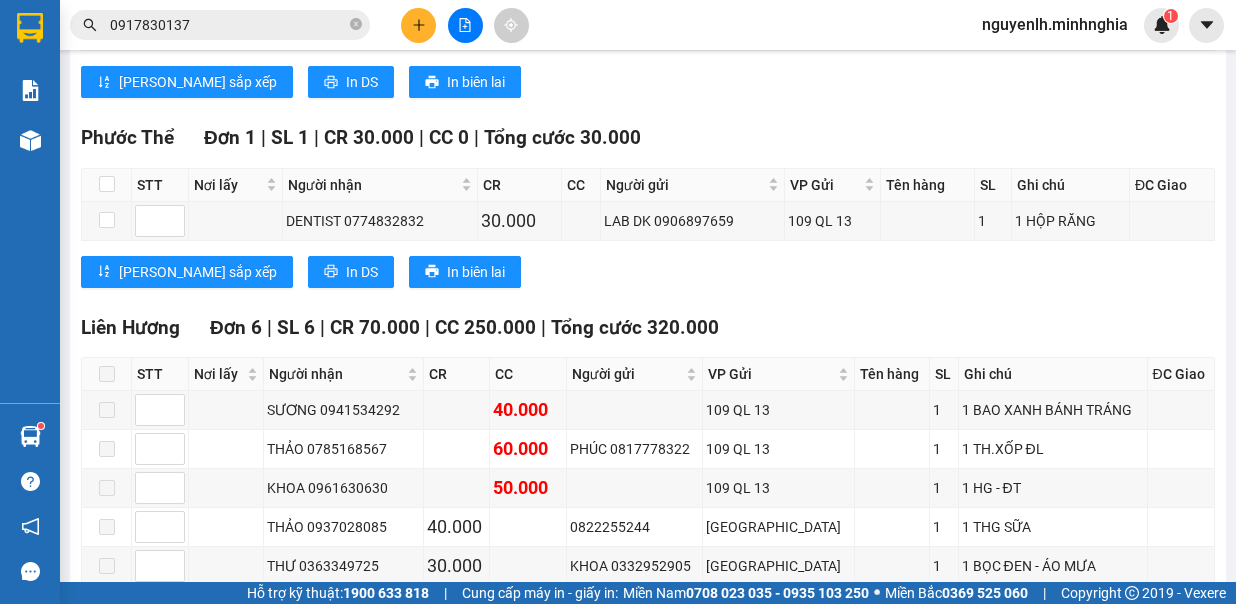 scroll, scrollTop: 1557, scrollLeft: 0, axis: vertical 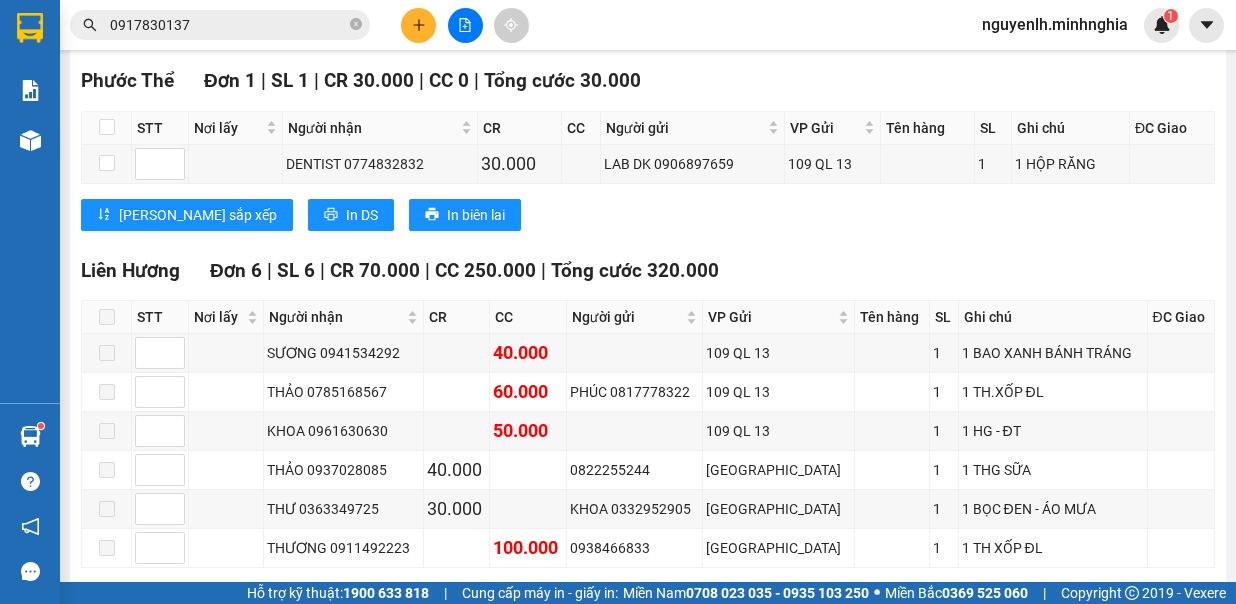 click on "In DS" at bounding box center [526, 599] 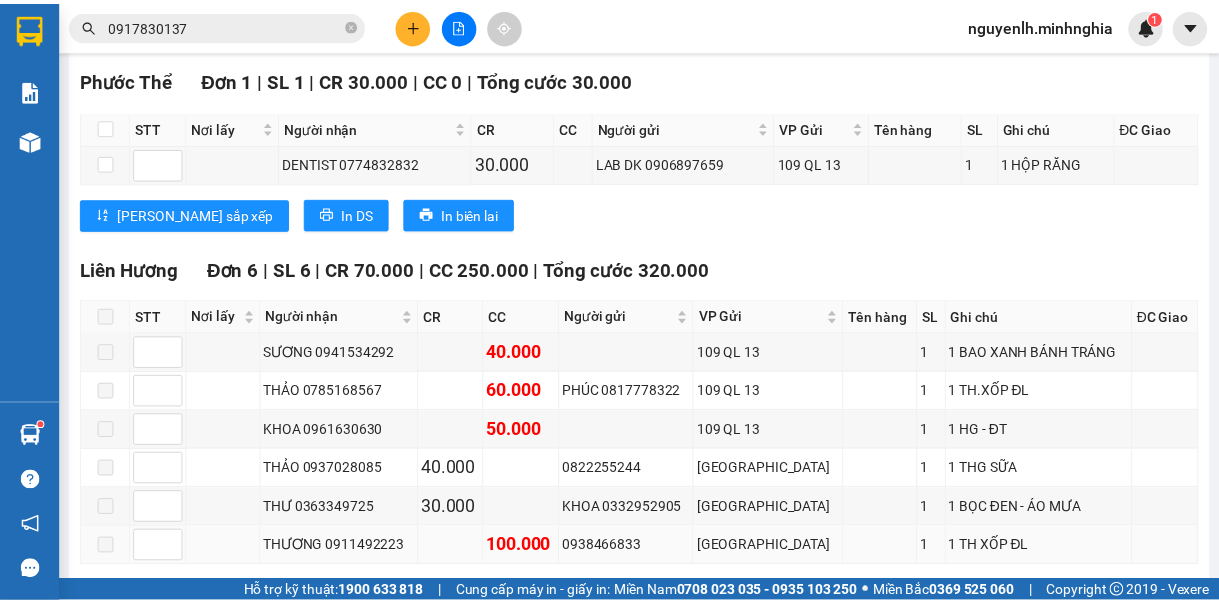 scroll, scrollTop: 0, scrollLeft: 0, axis: both 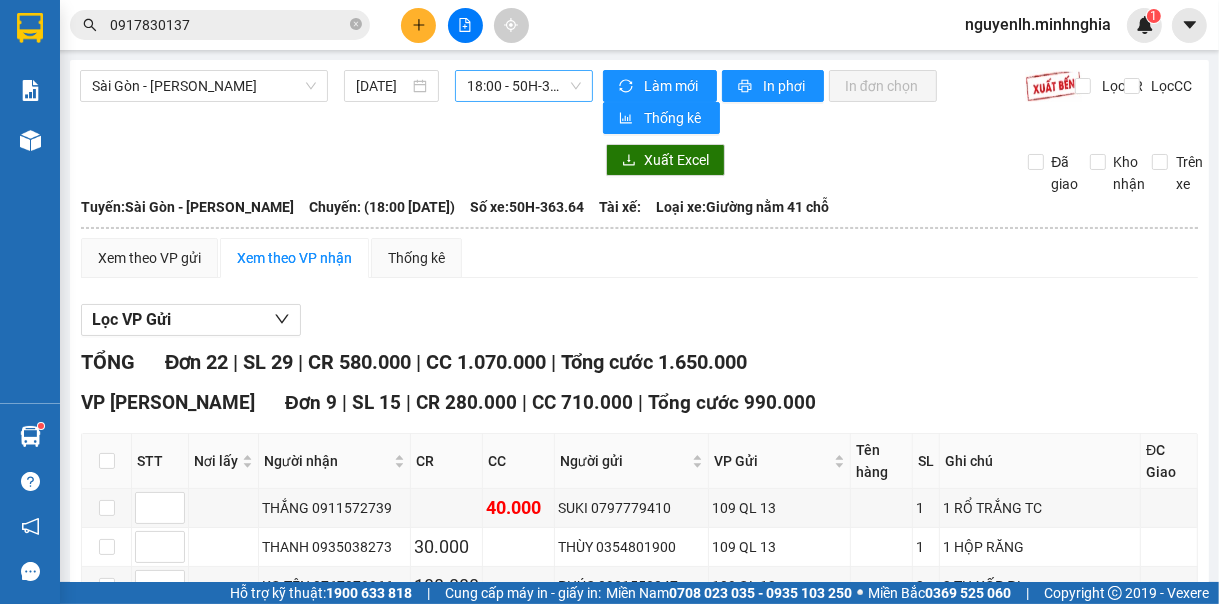 click on "18:00     - 50H-363.64" at bounding box center [524, 86] 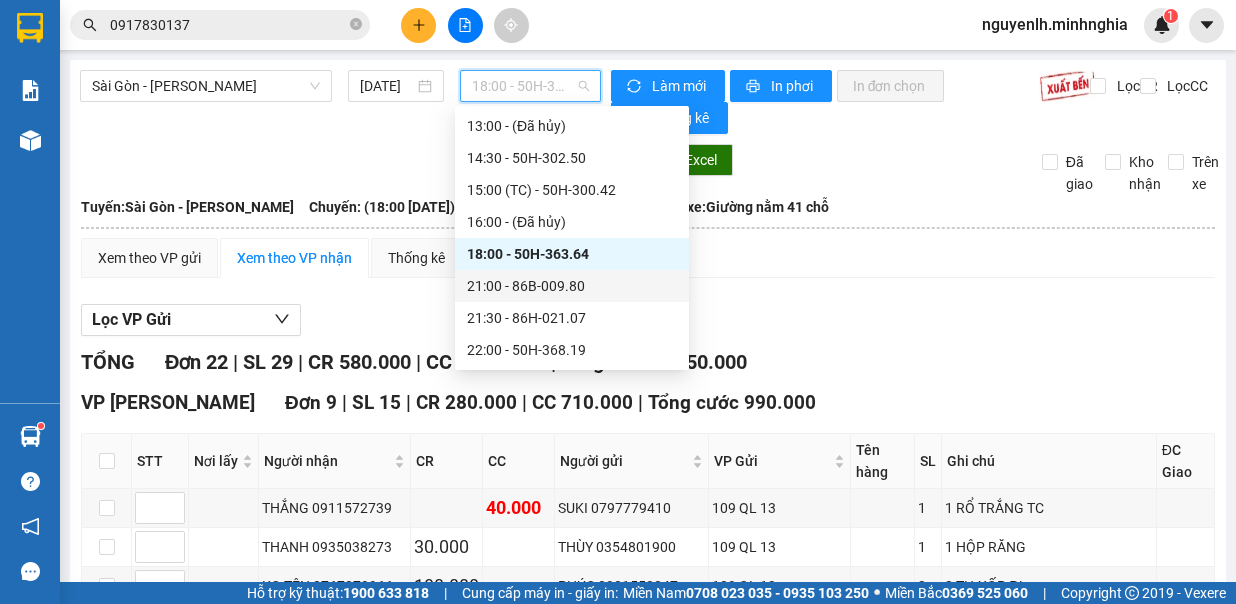 click on "21:00     - 86B-009.80" at bounding box center (572, 286) 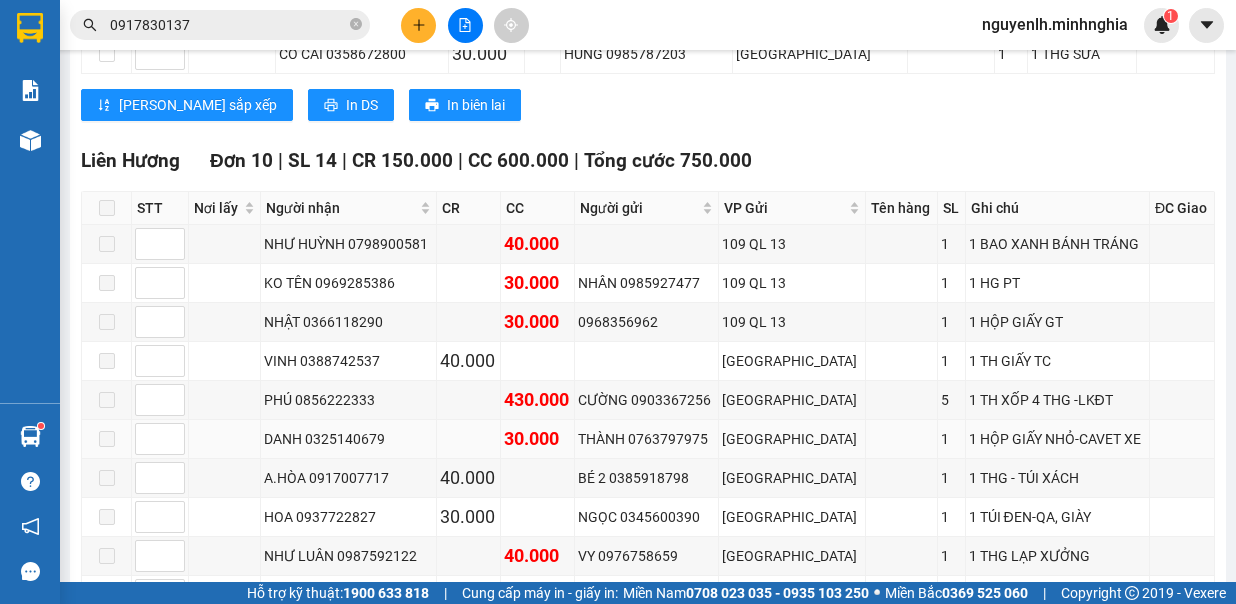 scroll, scrollTop: 800, scrollLeft: 0, axis: vertical 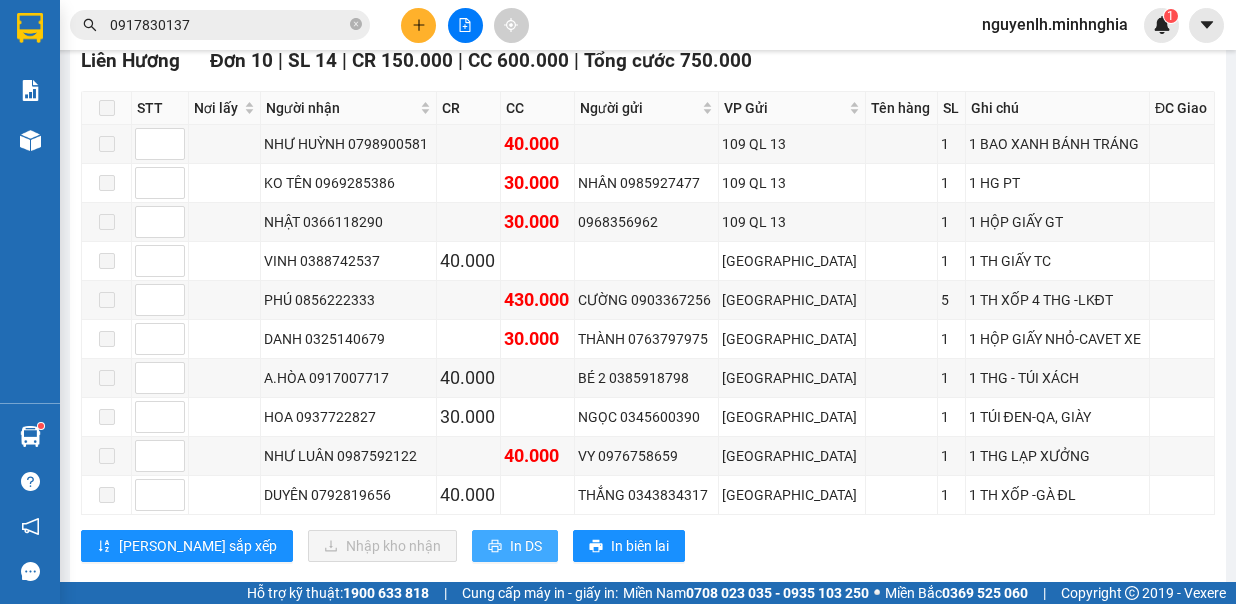 click on "In DS" at bounding box center (515, 546) 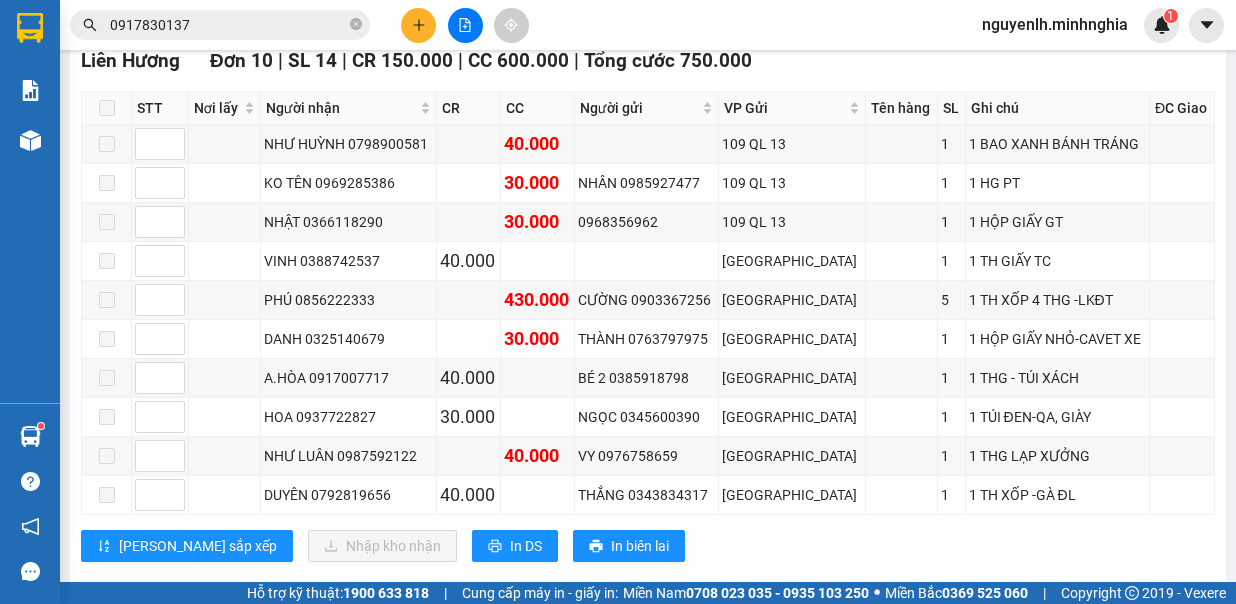 scroll, scrollTop: 0, scrollLeft: 0, axis: both 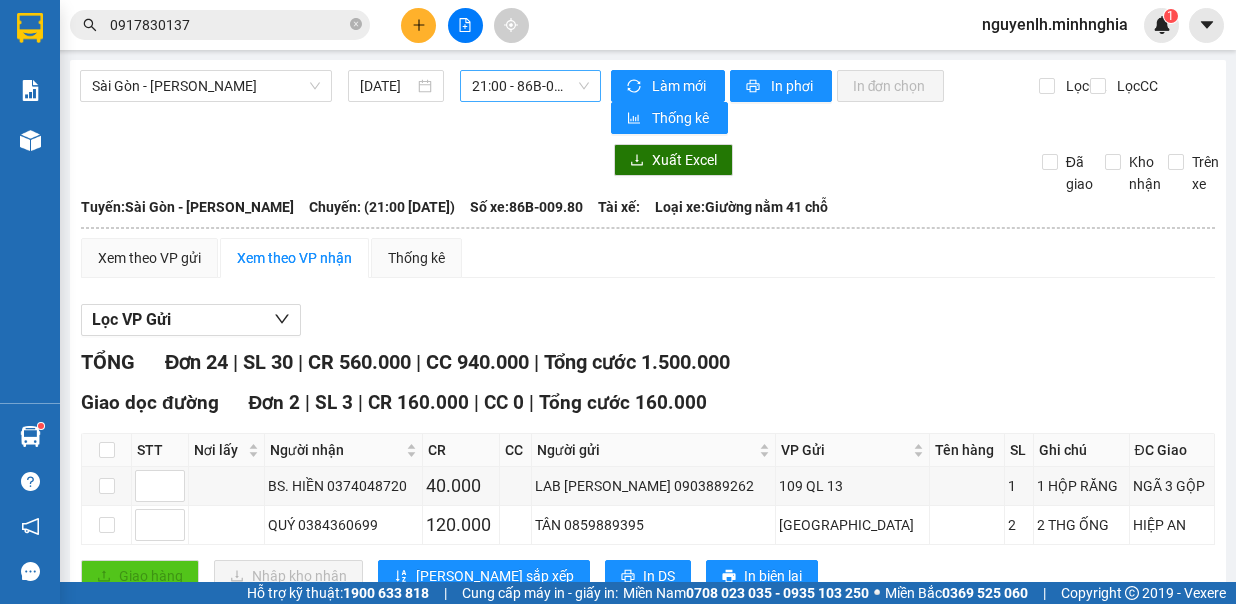 click on "21:00     - 86B-009.80" at bounding box center [530, 86] 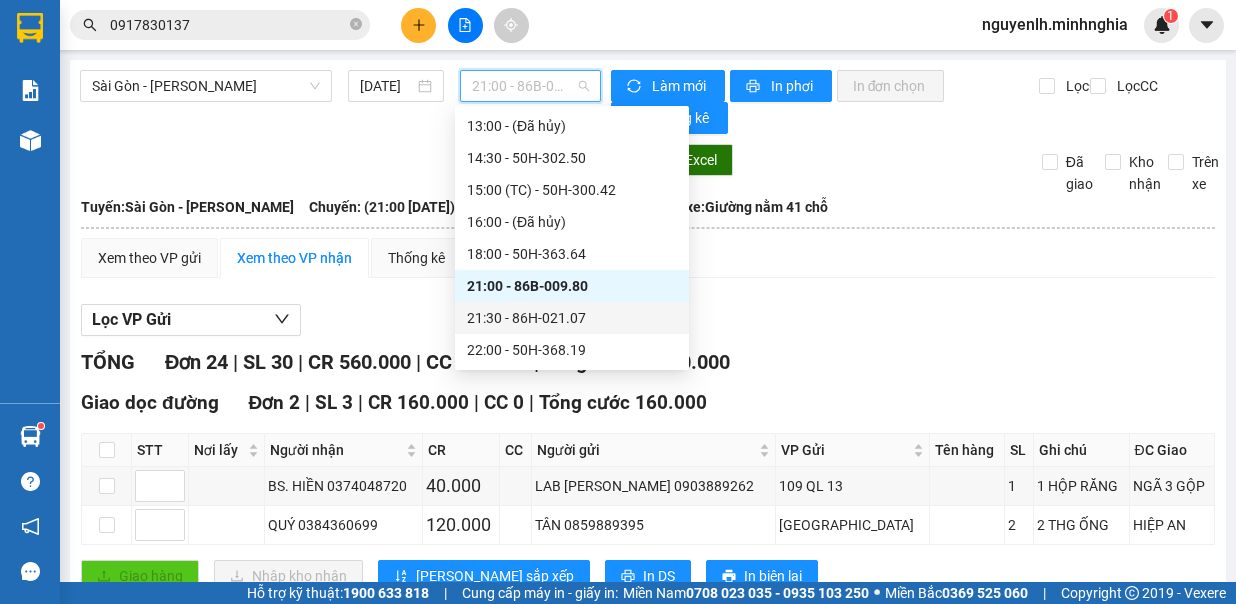 click on "21:30     - 86H-021.07" at bounding box center (572, 318) 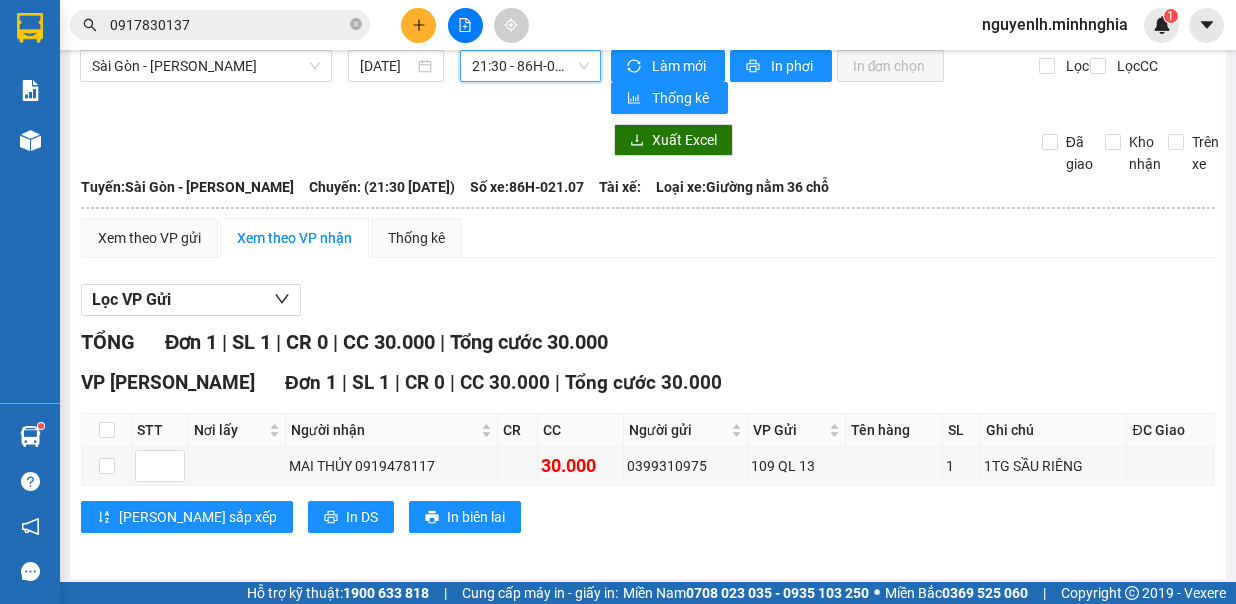 scroll, scrollTop: 0, scrollLeft: 0, axis: both 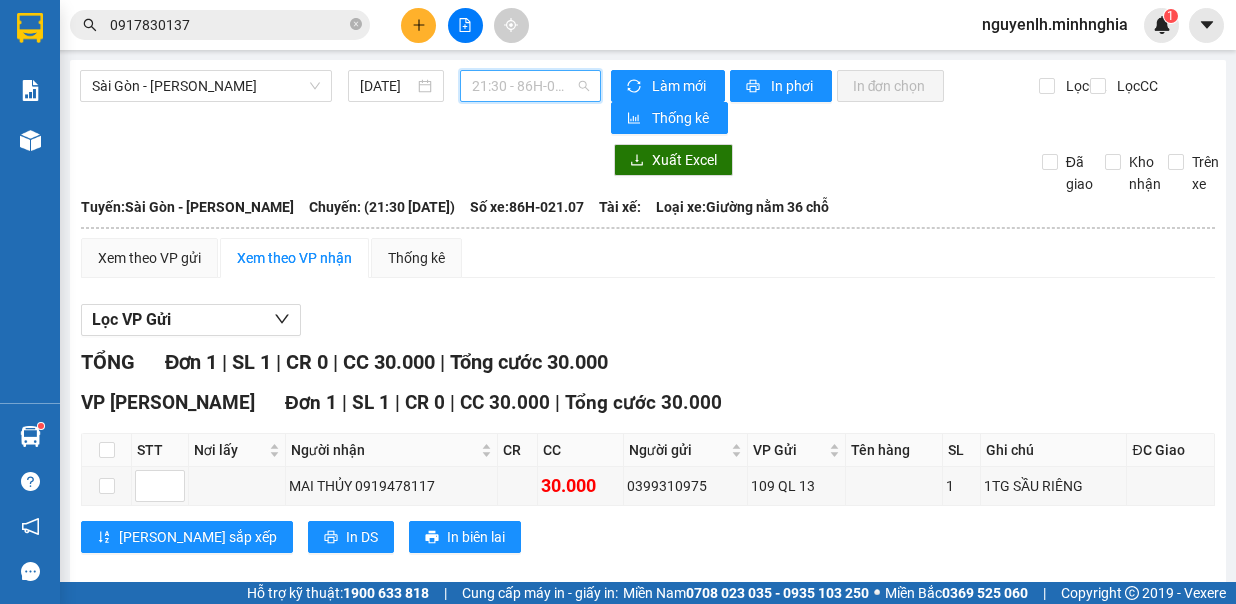 click on "21:30     - 86H-021.07" at bounding box center [530, 86] 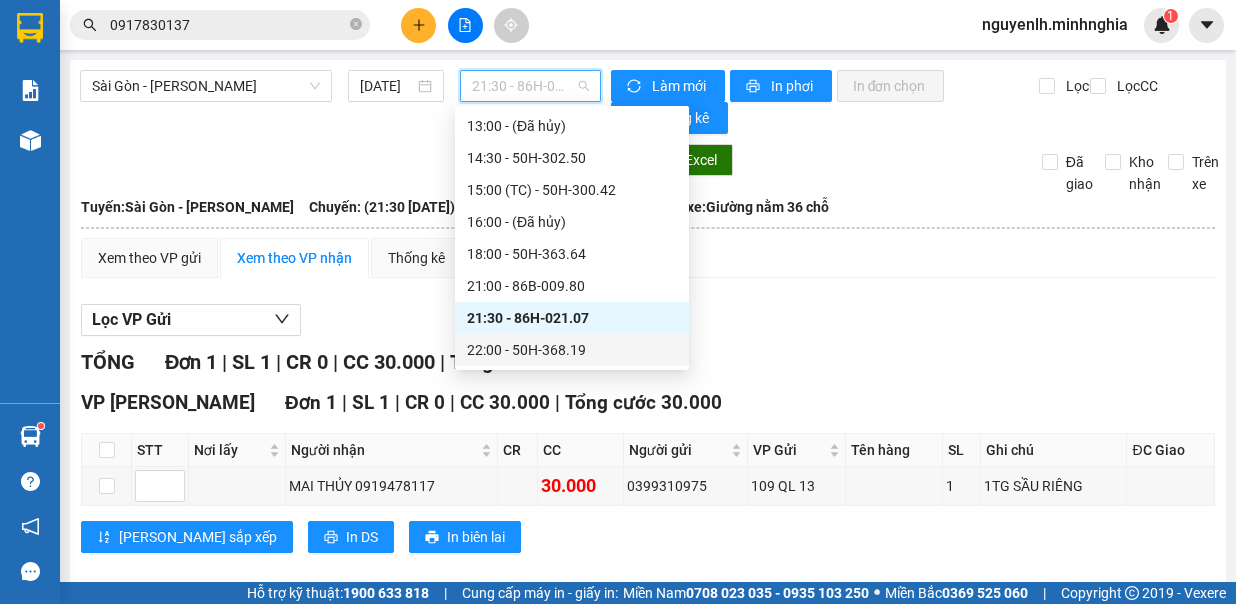 click on "22:00     - 50H-368.19" at bounding box center (572, 350) 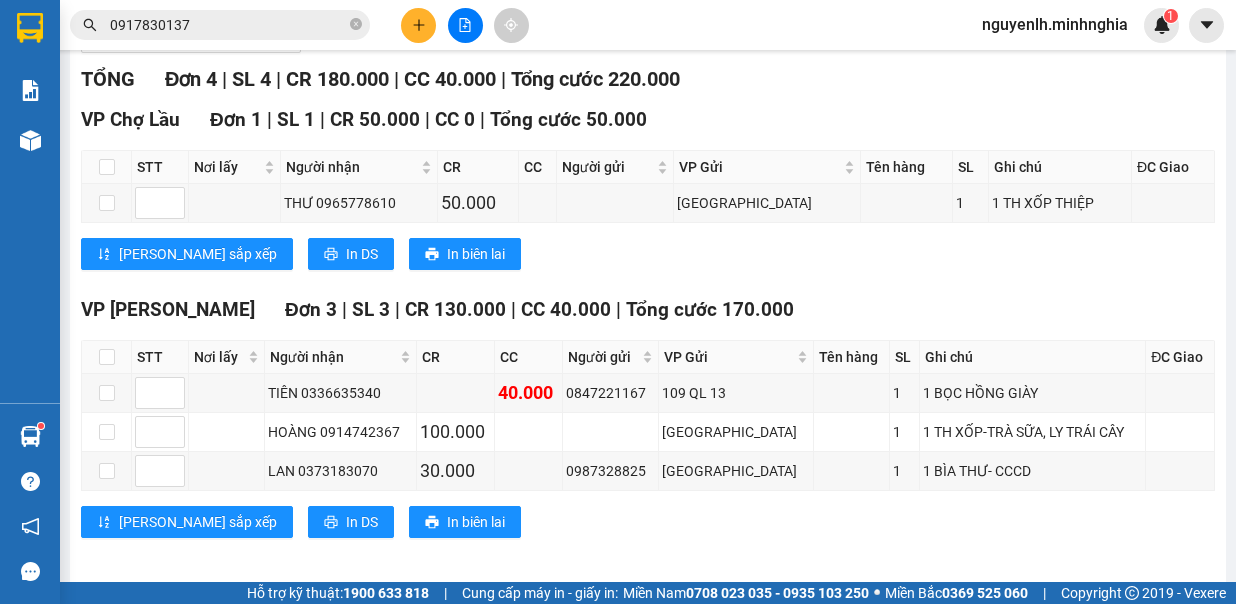 scroll, scrollTop: 0, scrollLeft: 0, axis: both 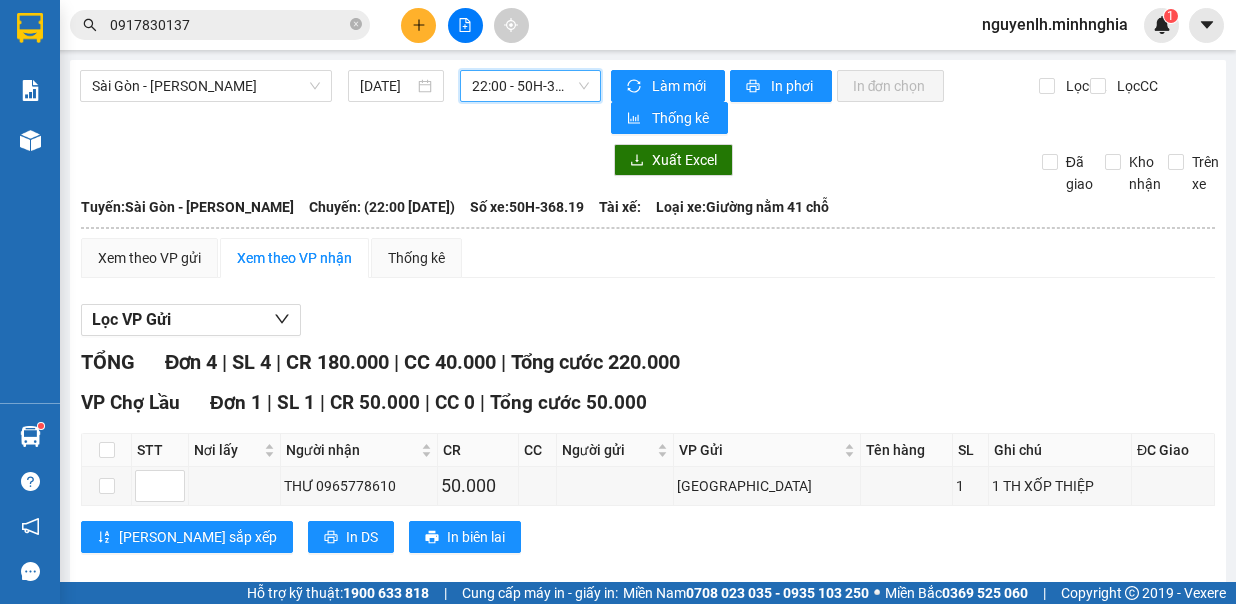 click on "22:00     - 50H-368.19" at bounding box center [530, 86] 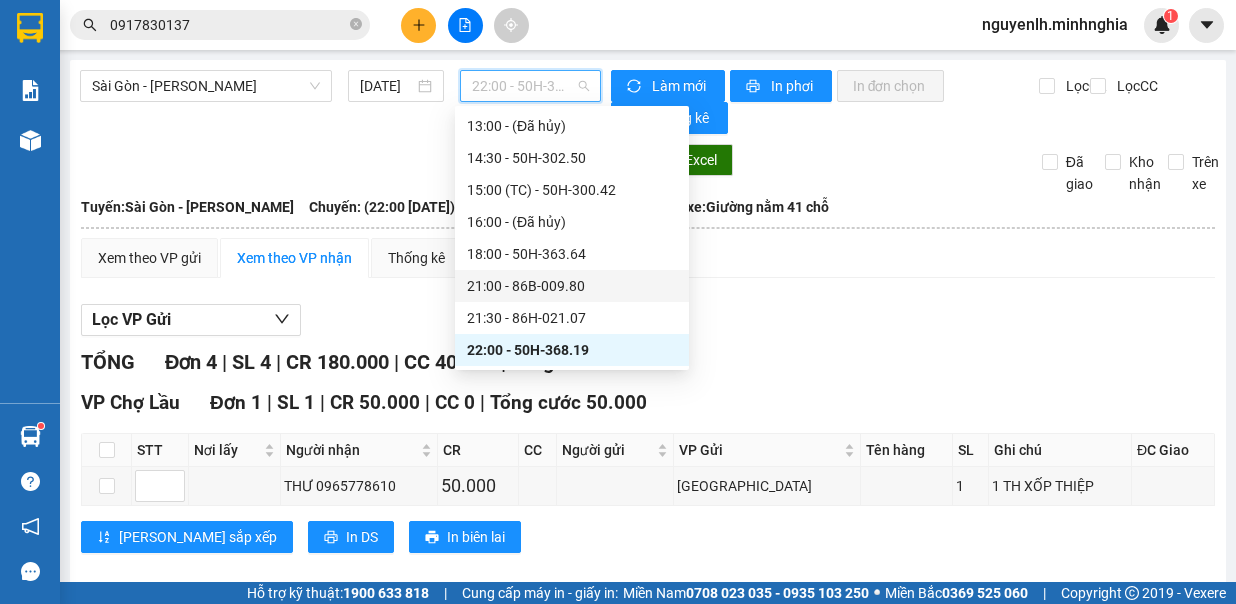 click on "21:00     - 86B-009.80" at bounding box center [572, 286] 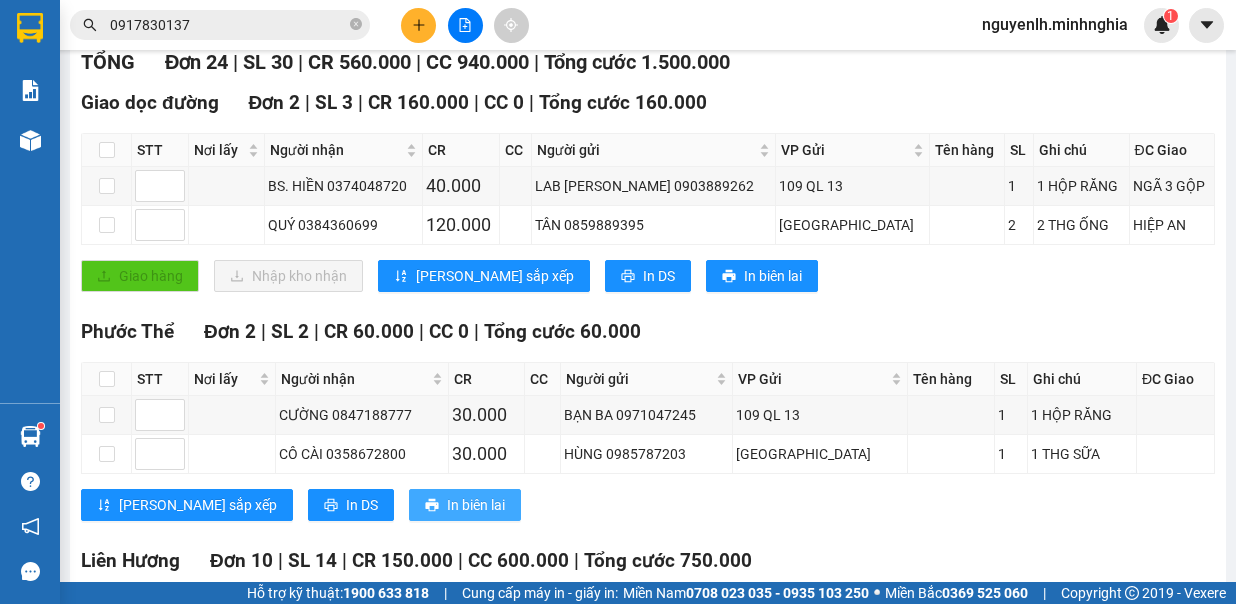 scroll, scrollTop: 400, scrollLeft: 0, axis: vertical 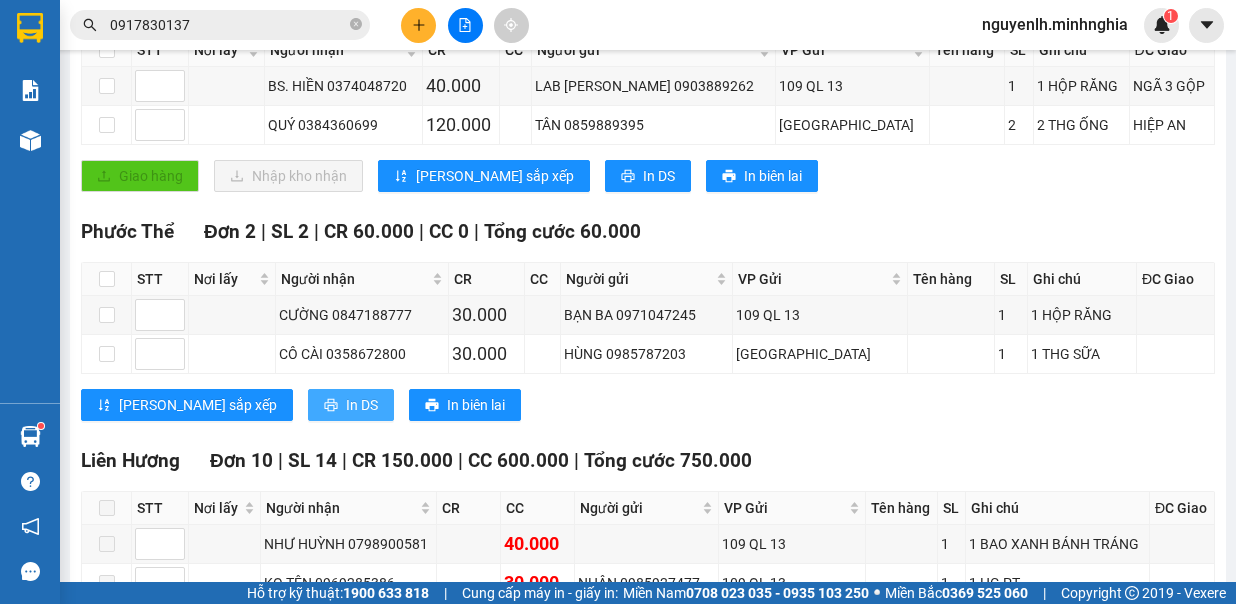 click 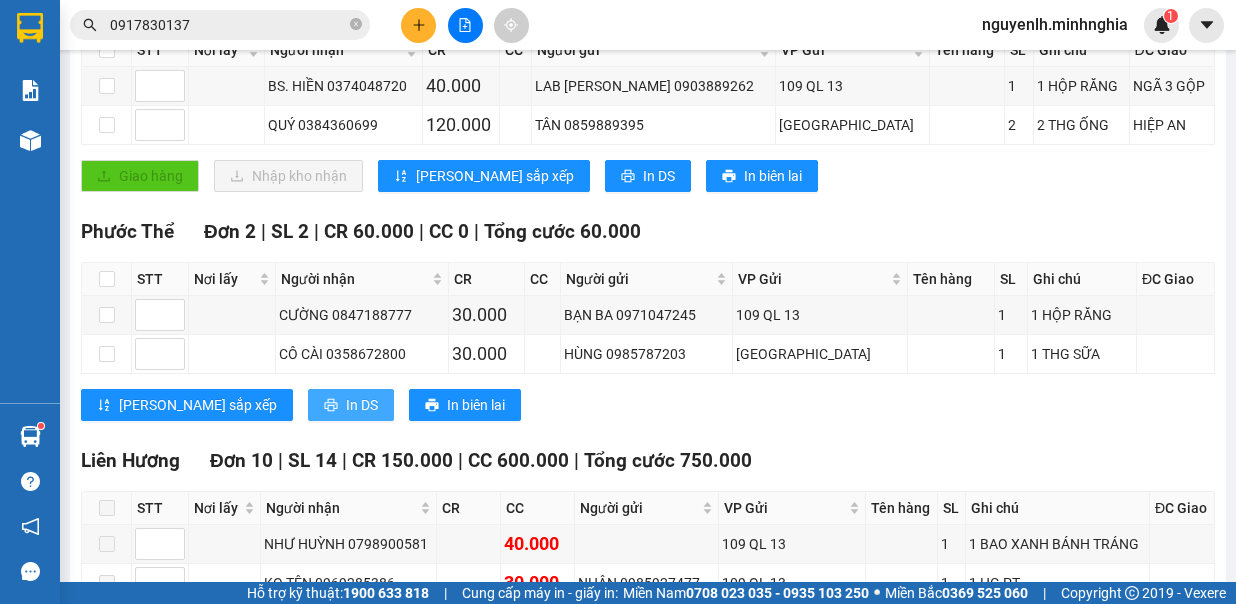 scroll, scrollTop: 0, scrollLeft: 0, axis: both 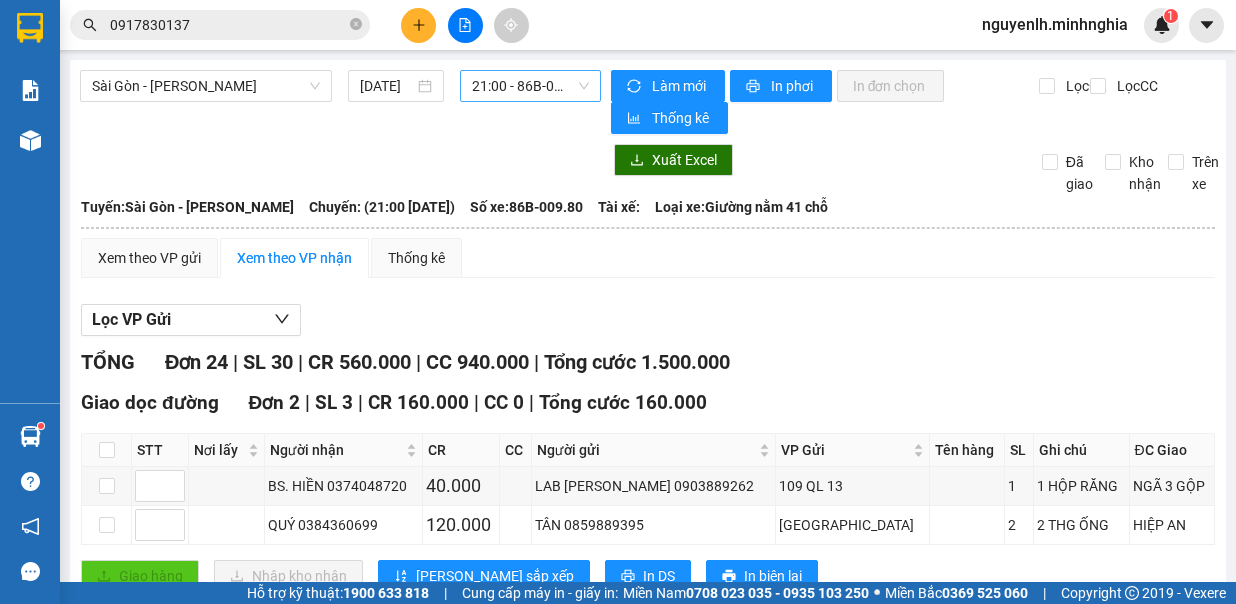 click on "21:00     - 86B-009.80" at bounding box center (530, 86) 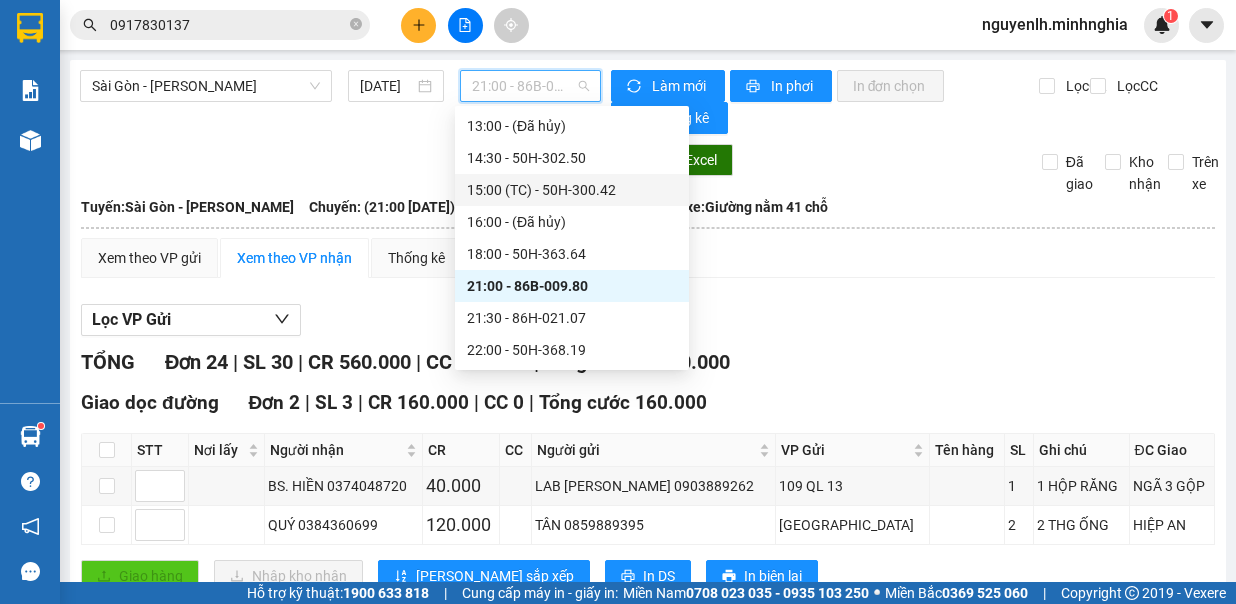scroll, scrollTop: 0, scrollLeft: 0, axis: both 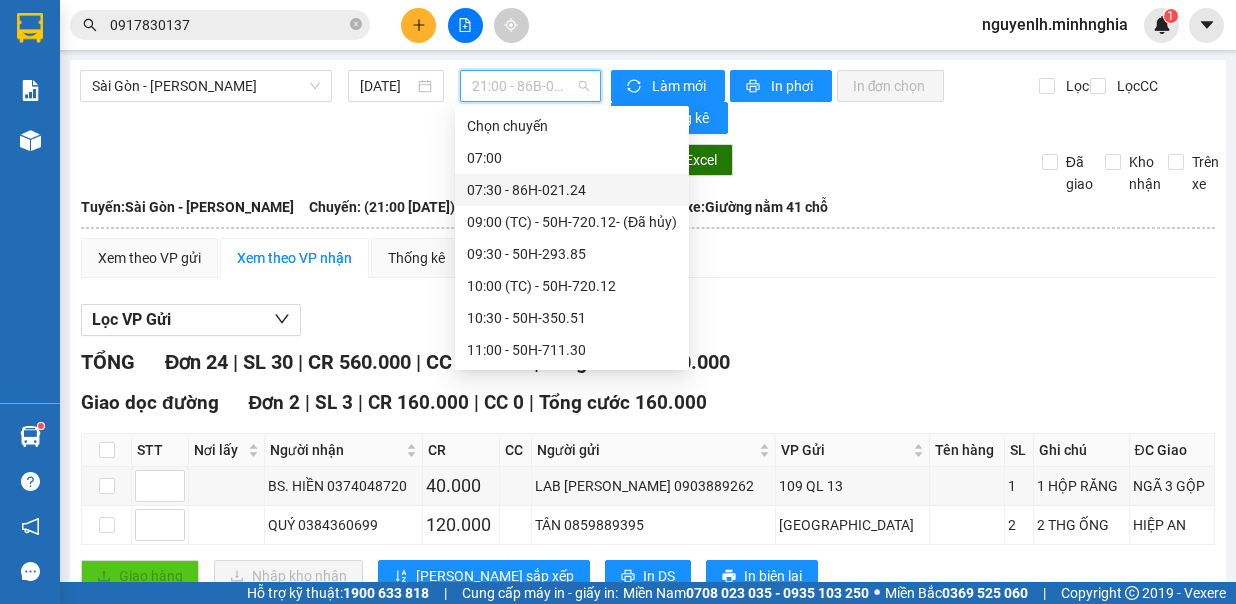 click on "07:30     - 86H-021.24" at bounding box center [572, 190] 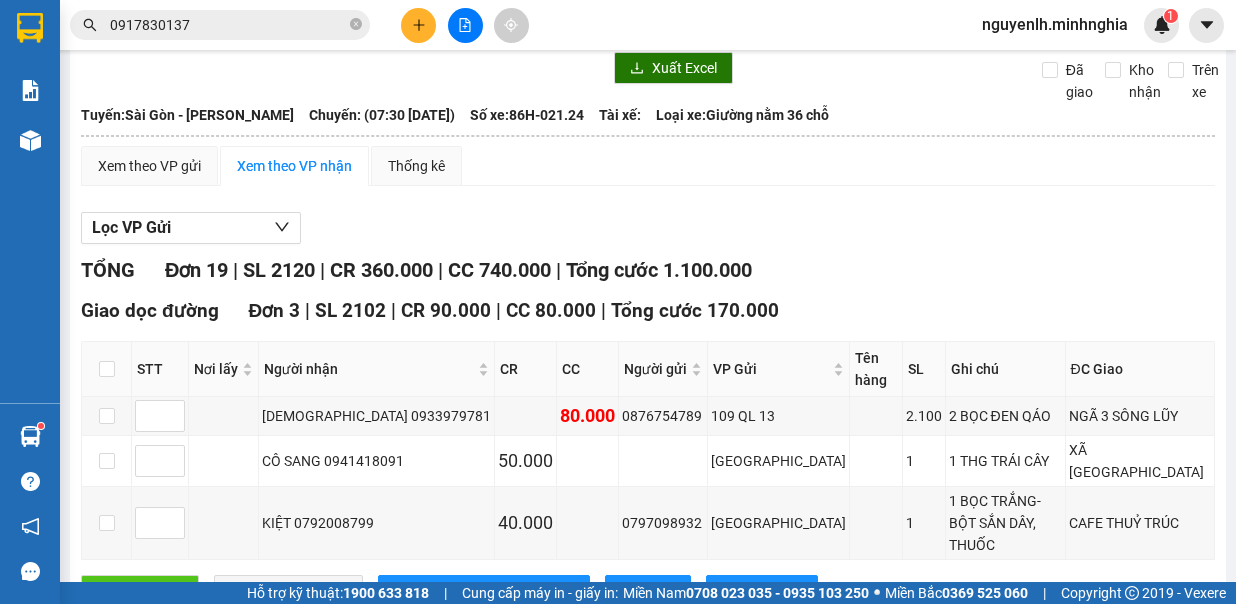 scroll, scrollTop: 0, scrollLeft: 0, axis: both 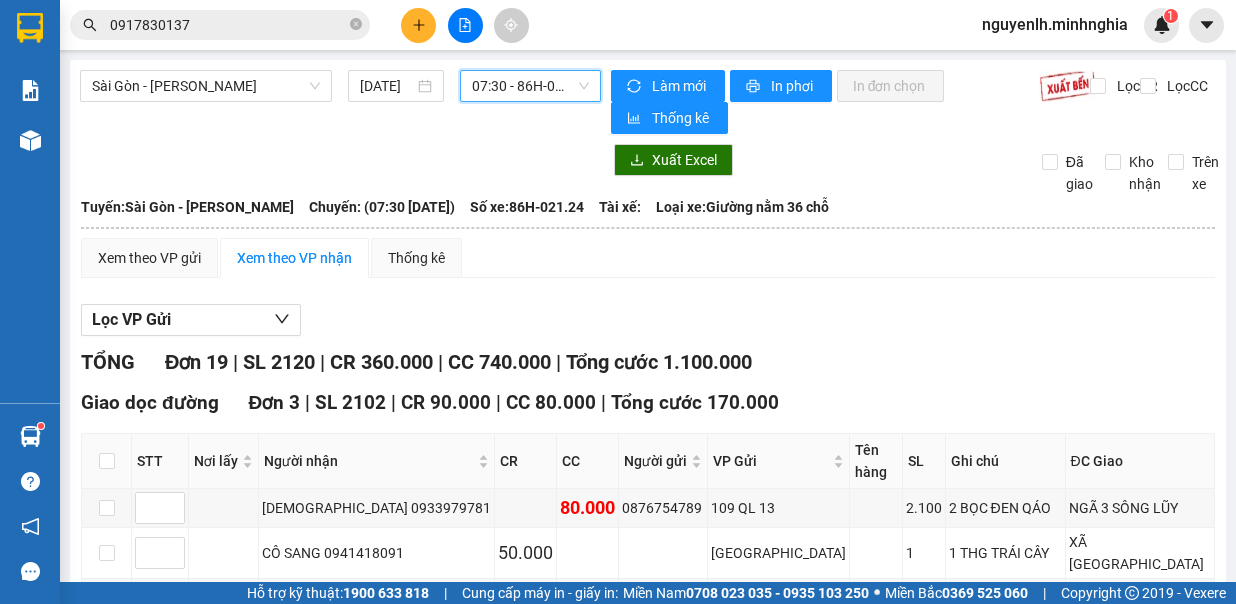click on "07:30     - 86H-021.24" at bounding box center (530, 86) 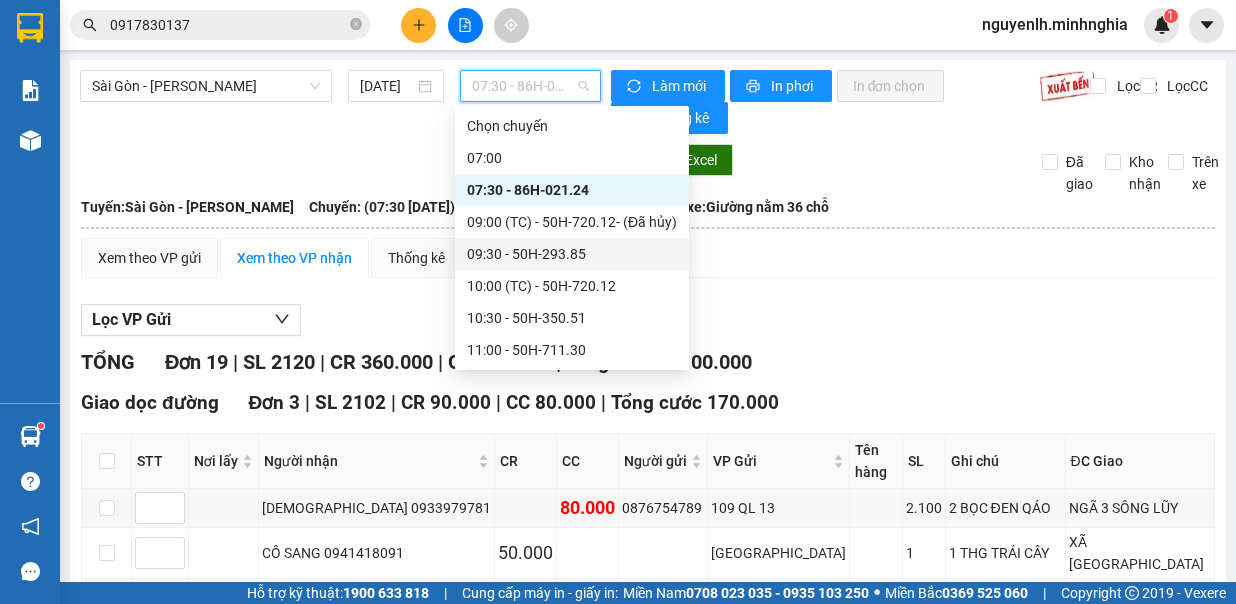 click on "09:30     - 50H-293.85" at bounding box center (572, 254) 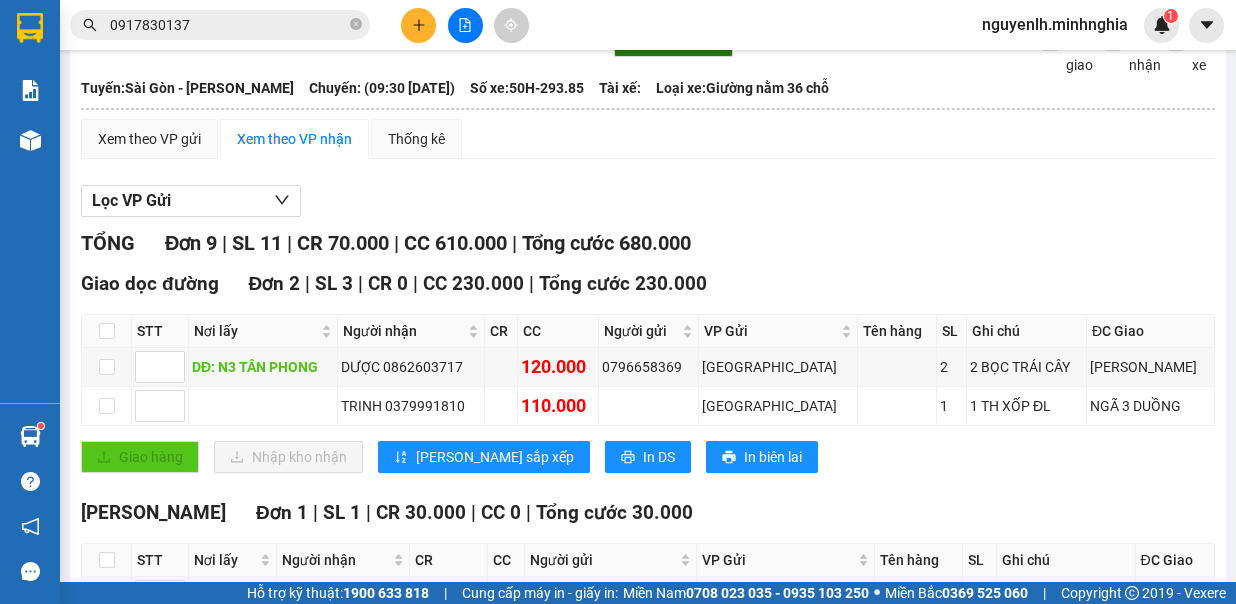 scroll, scrollTop: 0, scrollLeft: 0, axis: both 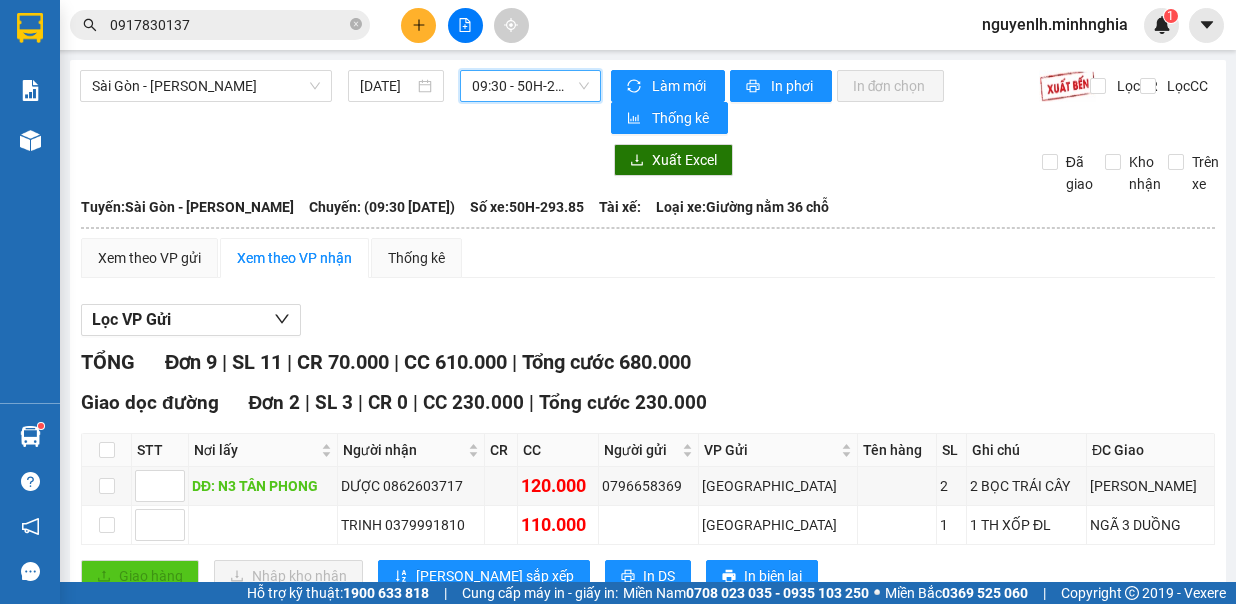 click on "09:30     - 50H-293.85" at bounding box center [530, 86] 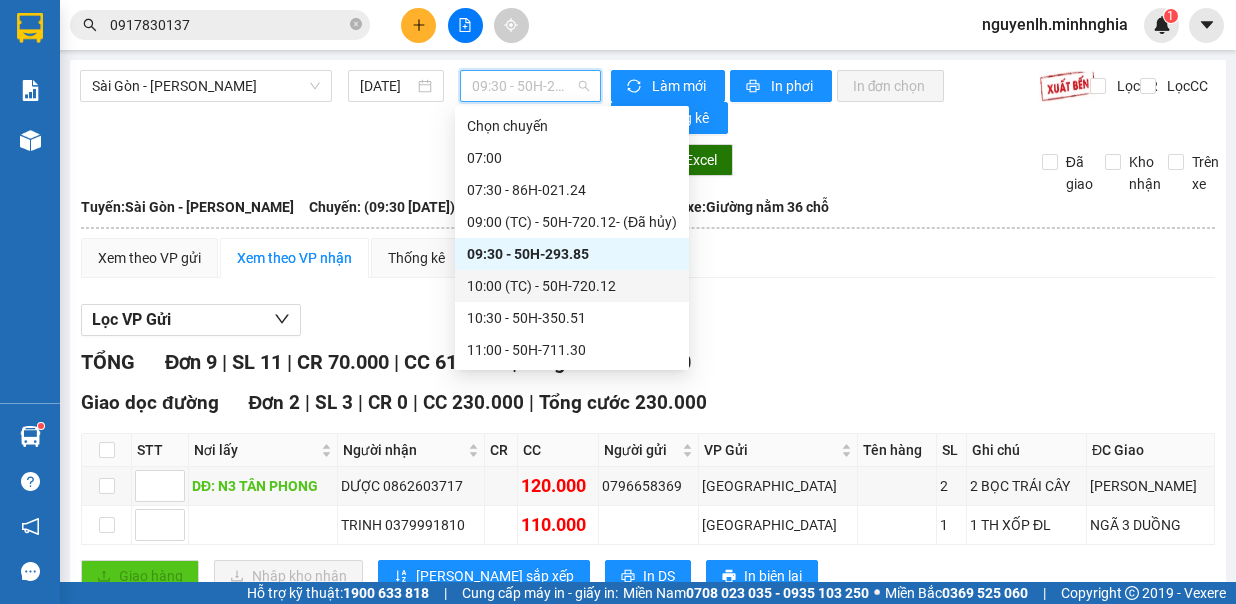click on "10:00   (TC)   - 50H-720.12" at bounding box center (572, 286) 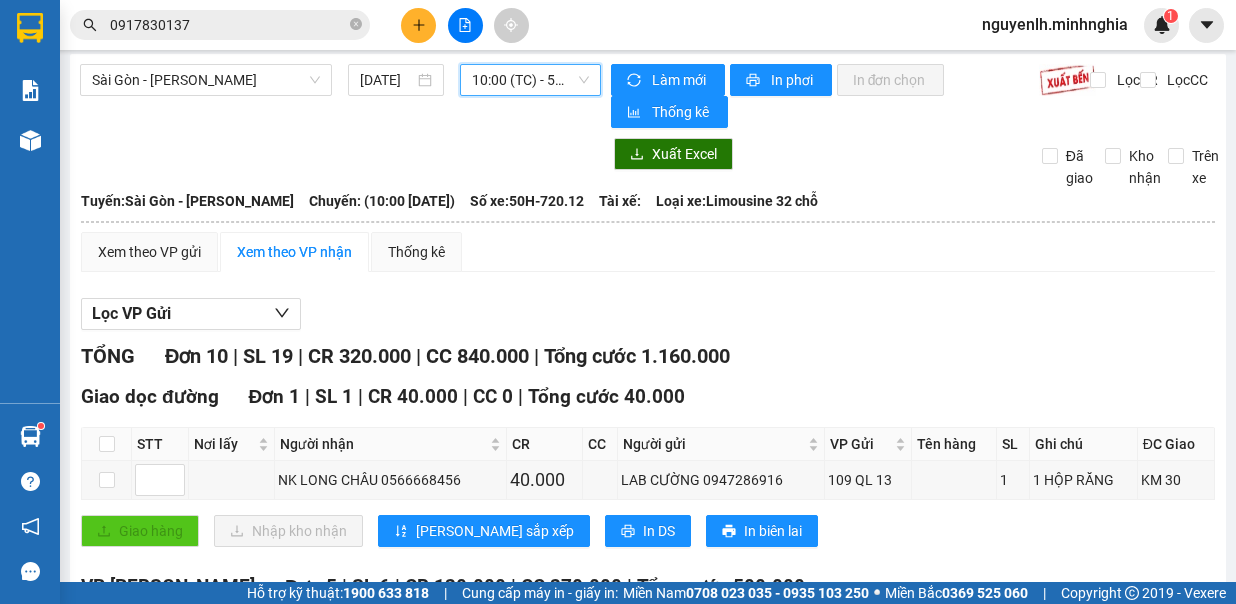 scroll, scrollTop: 0, scrollLeft: 0, axis: both 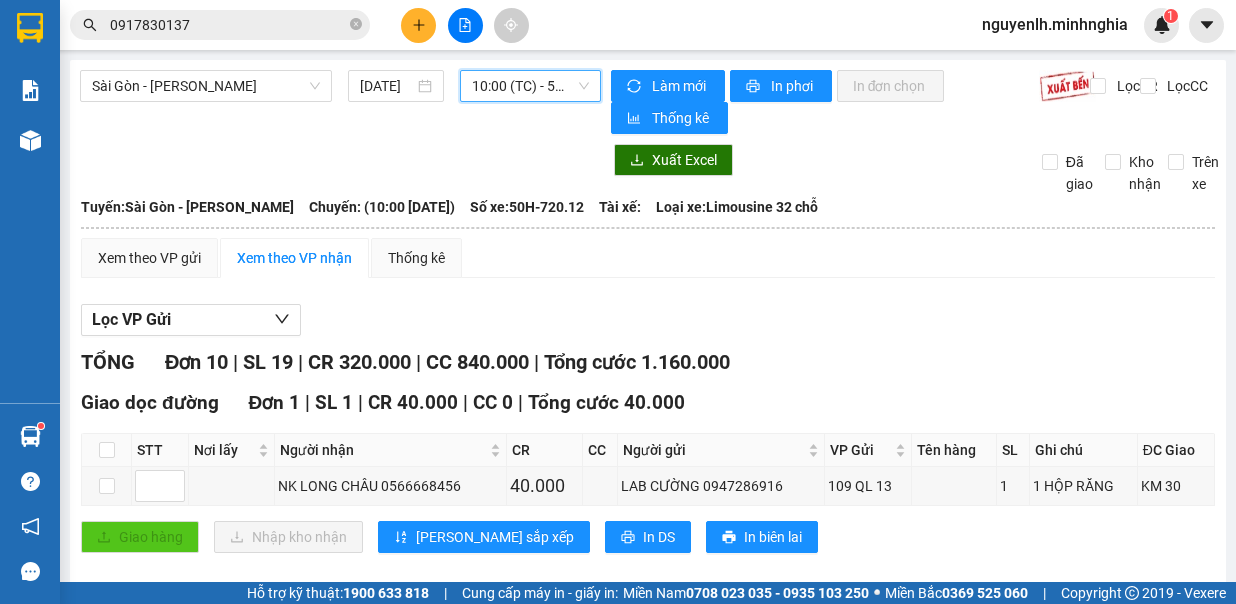 click on "Sài Gòn - Phan Rí 13/07/2025 10:00 10:00   (TC)   - 50H-720.12" at bounding box center (340, 102) 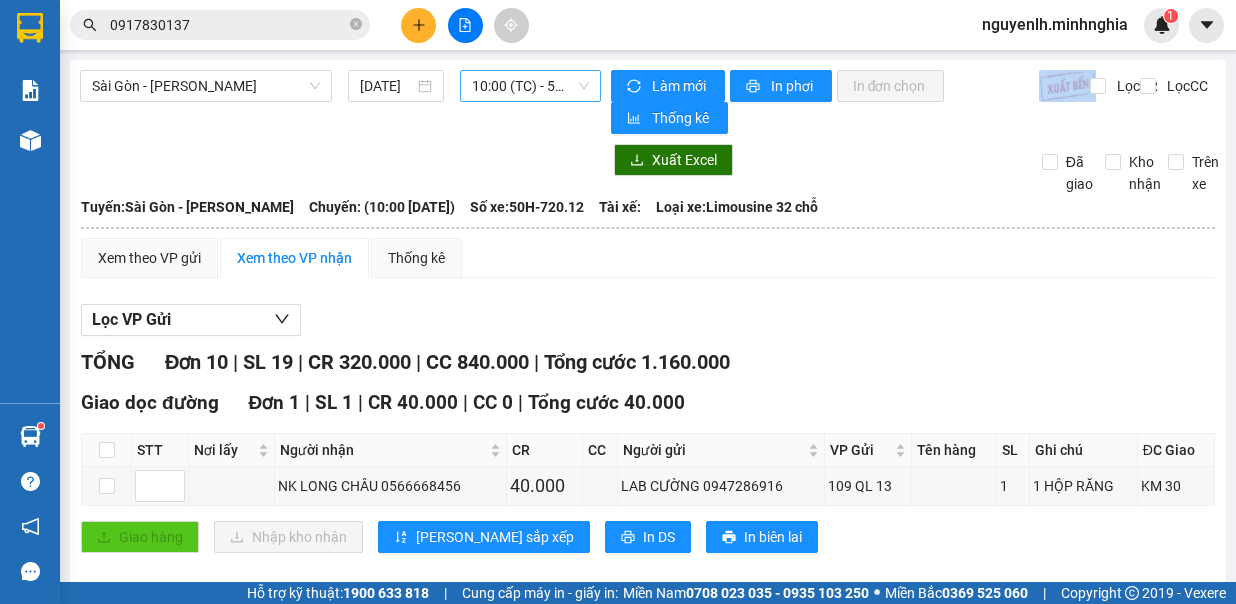 click on "10:00   (TC)   - 50H-720.12" at bounding box center [530, 86] 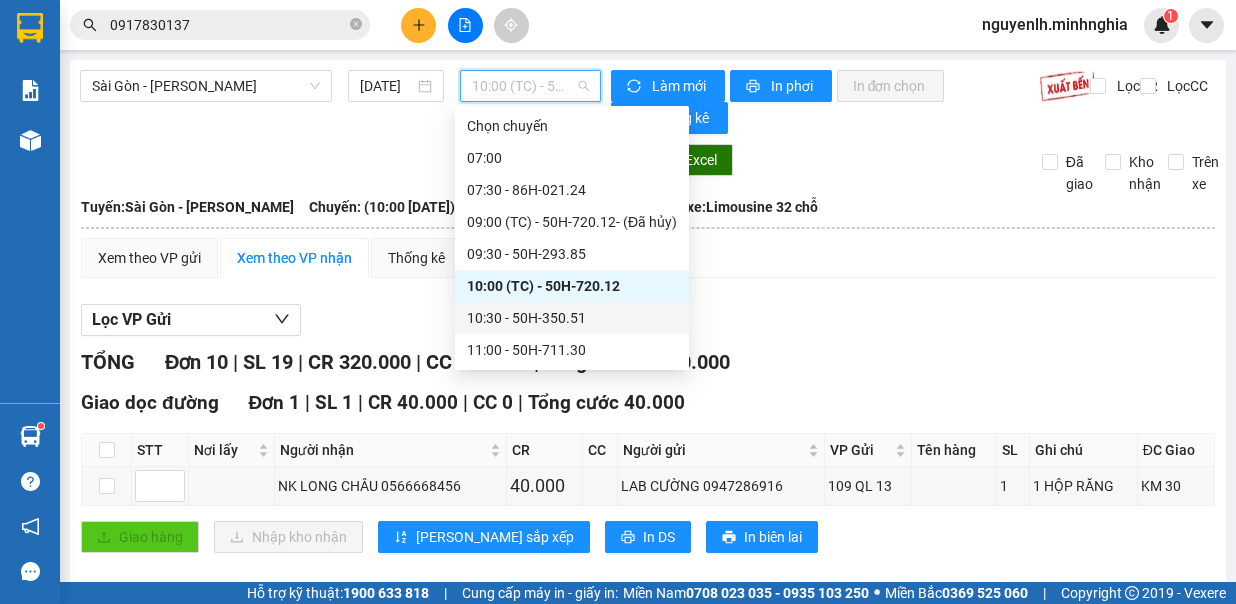 click on "10:30     - 50H-350.51" at bounding box center (572, 318) 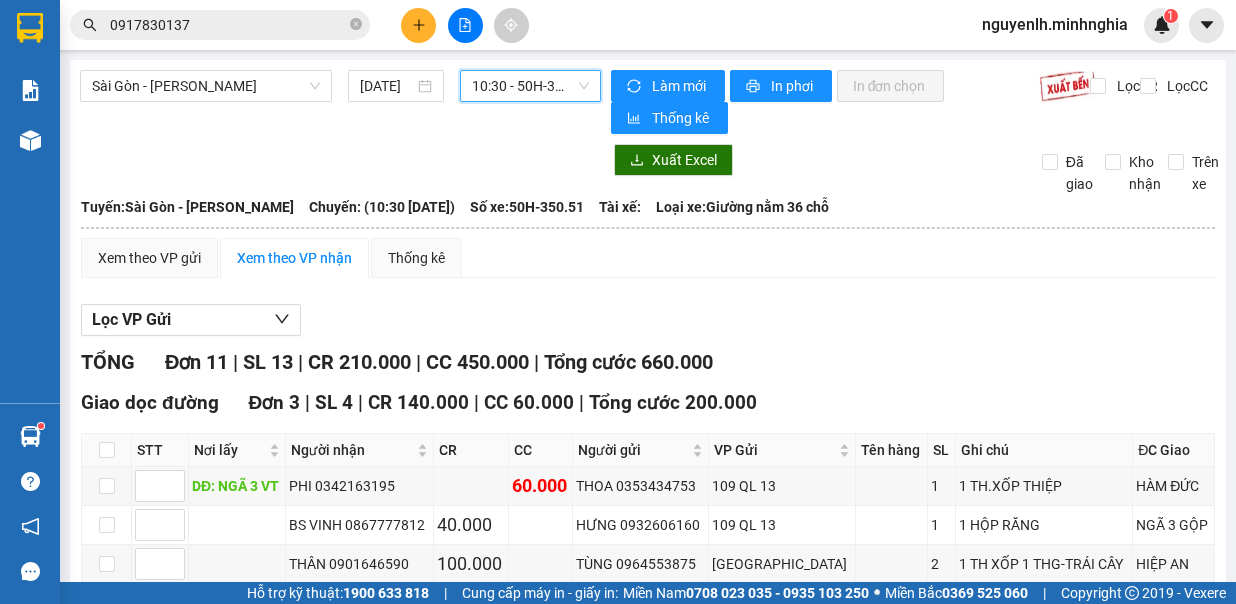 scroll, scrollTop: 0, scrollLeft: 0, axis: both 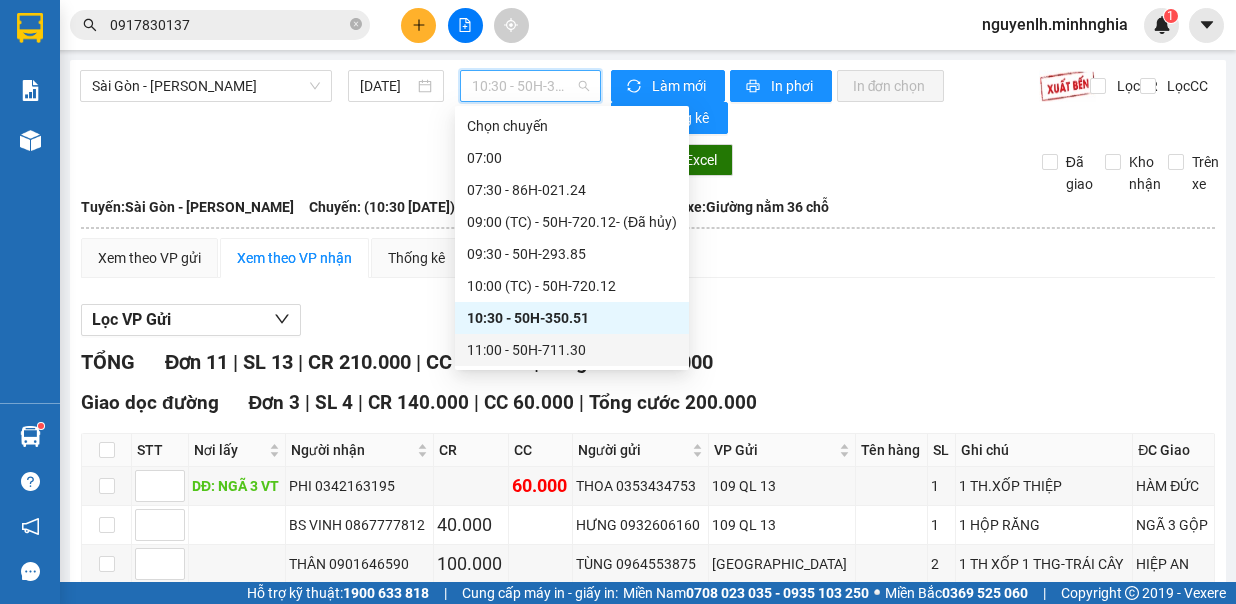 click on "11:00     - 50H-711.30" at bounding box center [572, 350] 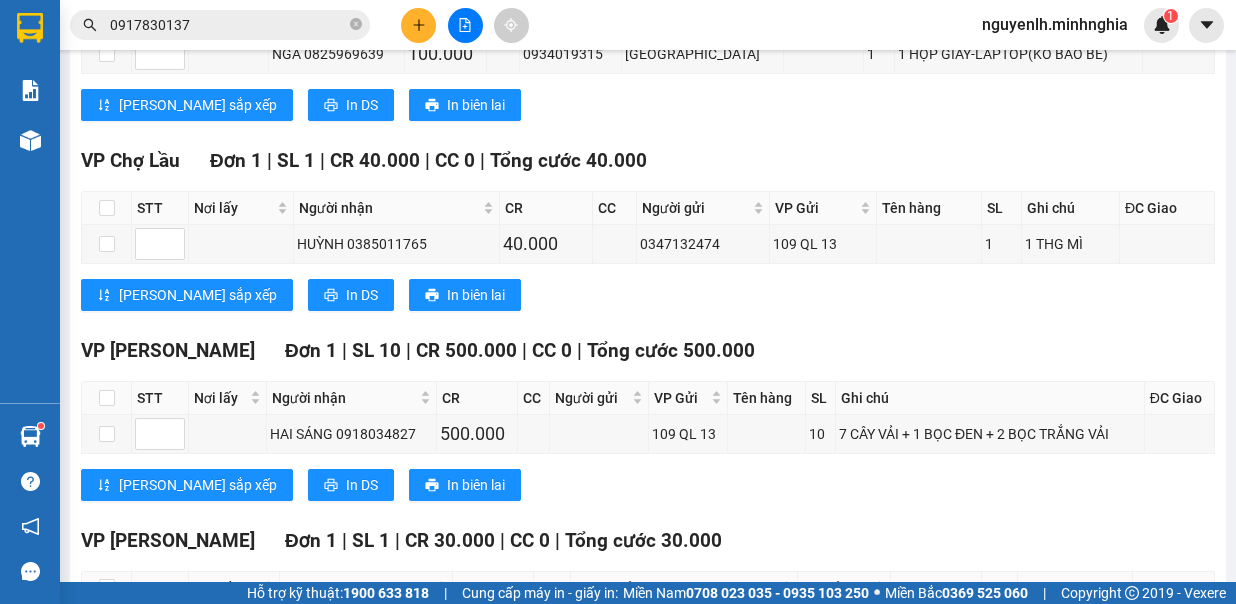 scroll, scrollTop: 0, scrollLeft: 0, axis: both 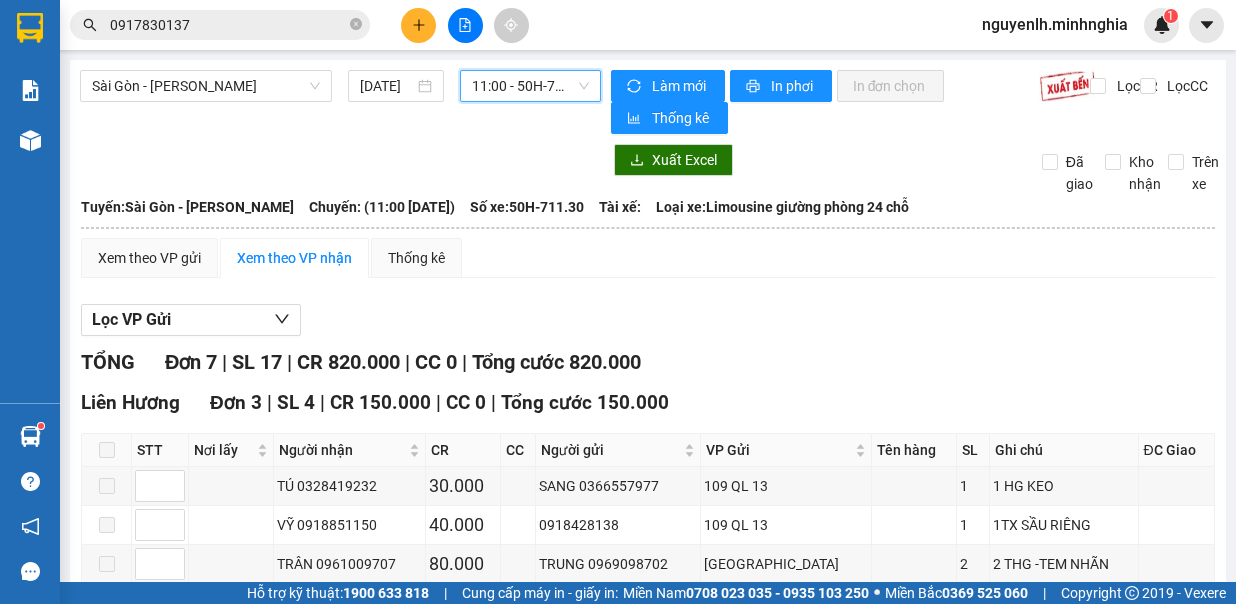 click on "11:00     - 50H-711.30" at bounding box center [530, 86] 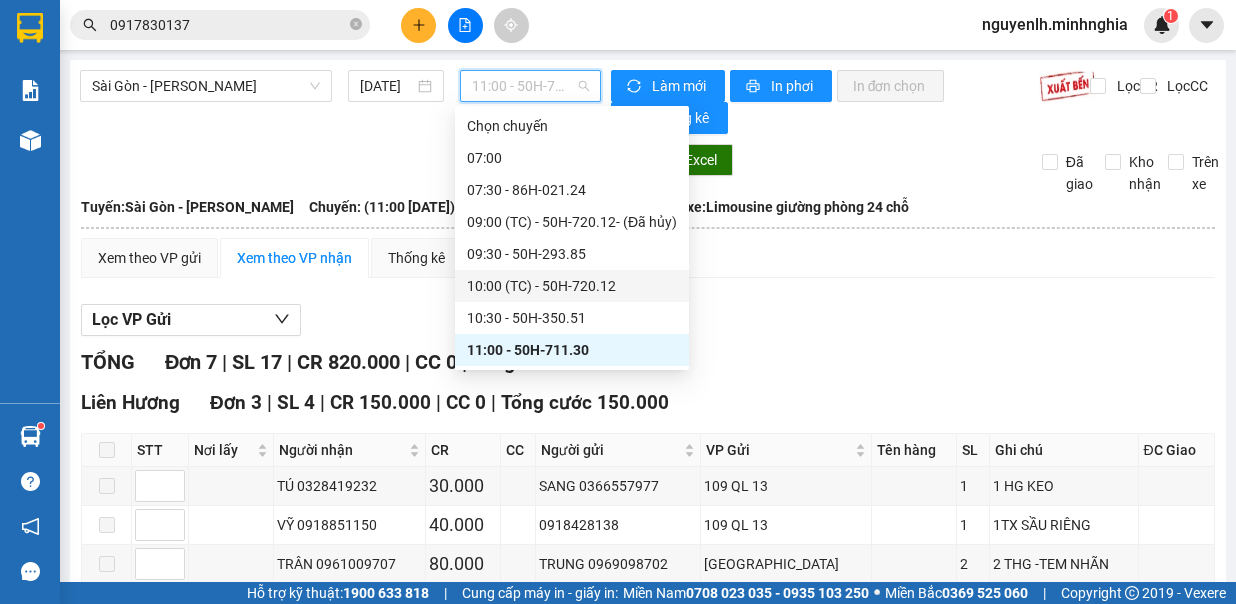 scroll, scrollTop: 100, scrollLeft: 0, axis: vertical 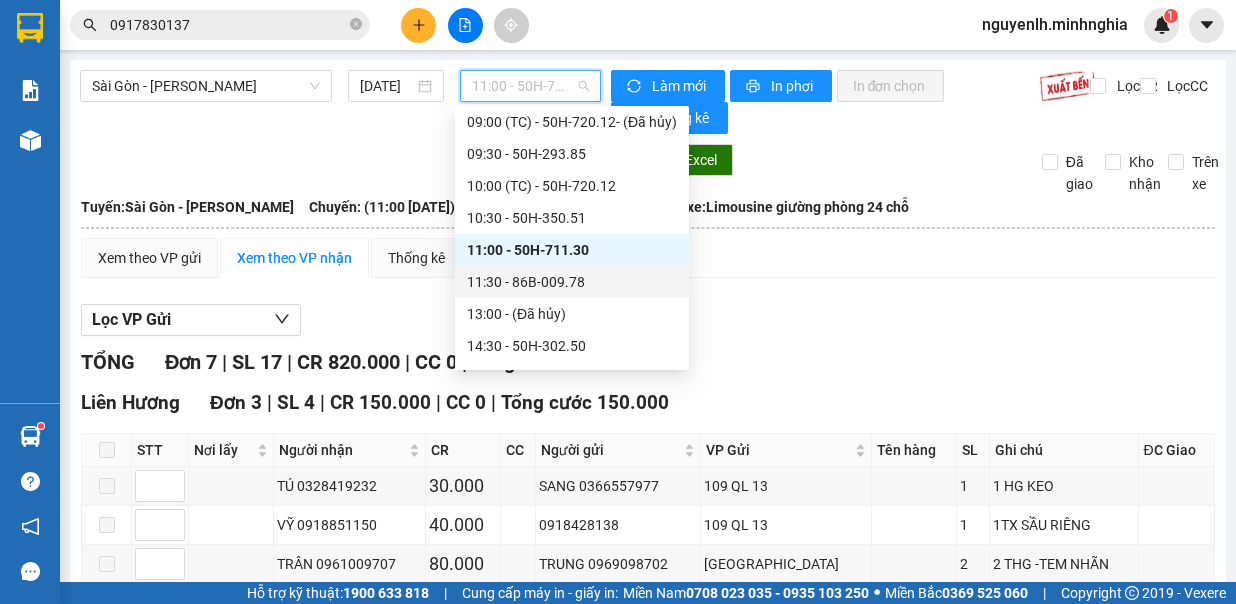 click on "11:30     - 86B-009.78" at bounding box center [572, 282] 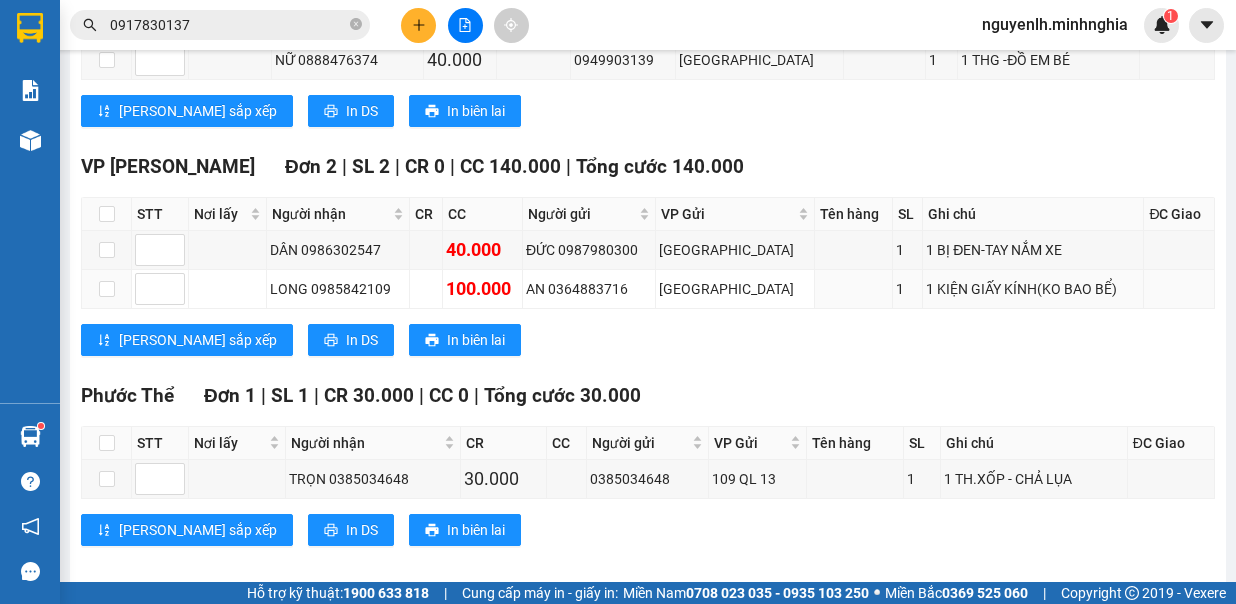 scroll, scrollTop: 0, scrollLeft: 0, axis: both 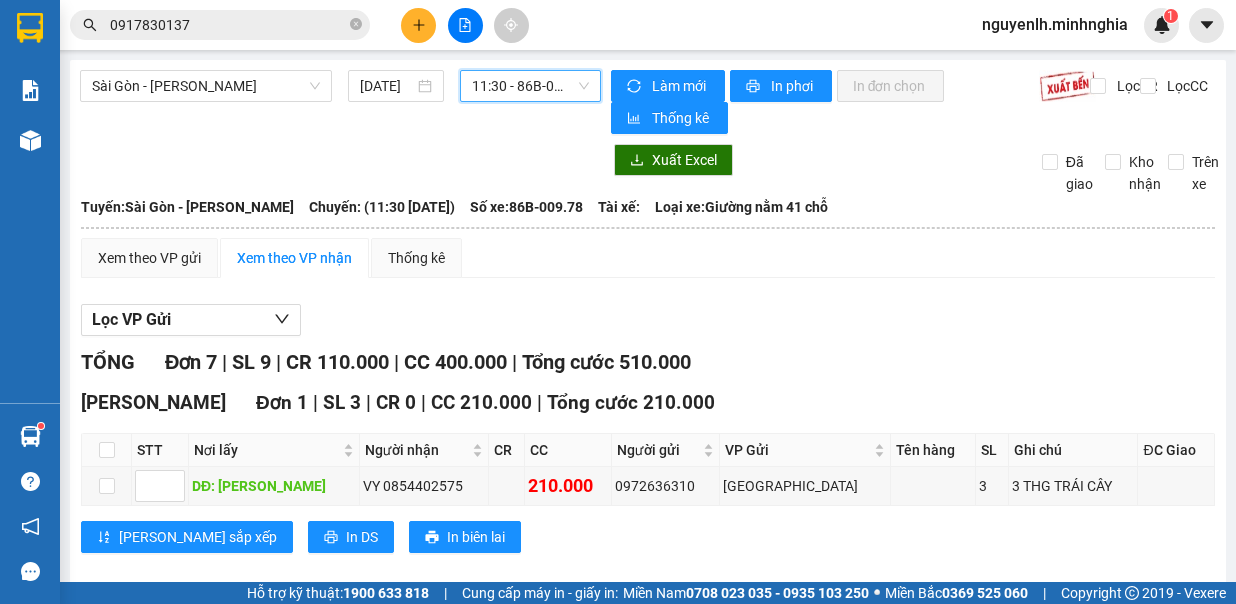 click on "11:30     - 86B-009.78" at bounding box center (530, 86) 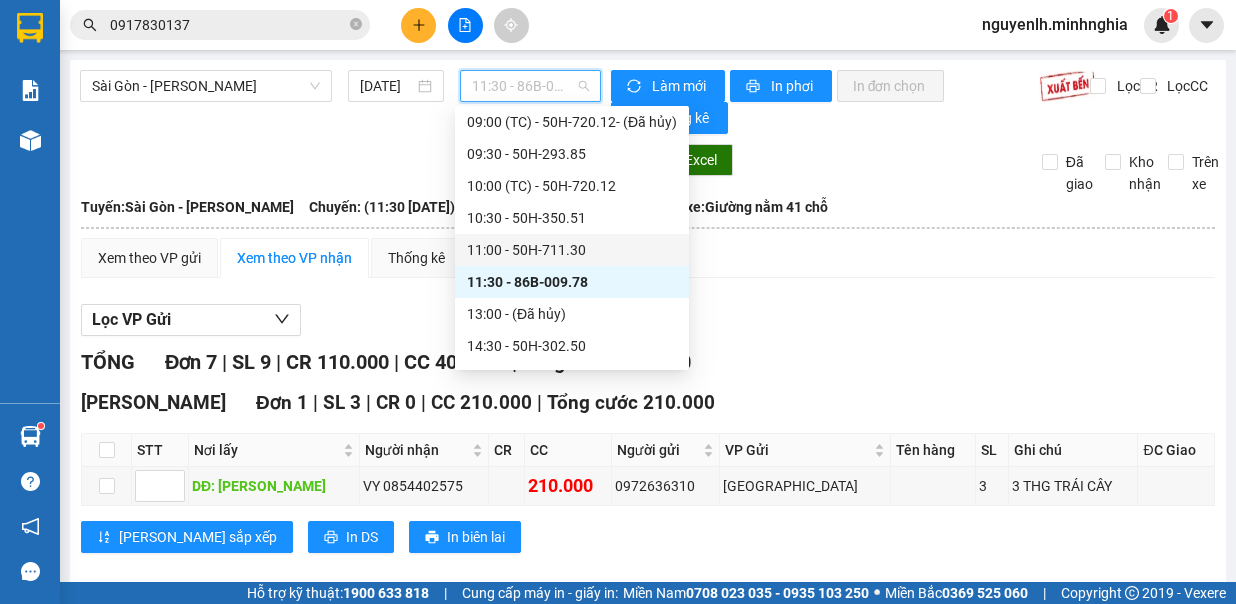 scroll, scrollTop: 200, scrollLeft: 0, axis: vertical 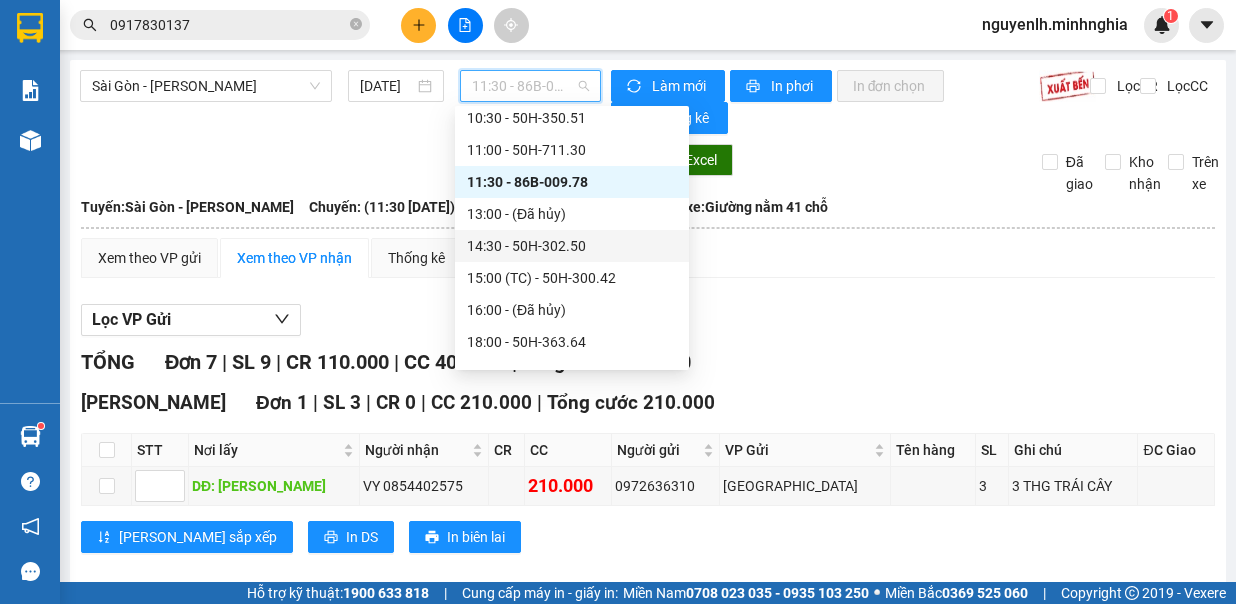 click on "14:30     - 50H-302.50" at bounding box center (572, 246) 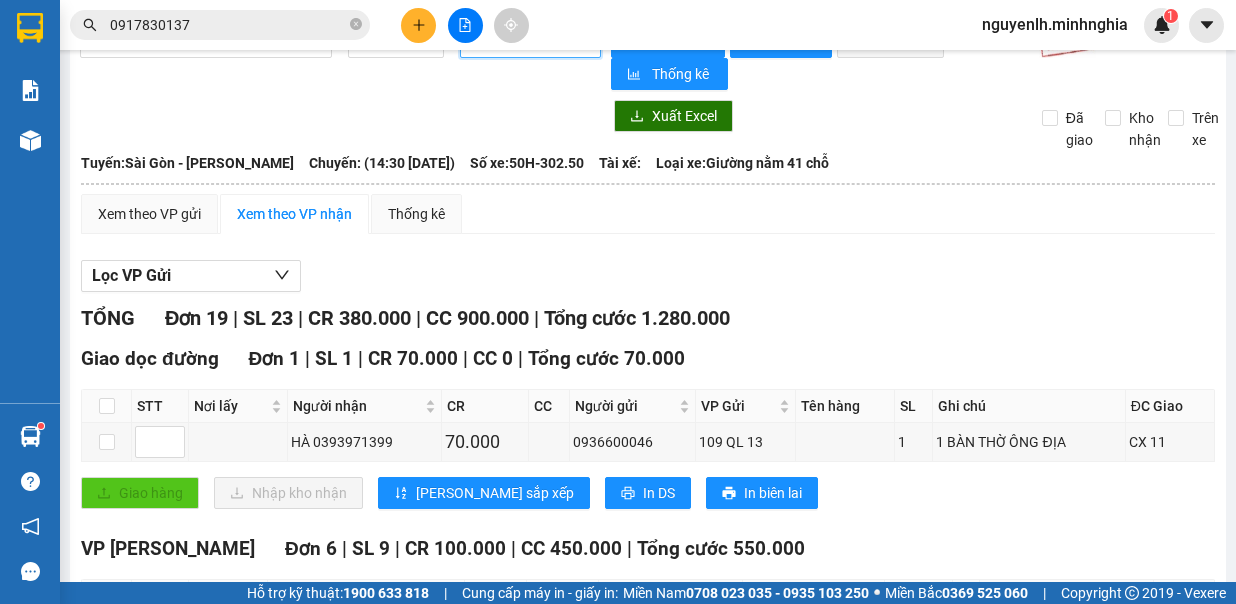 scroll, scrollTop: 0, scrollLeft: 0, axis: both 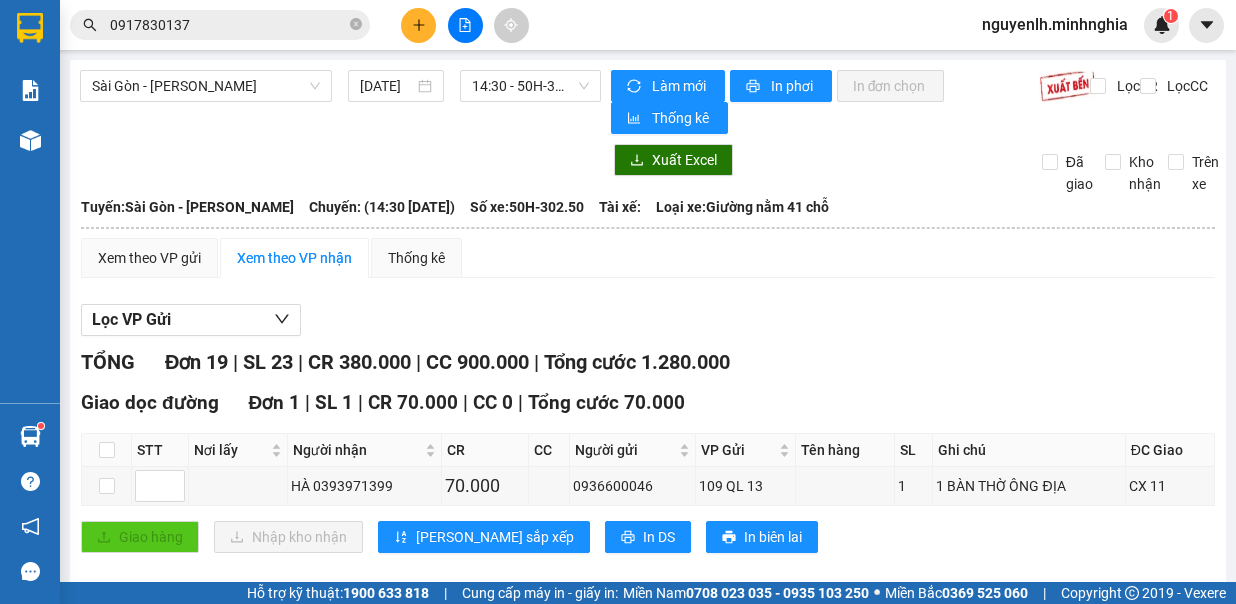 click on "Sài Gòn - Phan Rí 13/07/2025 14:30     - 50H-302.50  Làm mới In phơi In đơn chọn Thống kê Lọc  CR Lọc  CC Xuất Excel Đã giao Kho nhận Trên xe Minh Nghĩa   02523854854   01 Đinh Tiên Hoàng PHƠI HÀNG 22:02 - 13/07/2025 Tuyến:  Sài Gòn - Phan Rí Chuyến:   (14:30 - 13/07/2025) Số xe:  50H-302.50 Tài xế:  Loại xe:  Giường nằm 41 chỗ Tuyến:  Sài Gòn - Phan Rí Chuyến:   (14:30 - 13/07/2025) Số xe:  50H-302.50 Tài xế:  Loại xe:  Giường nằm 41 chỗ Xem theo VP gửi Xem theo VP nhận Thống kê Lọc VP Gửi TỔNG Đơn   19 | SL   23 | CR   380.000 | CC   900.000 | Tổng cước   1.280.000 Giao dọc đường Đơn   1 | SL   1 | CR   70.000 | CC   0 | Tổng cước   70.000 STT Nơi lấy Người nhận CR CC Người gửi VP Gửi Tên hàng SL Ghi chú ĐC Giao Ký nhận                           HÀ 0393971399 70.000  0936600046 109 QL 13   1 1 BÀN THỜ ÔNG ĐỊA CX 11 Giao hàng Nhập kho nhận Lưu sắp xếp" at bounding box center (648, 1074) 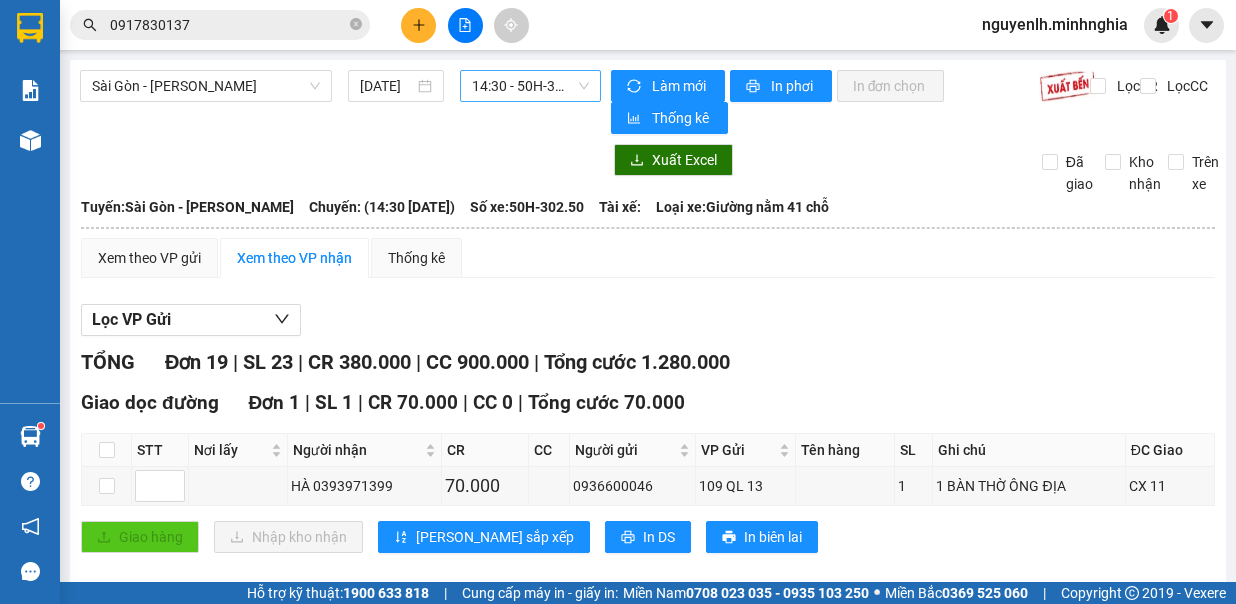 click on "14:30     - 50H-302.50" at bounding box center [530, 86] 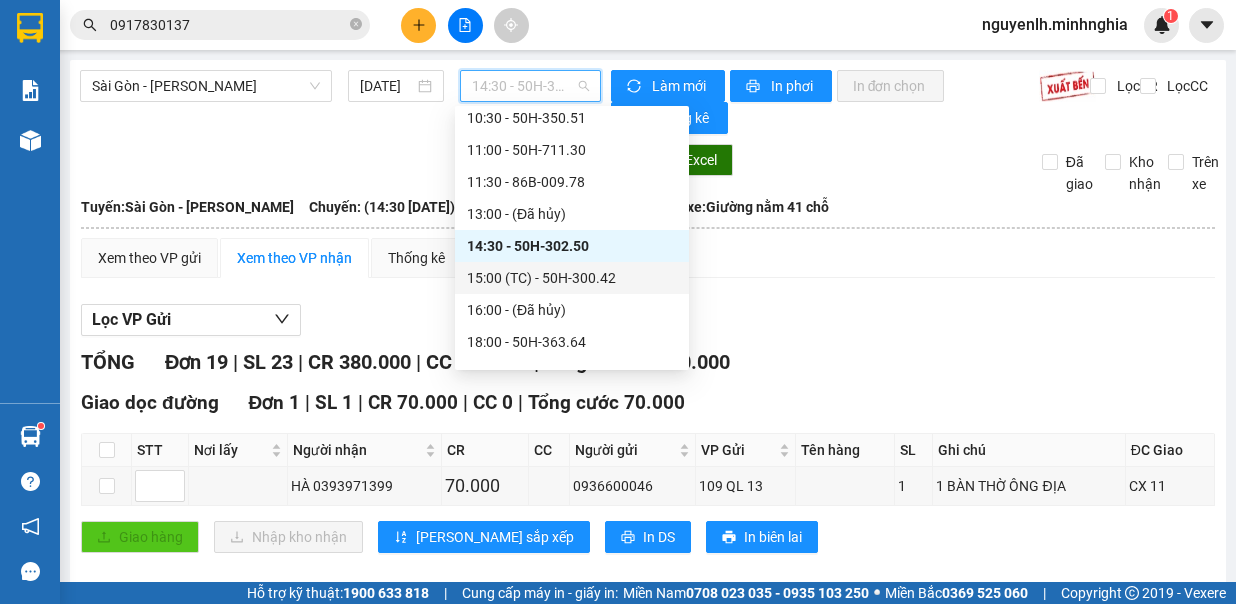 click on "15:00   (TC)   - 50H-300.42" at bounding box center (572, 278) 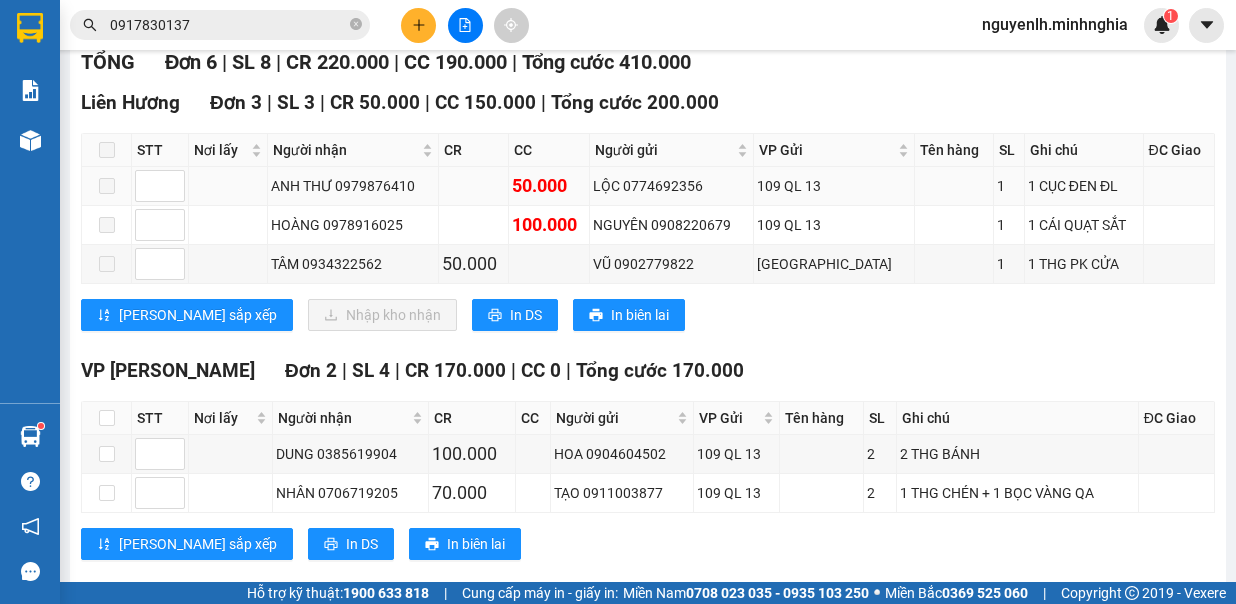 scroll, scrollTop: 508, scrollLeft: 0, axis: vertical 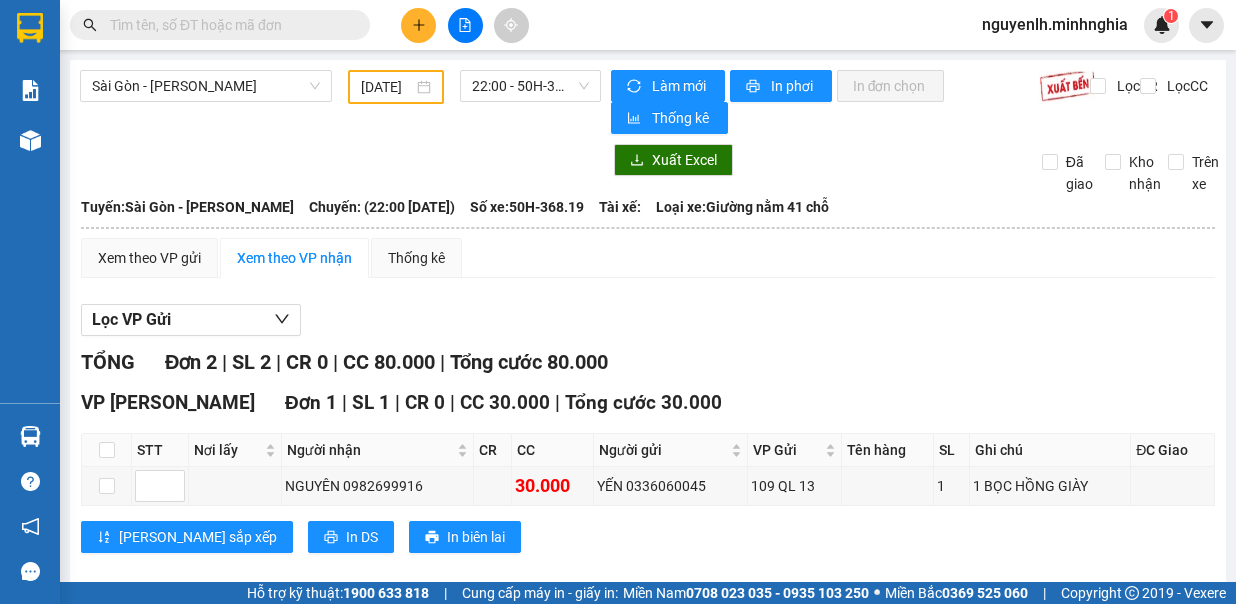 type on "[DATE]" 